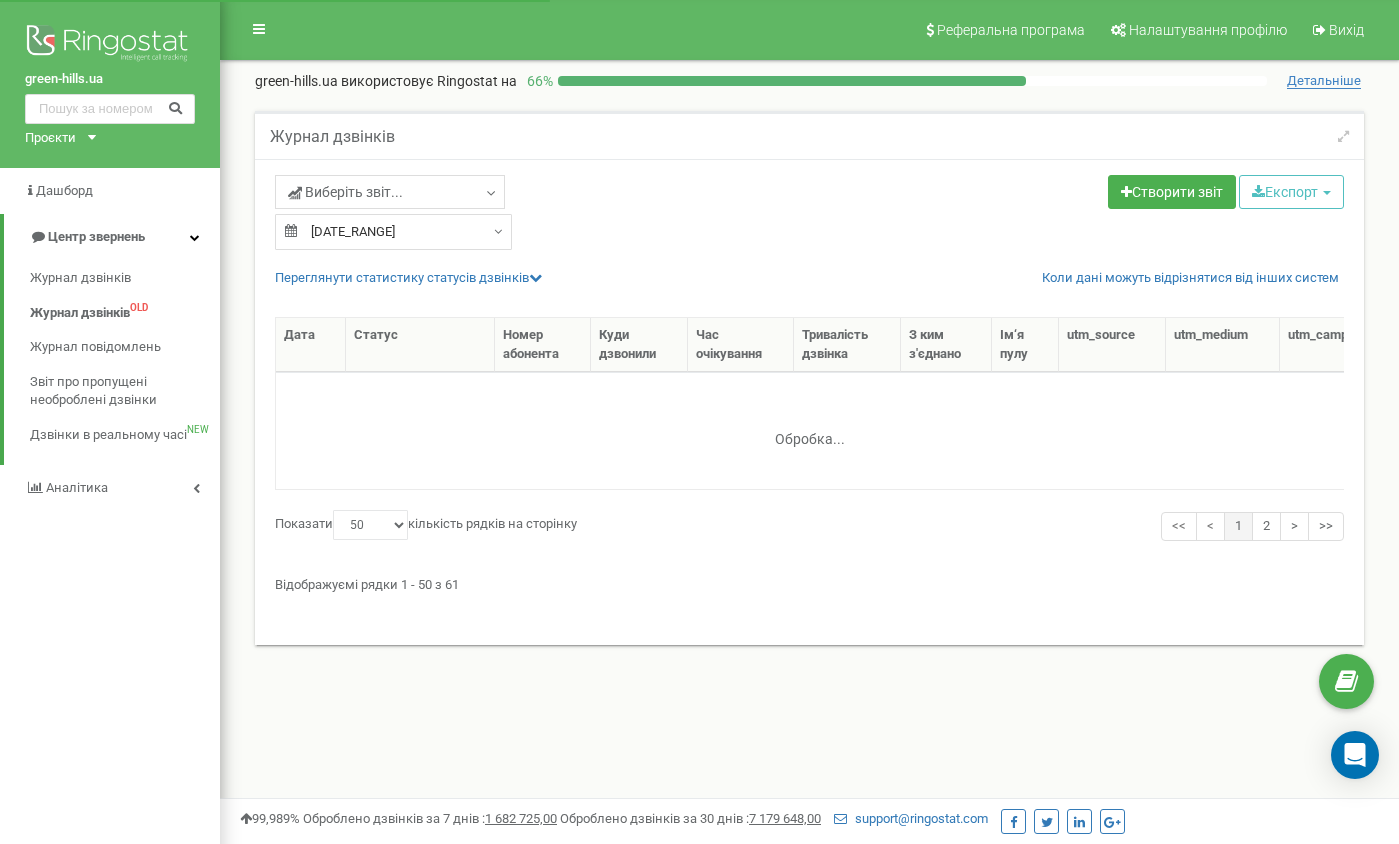 select on "50" 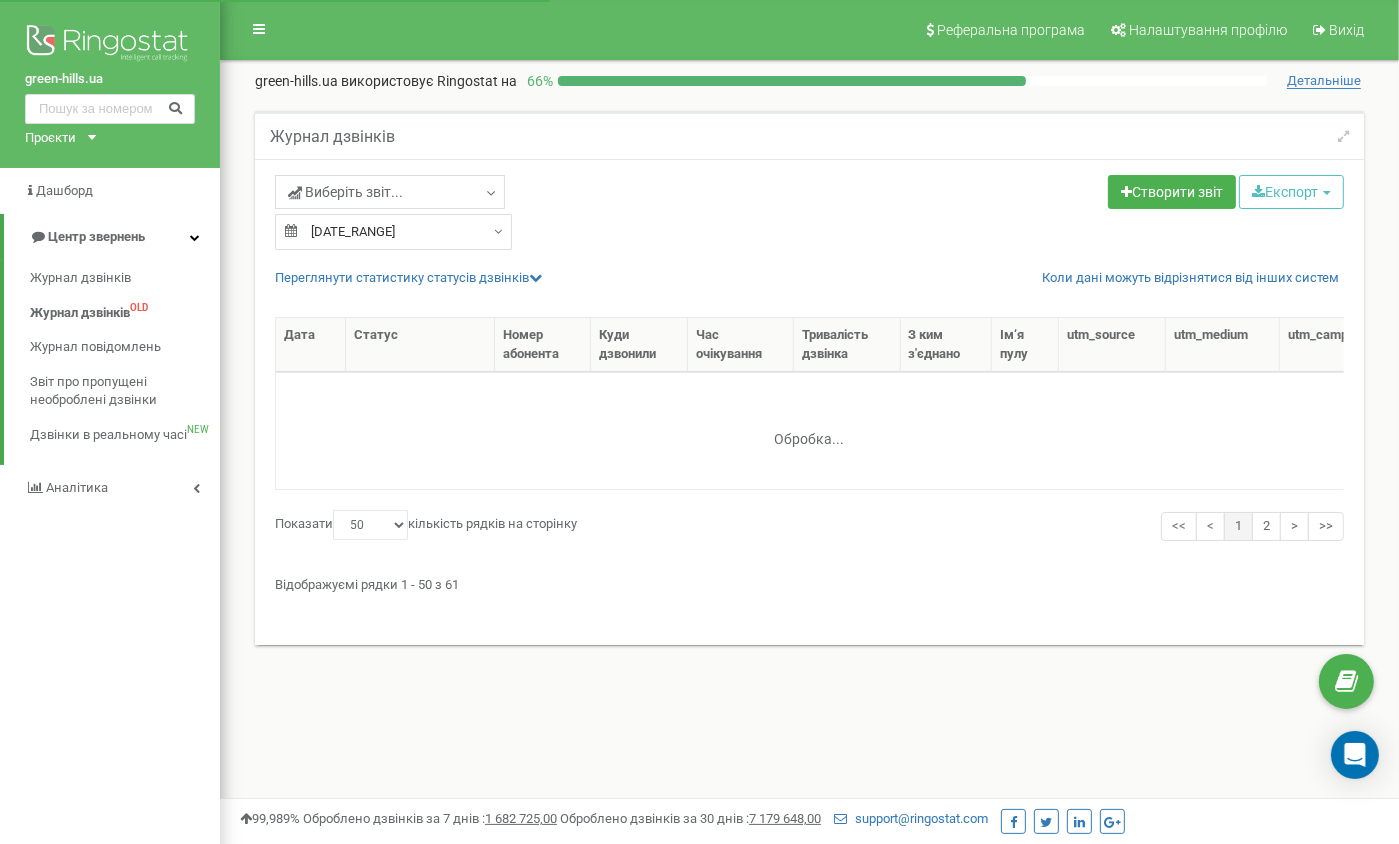 scroll, scrollTop: 0, scrollLeft: 0, axis: both 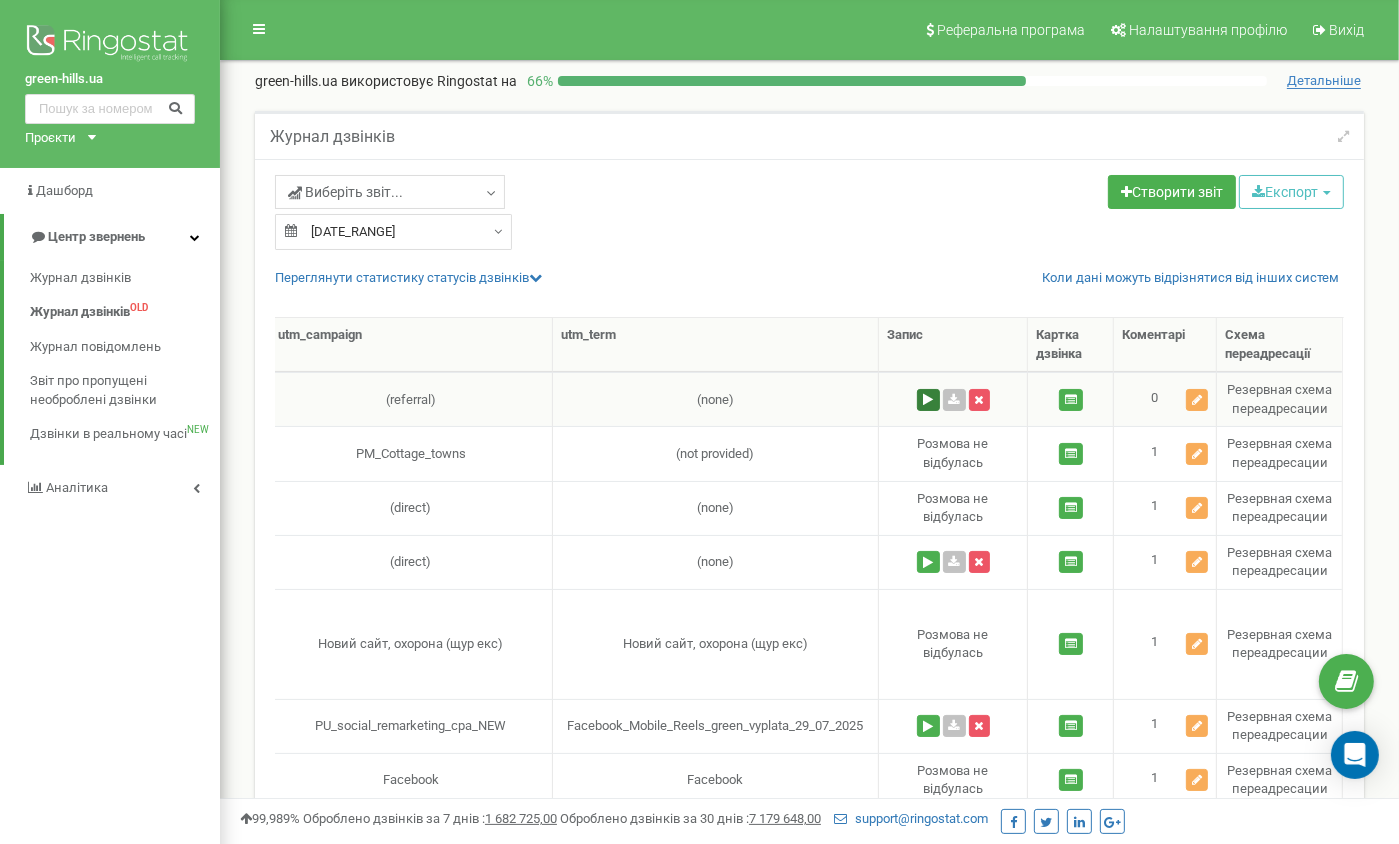 click at bounding box center [928, 400] 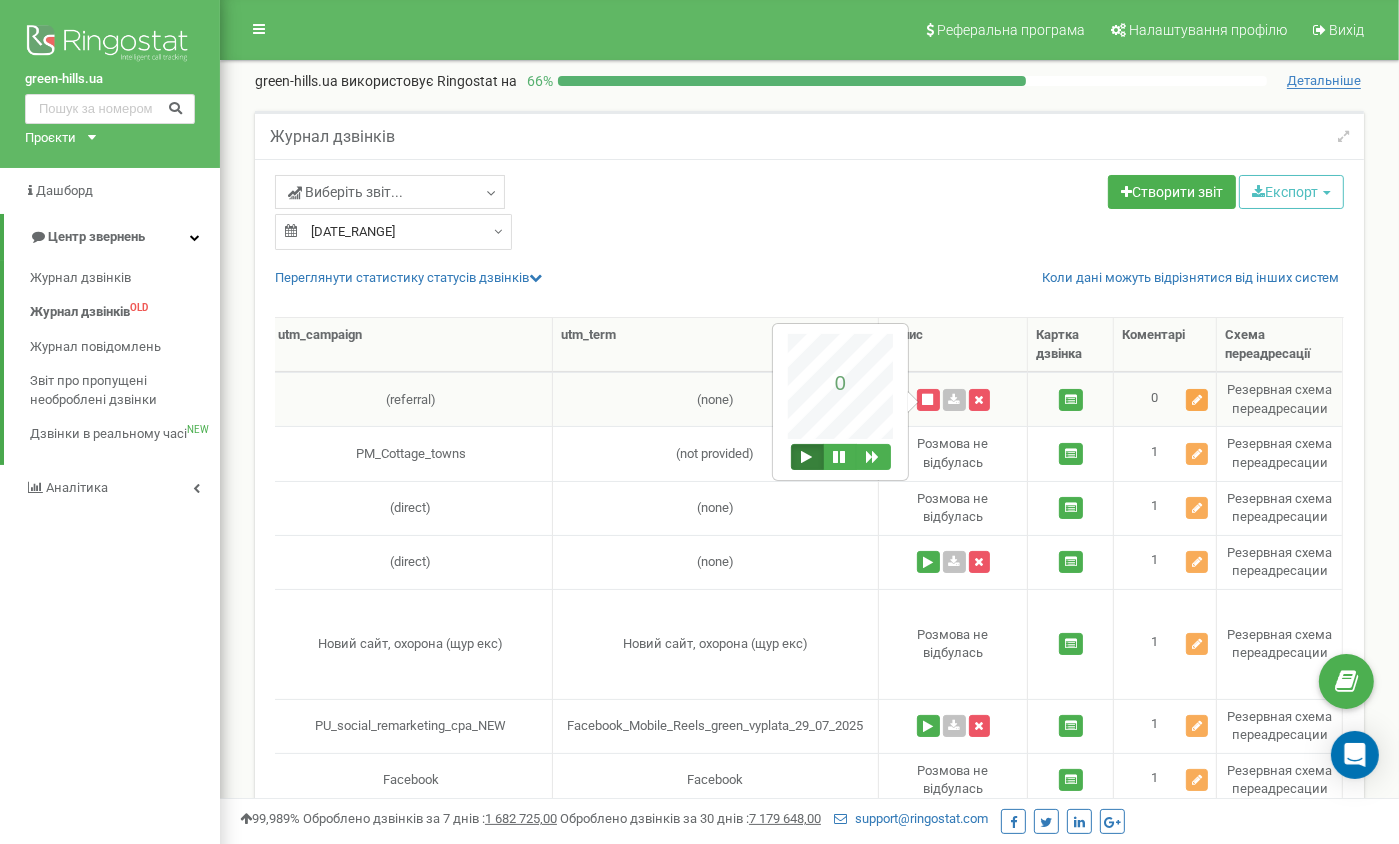 click at bounding box center (1197, 400) 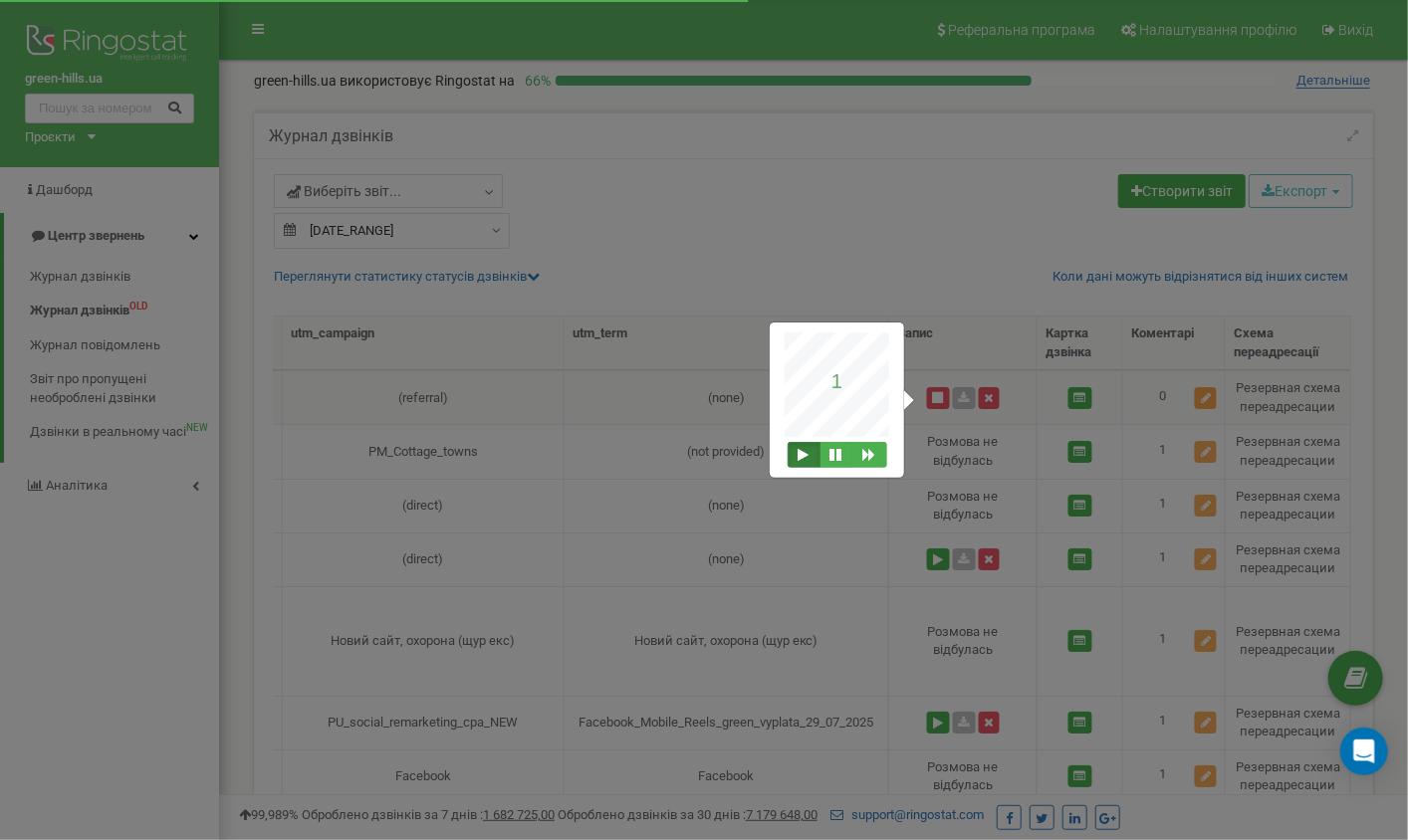 scroll, scrollTop: 0, scrollLeft: 1062, axis: horizontal 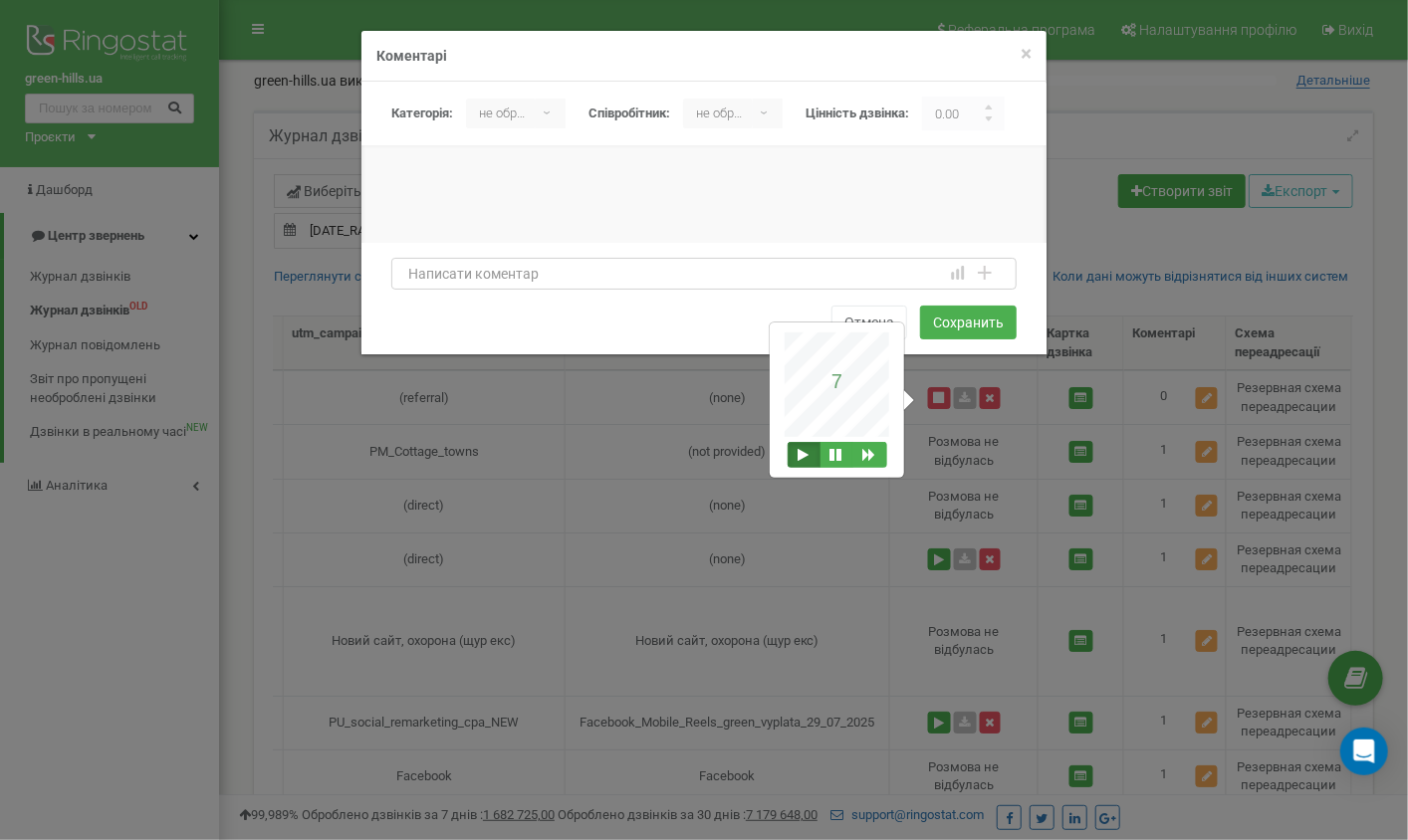 click at bounding box center [704, 274] 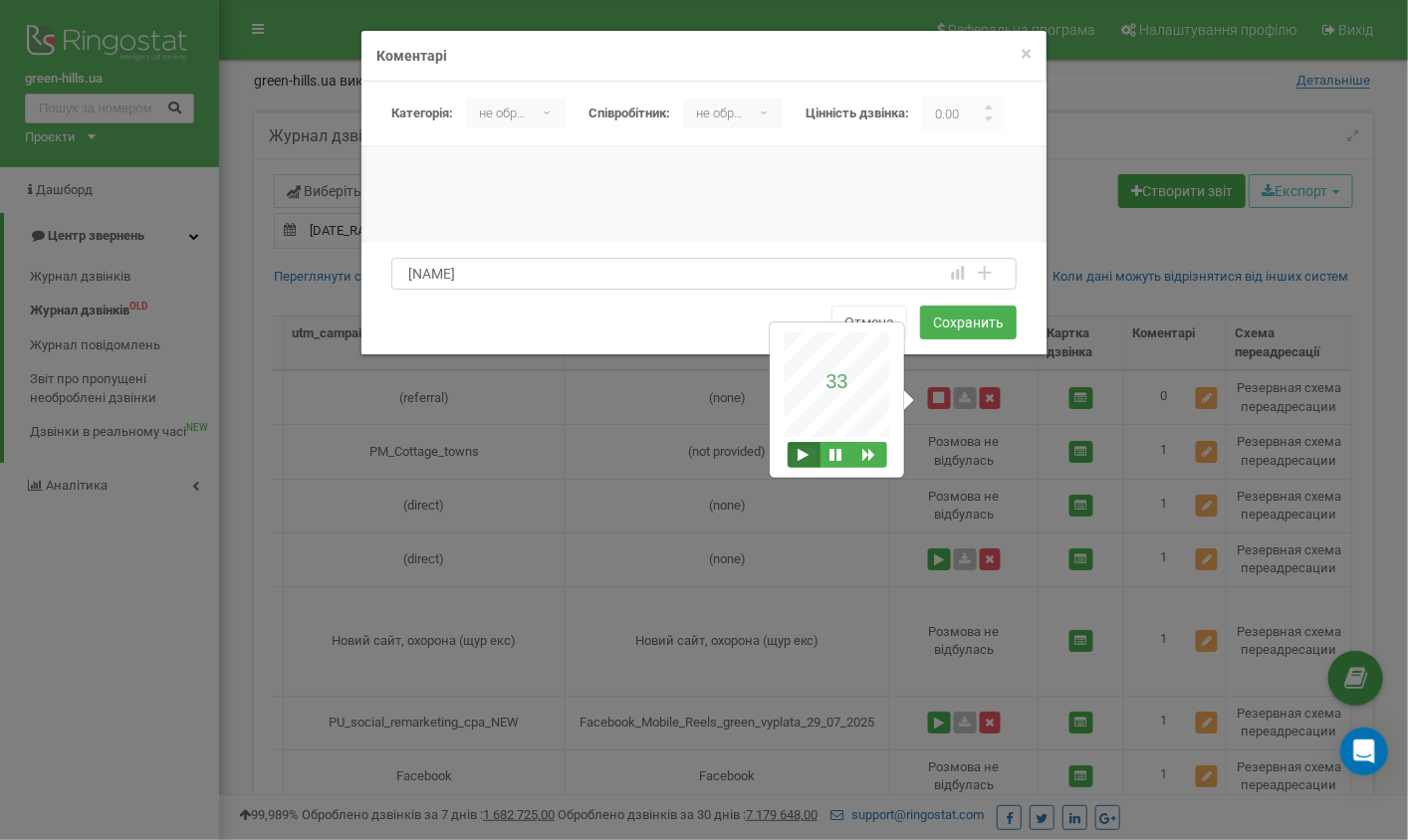type on "U" 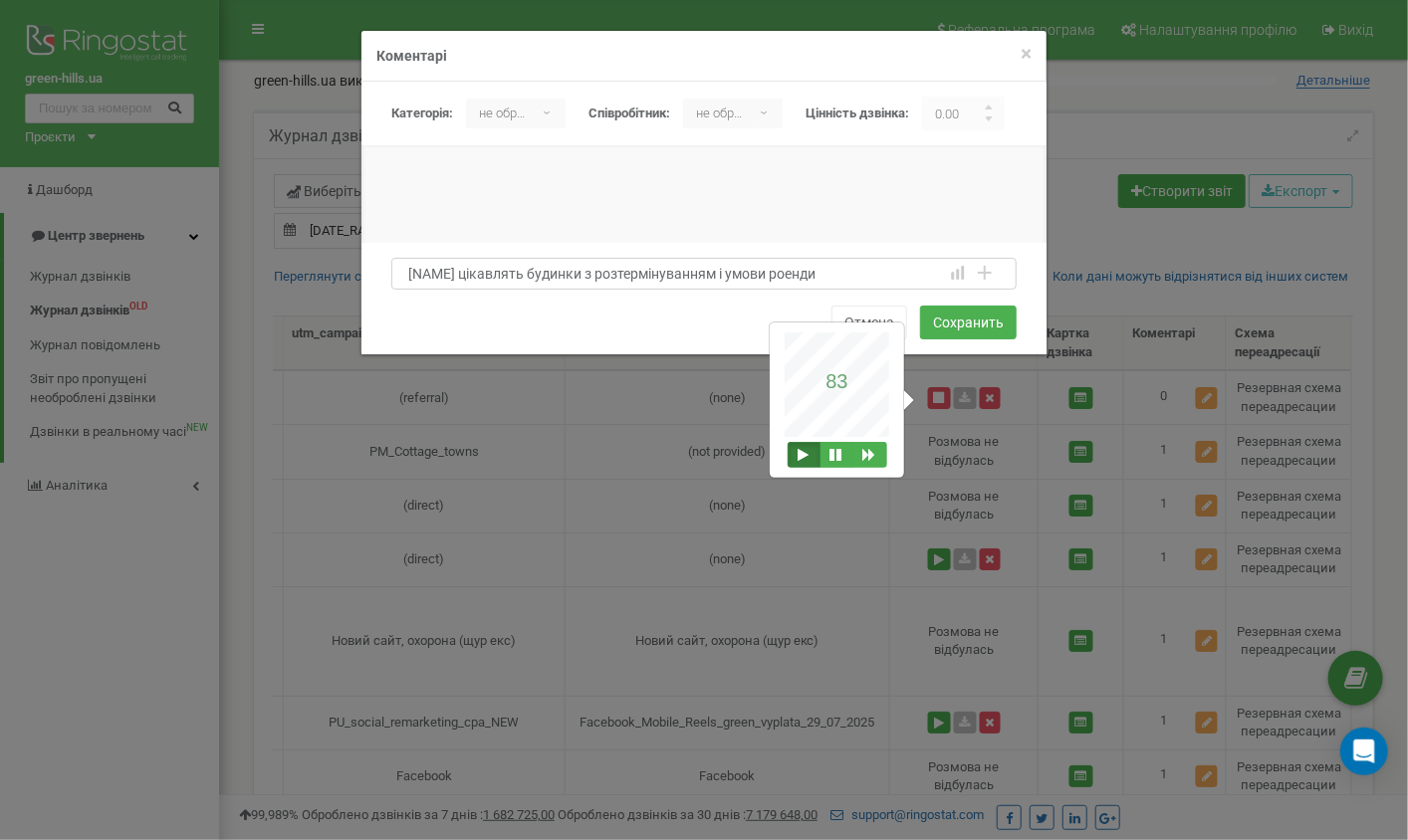click on "Галину цікавлять будинки з розтермінуванням і умови роенди" at bounding box center [704, 274] 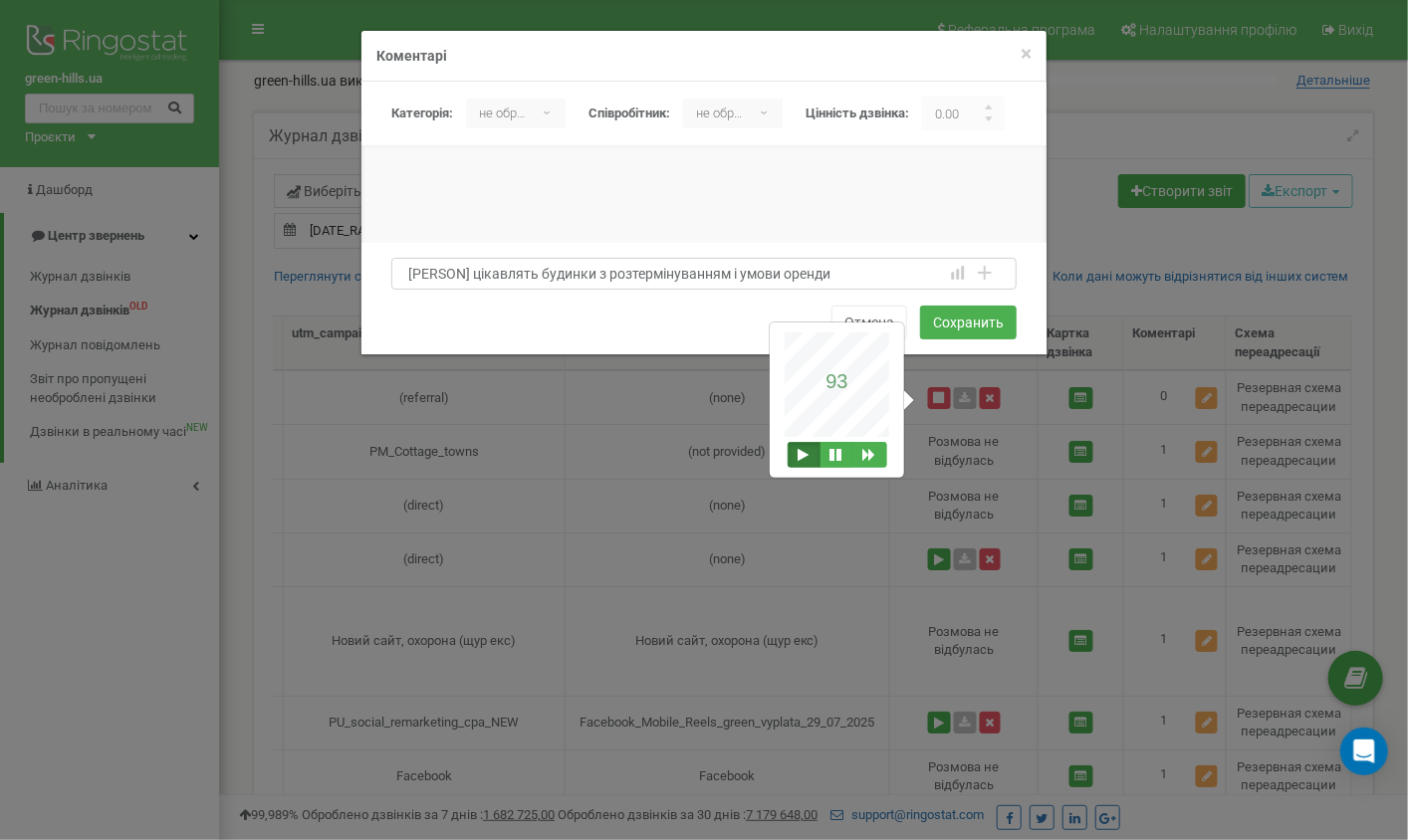 click on "Галину цікавлять будинки з розтермінуванням і умови оренди" at bounding box center (704, 274) 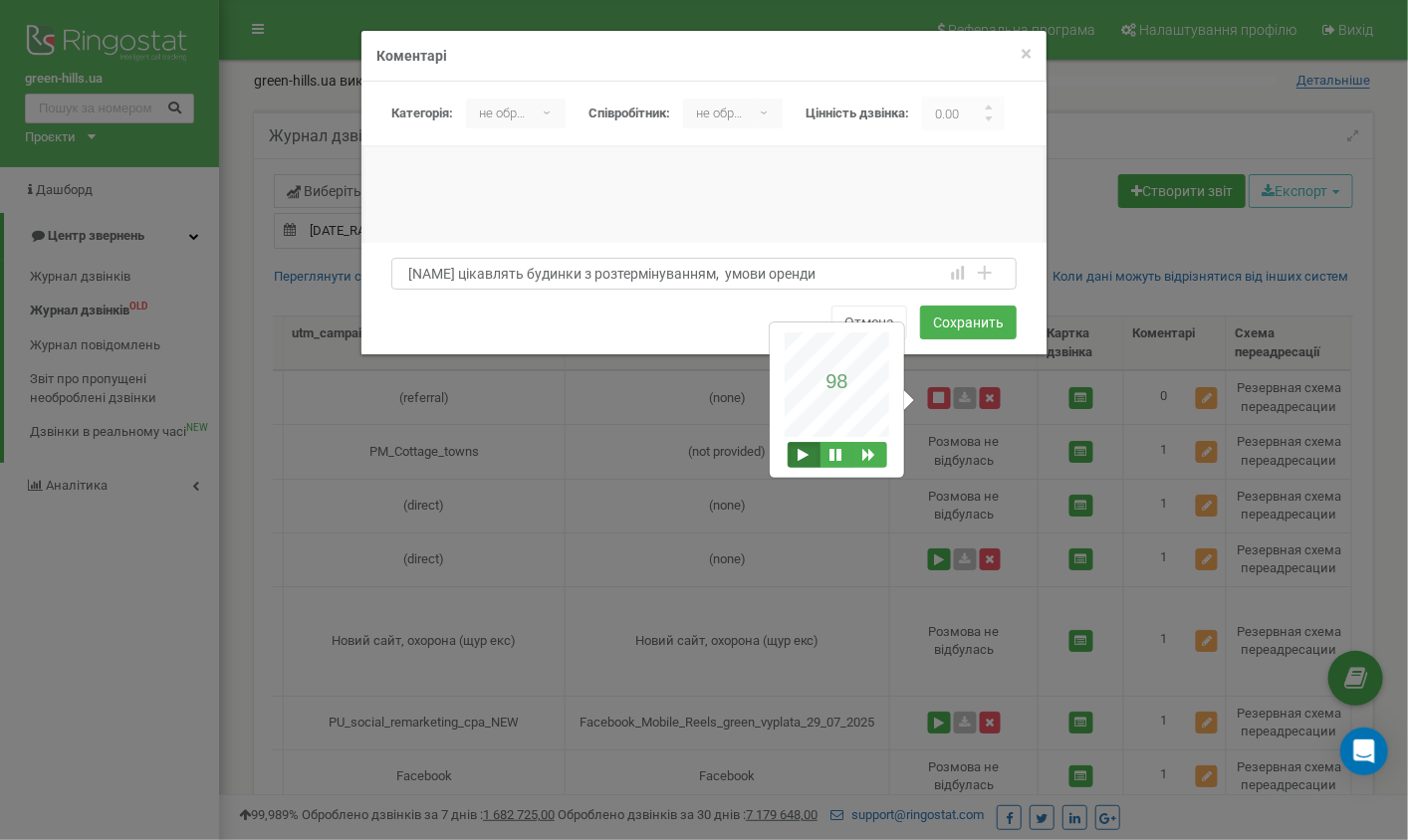 click on "Галину цікавлять будинки з розтермінуванням,  умови оренди" at bounding box center [704, 274] 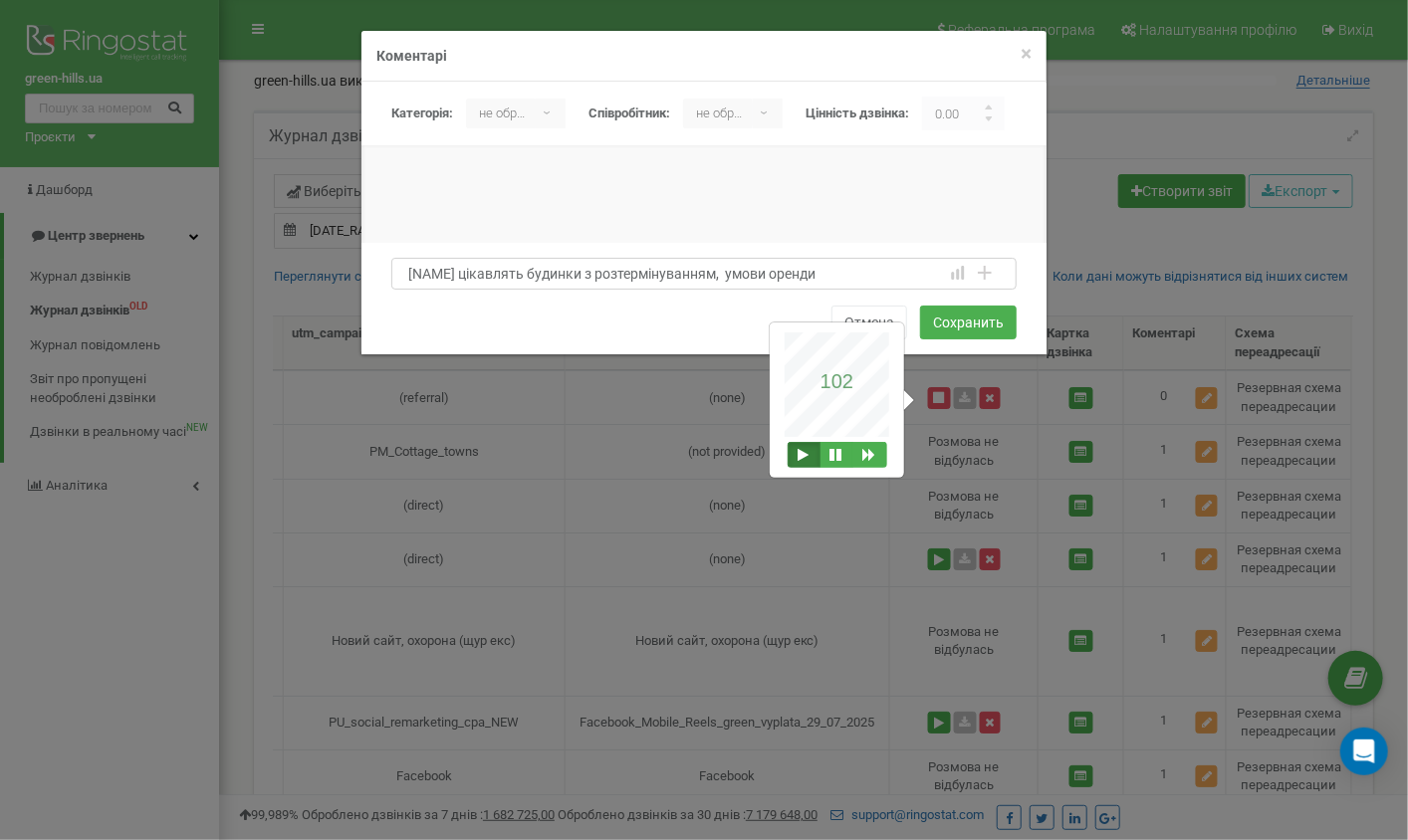 click on "Галину цікавлять будинки з розтермінуванням,  умови оренди" at bounding box center (704, 274) 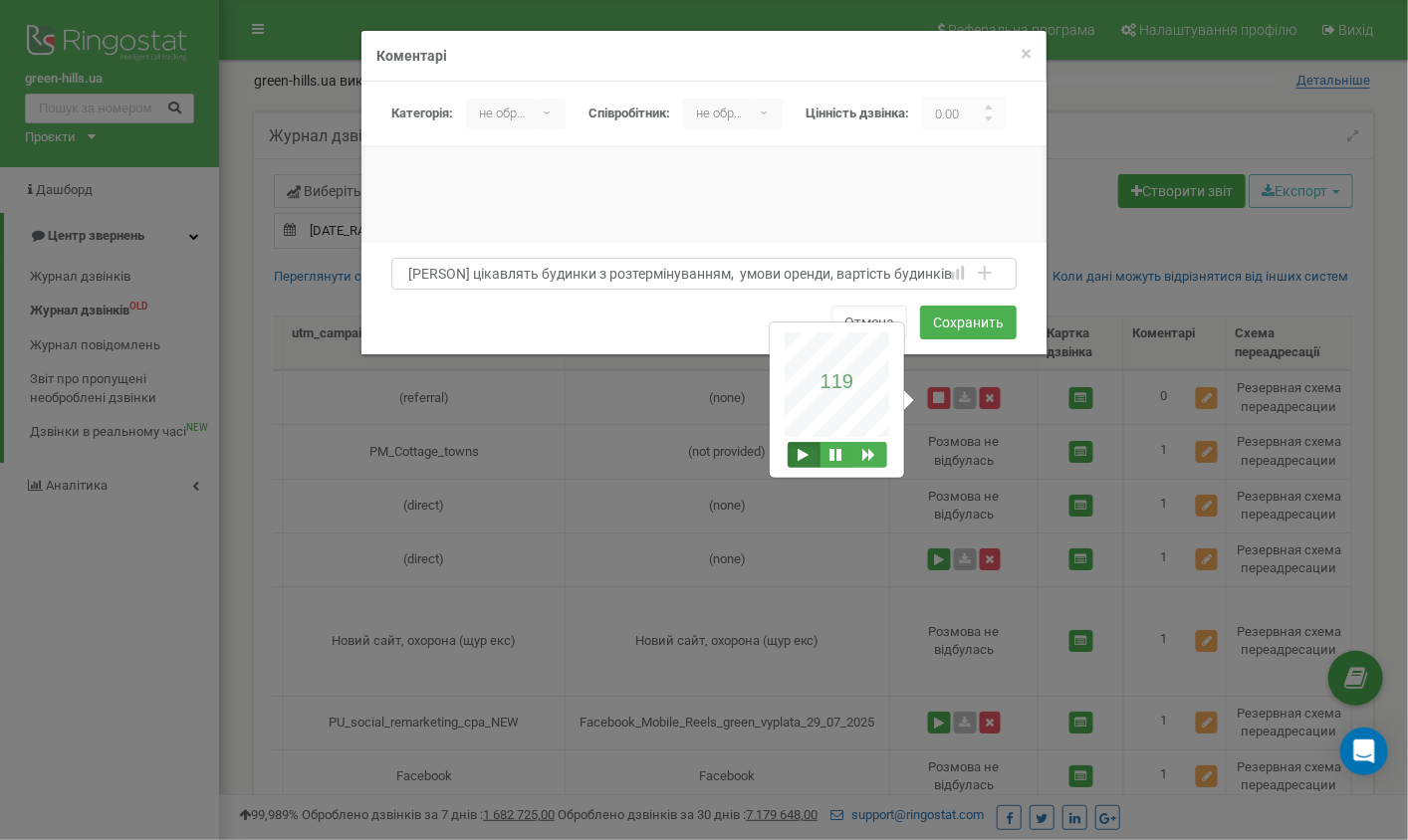 click on "Галину цікавлять будинки з розтермінуванням,  умови оренди, вартість будинків" at bounding box center [704, 274] 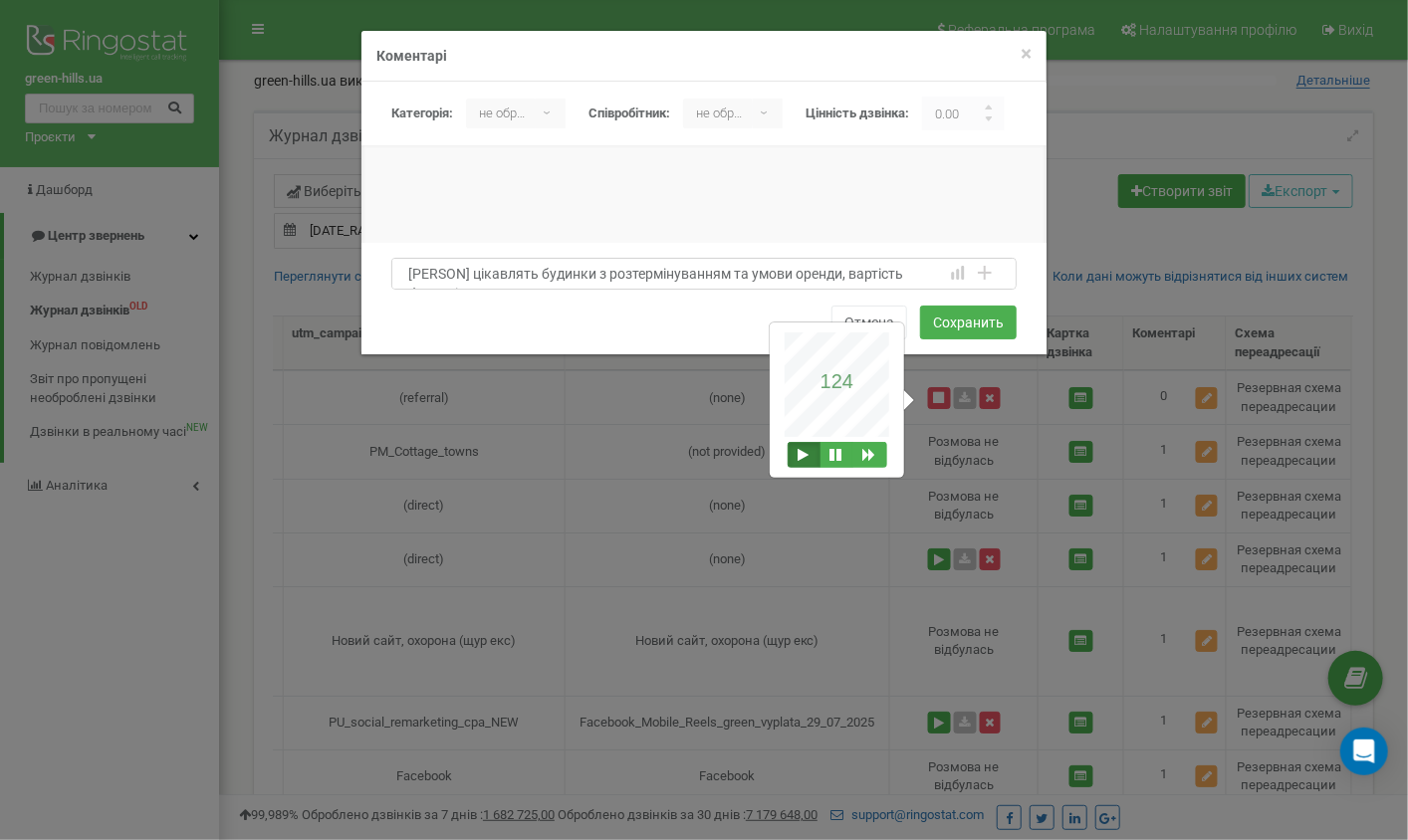 click on "Галину цікавлять будинки з розтермінуванням та умови оренди, вартість будинків" at bounding box center [704, 274] 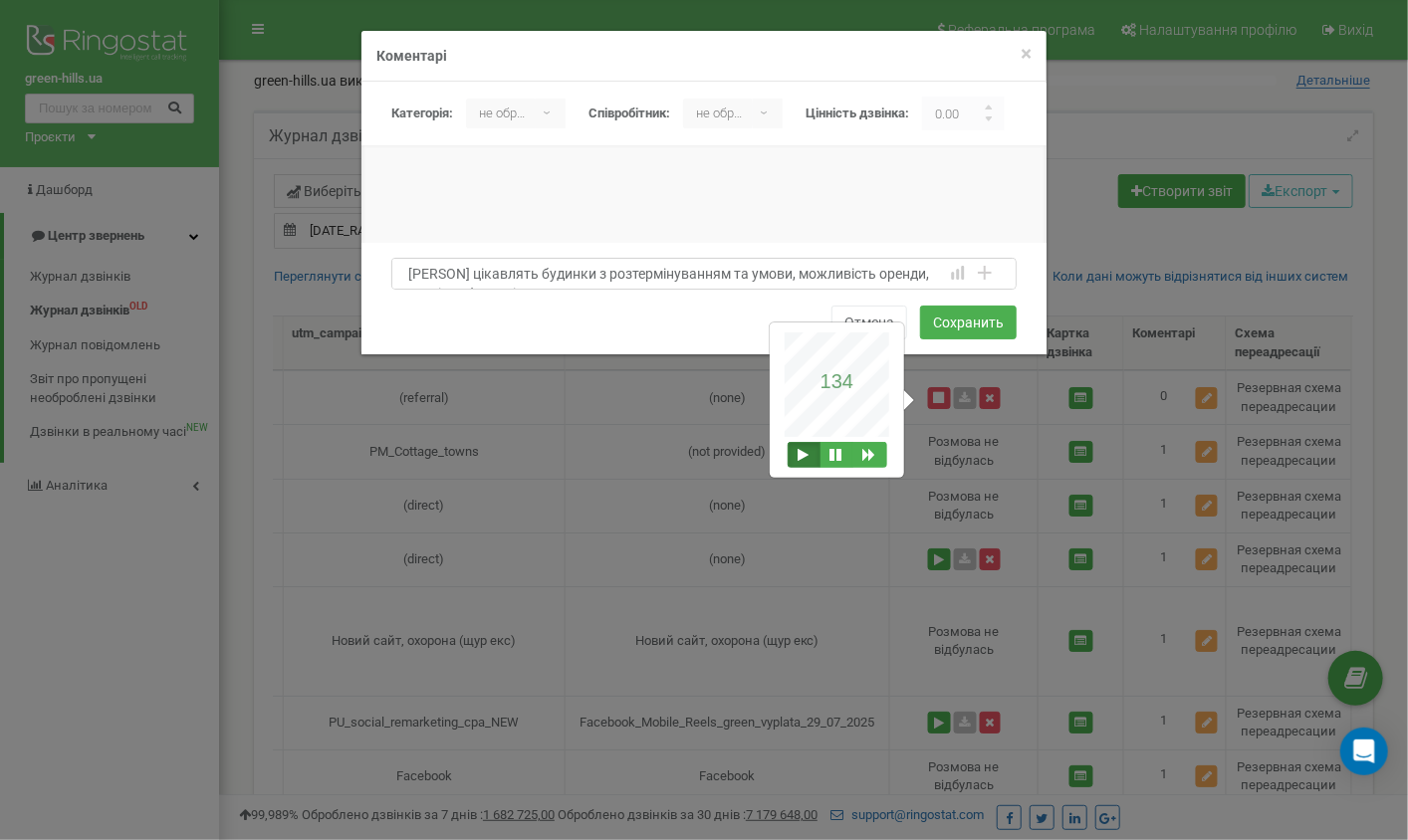 click on "Галину цікавлять будинки з розтермінуванням та умови, можливість оренди, вартість будинків" at bounding box center (704, 274) 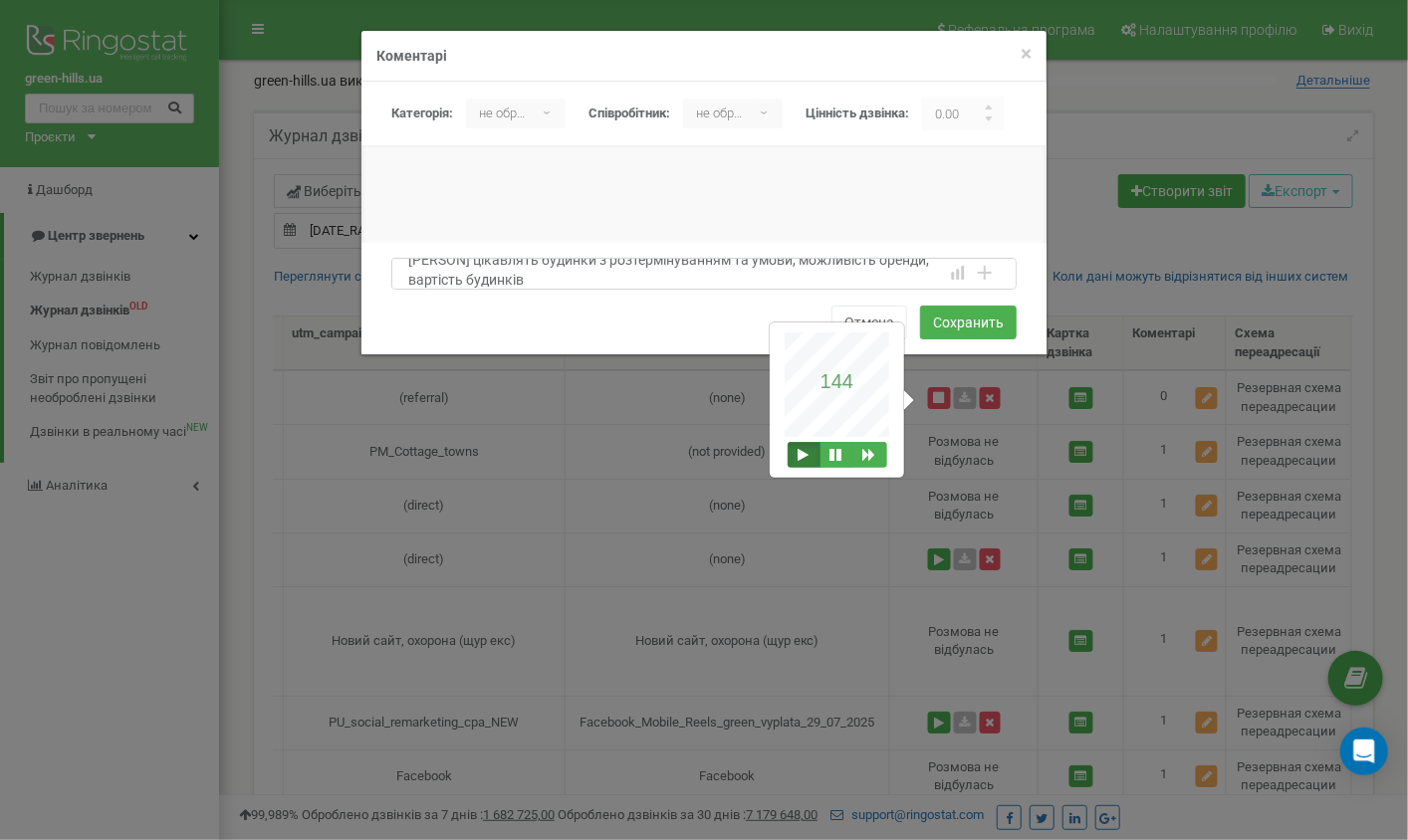 scroll, scrollTop: 3, scrollLeft: 0, axis: vertical 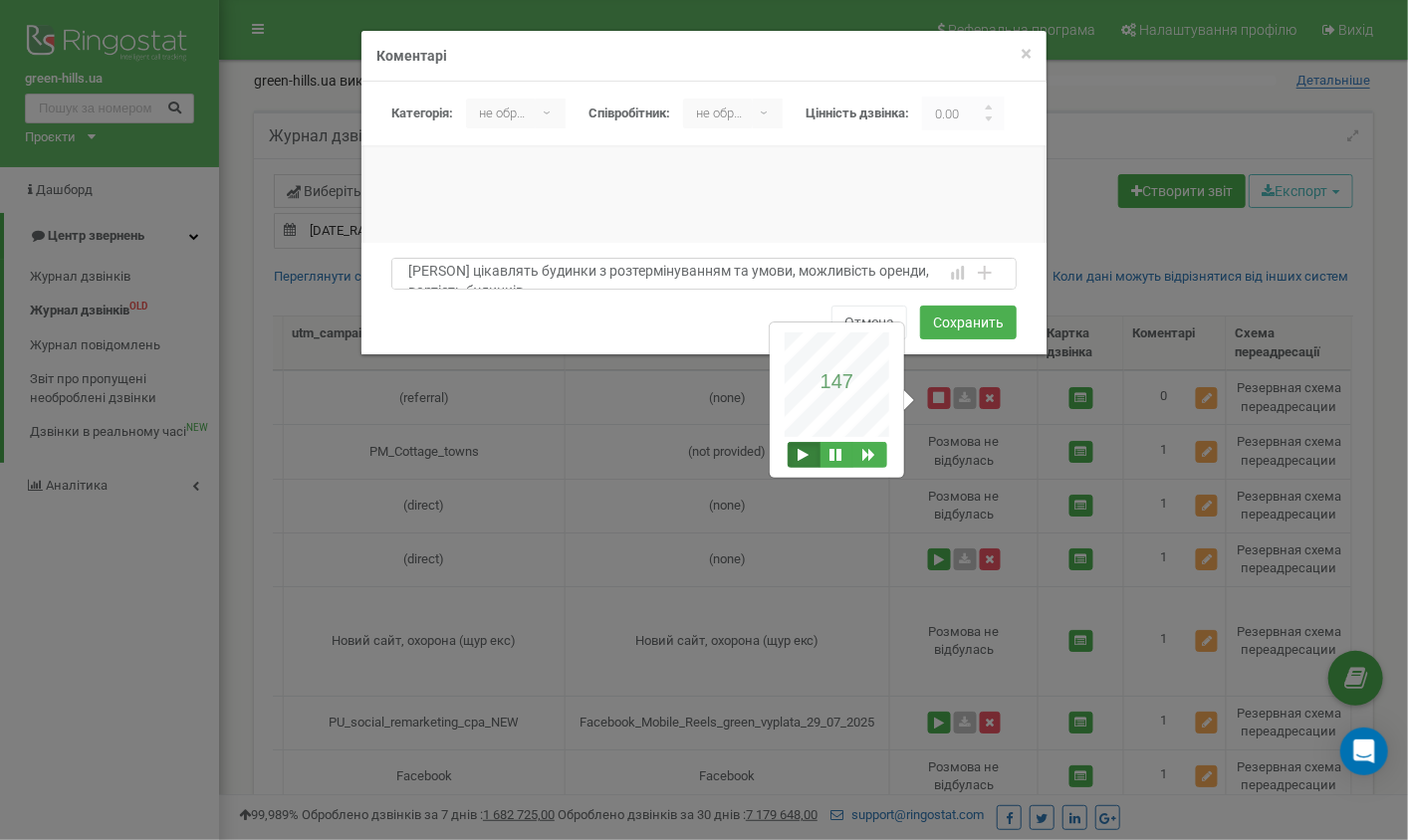 click on "Галину цікавлять будинки з розтермінуванням та умови, можливість оренди, вартість будинків" at bounding box center [704, 274] 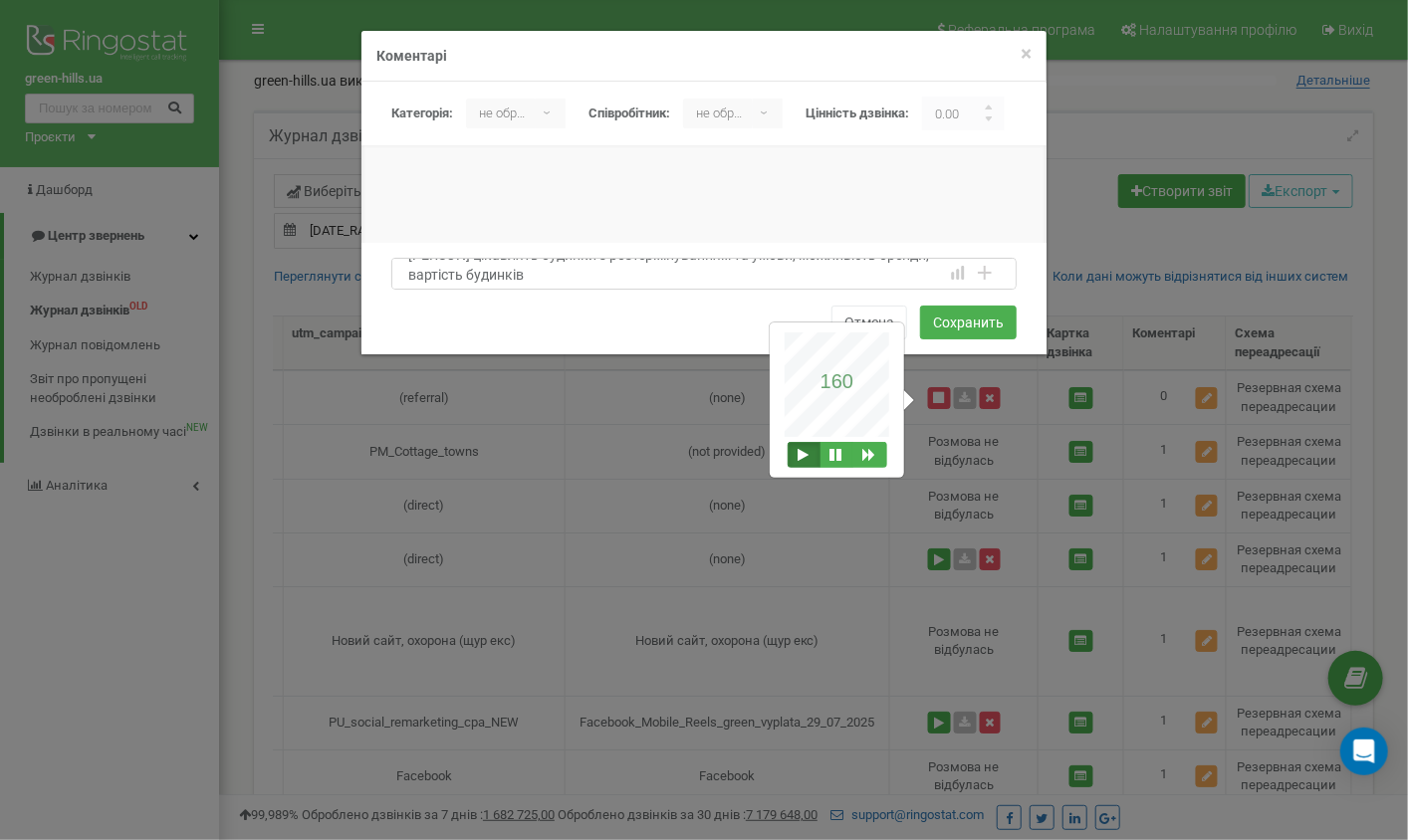 scroll, scrollTop: 20, scrollLeft: 0, axis: vertical 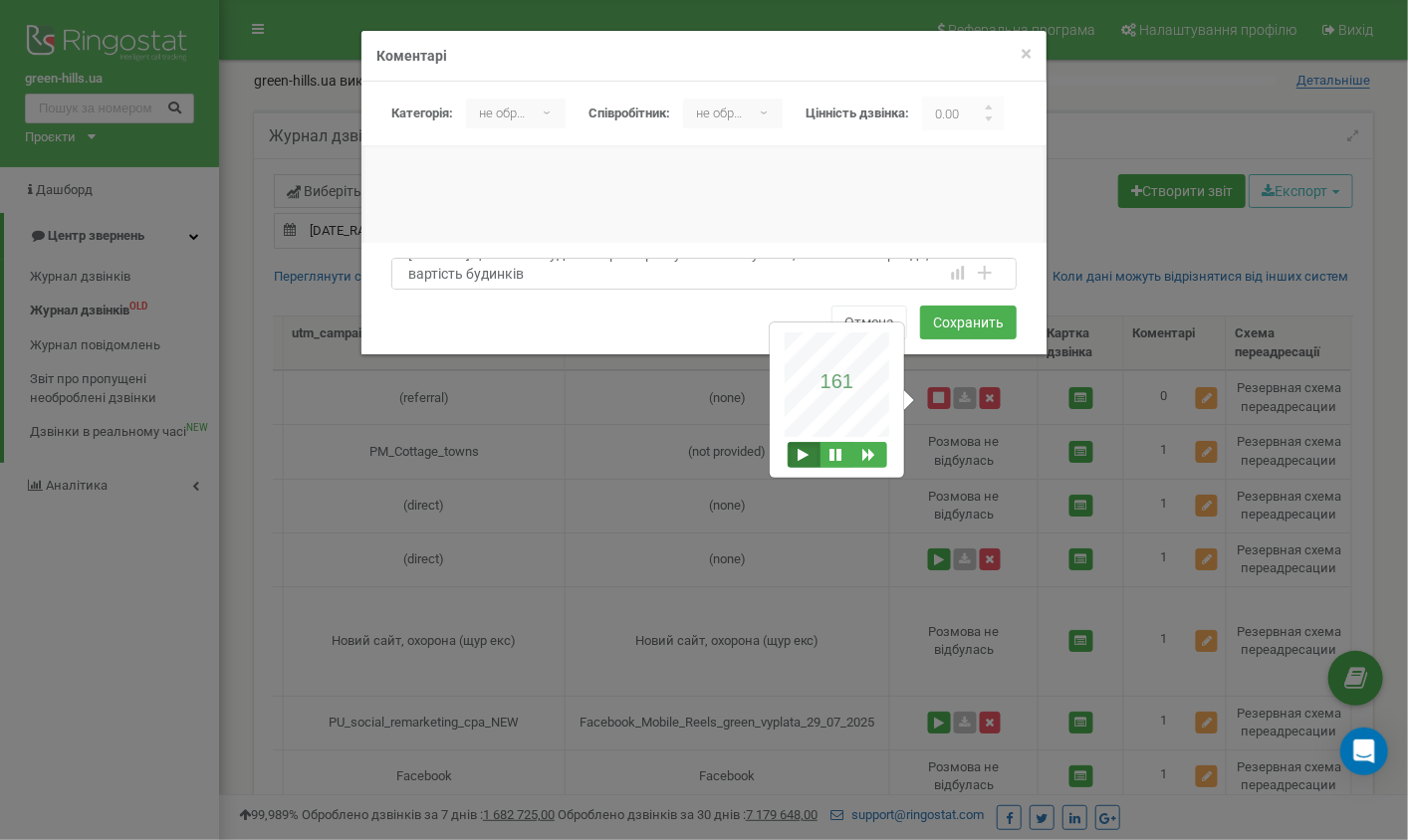 click on "Галину цікавлять будинки з розтермінуванням та умови, можливість оренди, вартість будинків" at bounding box center [704, 274] 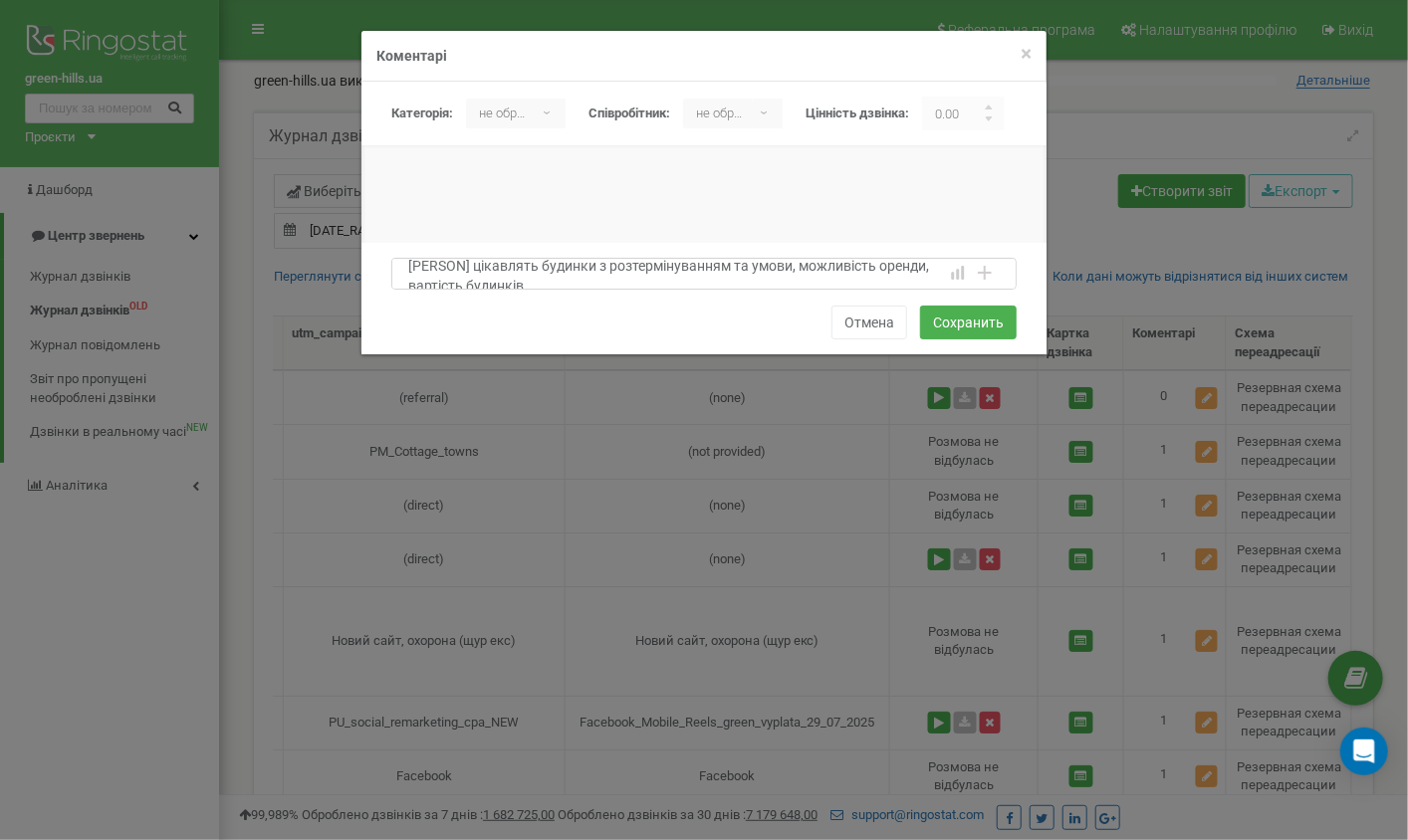 scroll, scrollTop: 0, scrollLeft: 0, axis: both 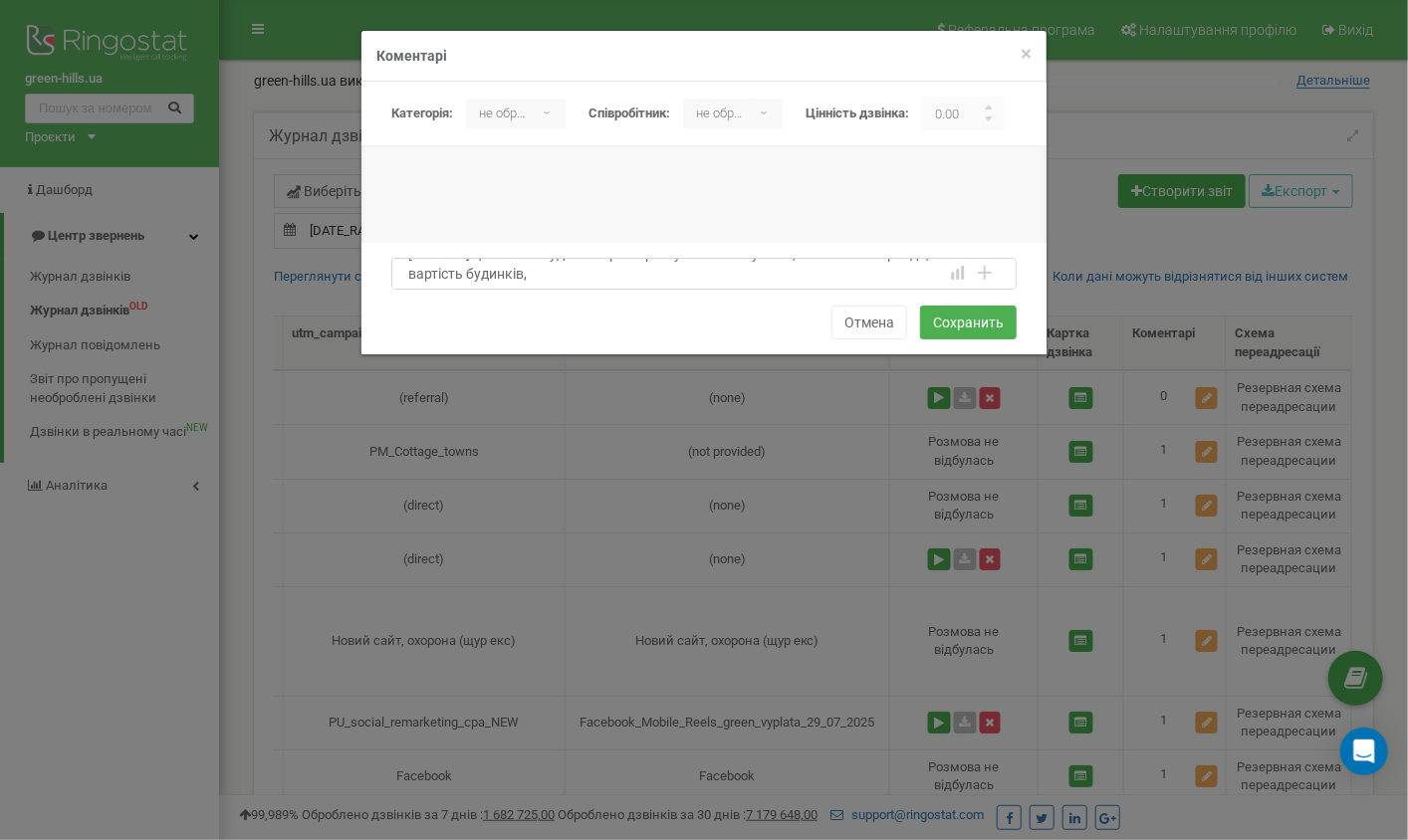 drag, startPoint x: 735, startPoint y: 275, endPoint x: 765, endPoint y: 274, distance: 30.016662 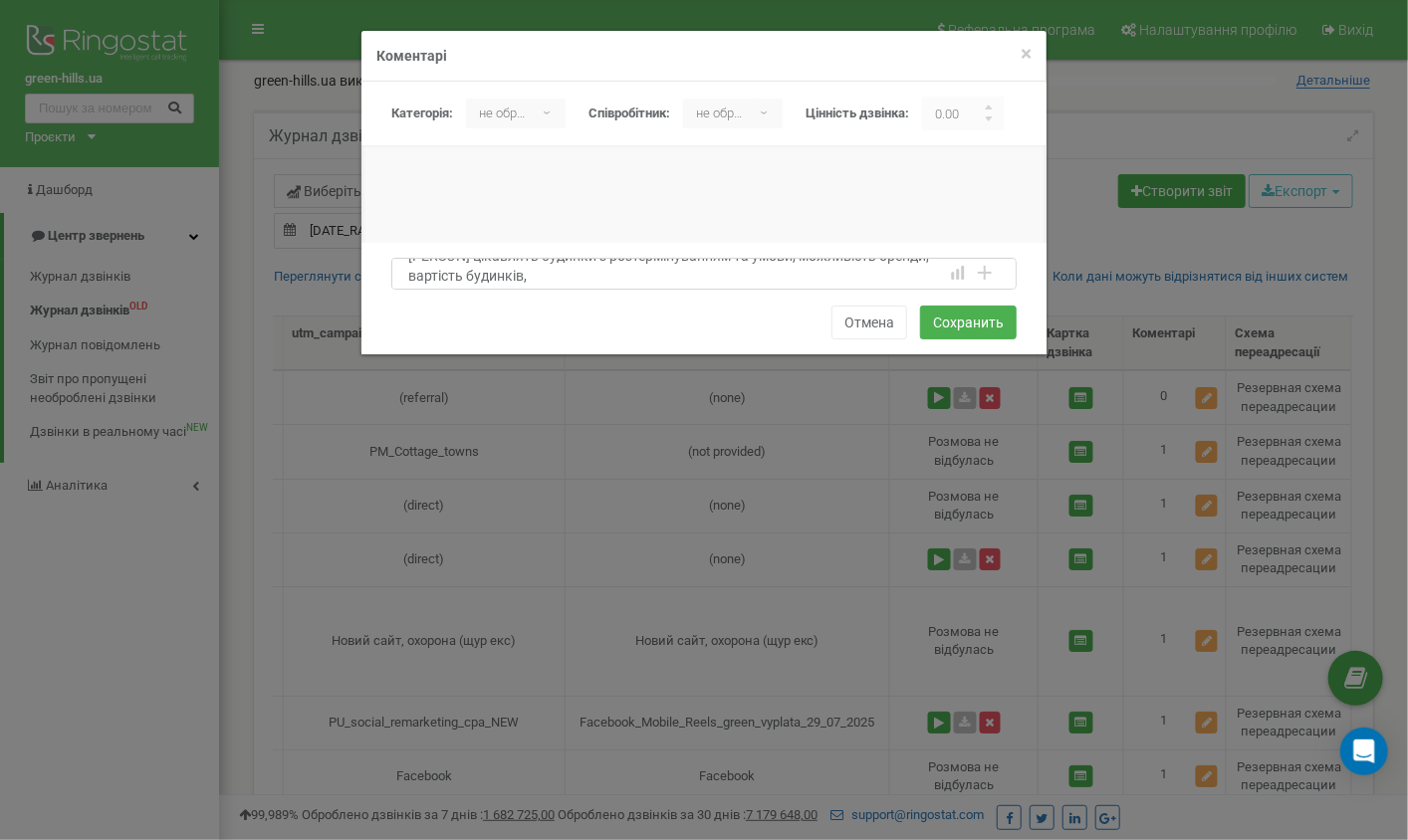 scroll, scrollTop: 1, scrollLeft: 0, axis: vertical 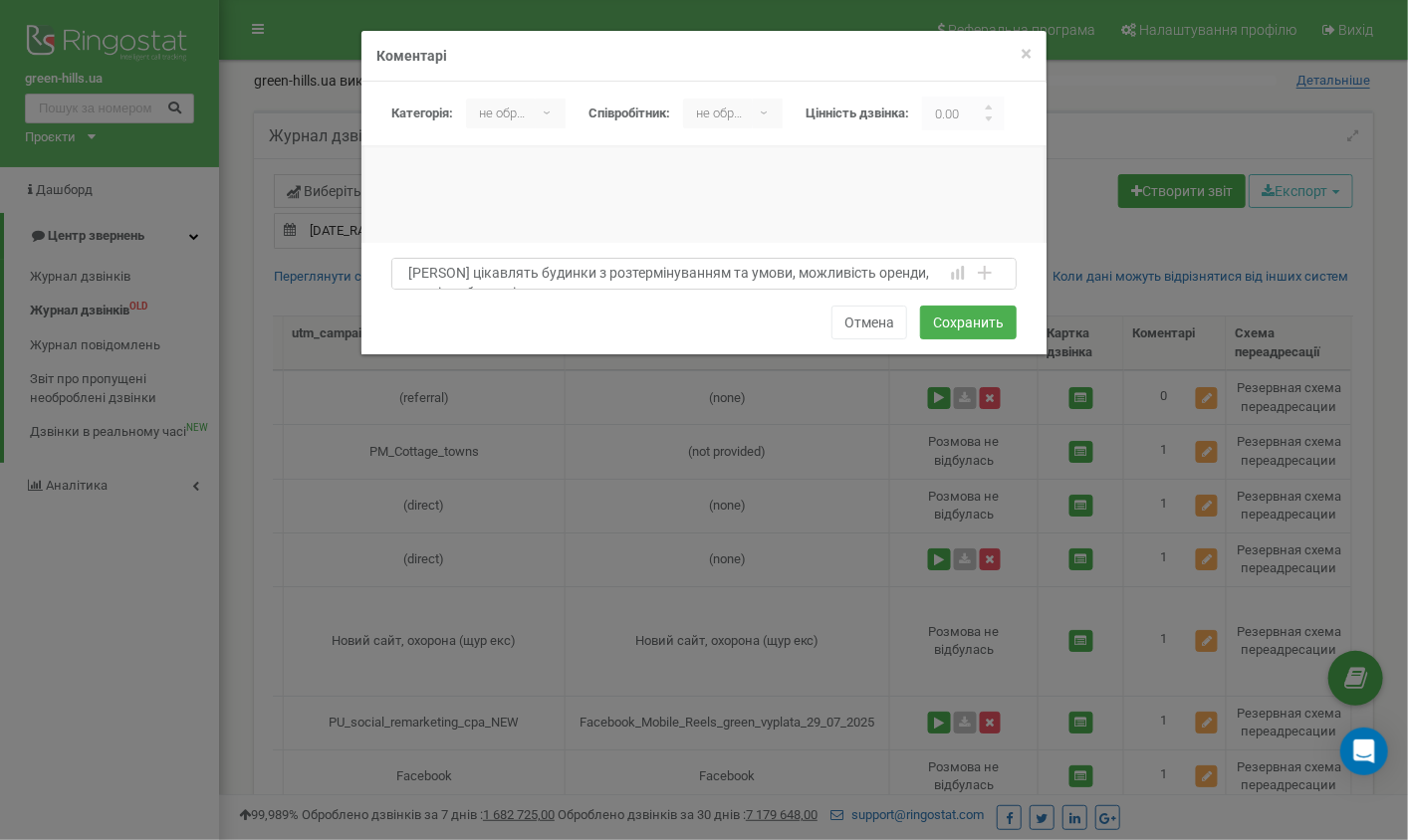 click on "Галину цікавлять будинки з розтермінуванням та умови, можливість оренди, вартість будинків," at bounding box center [704, 274] 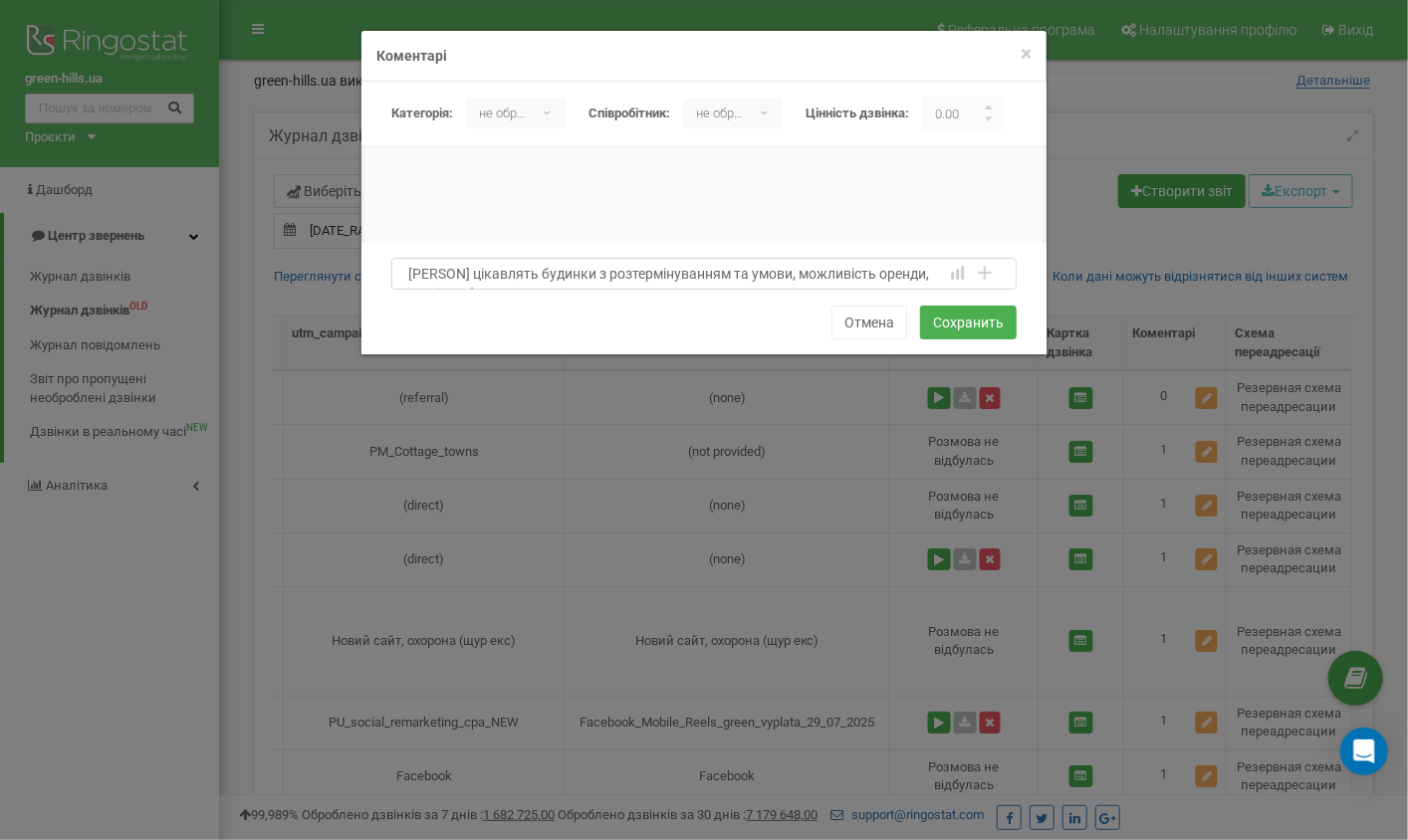 drag, startPoint x: 776, startPoint y: 270, endPoint x: 737, endPoint y: 270, distance: 39 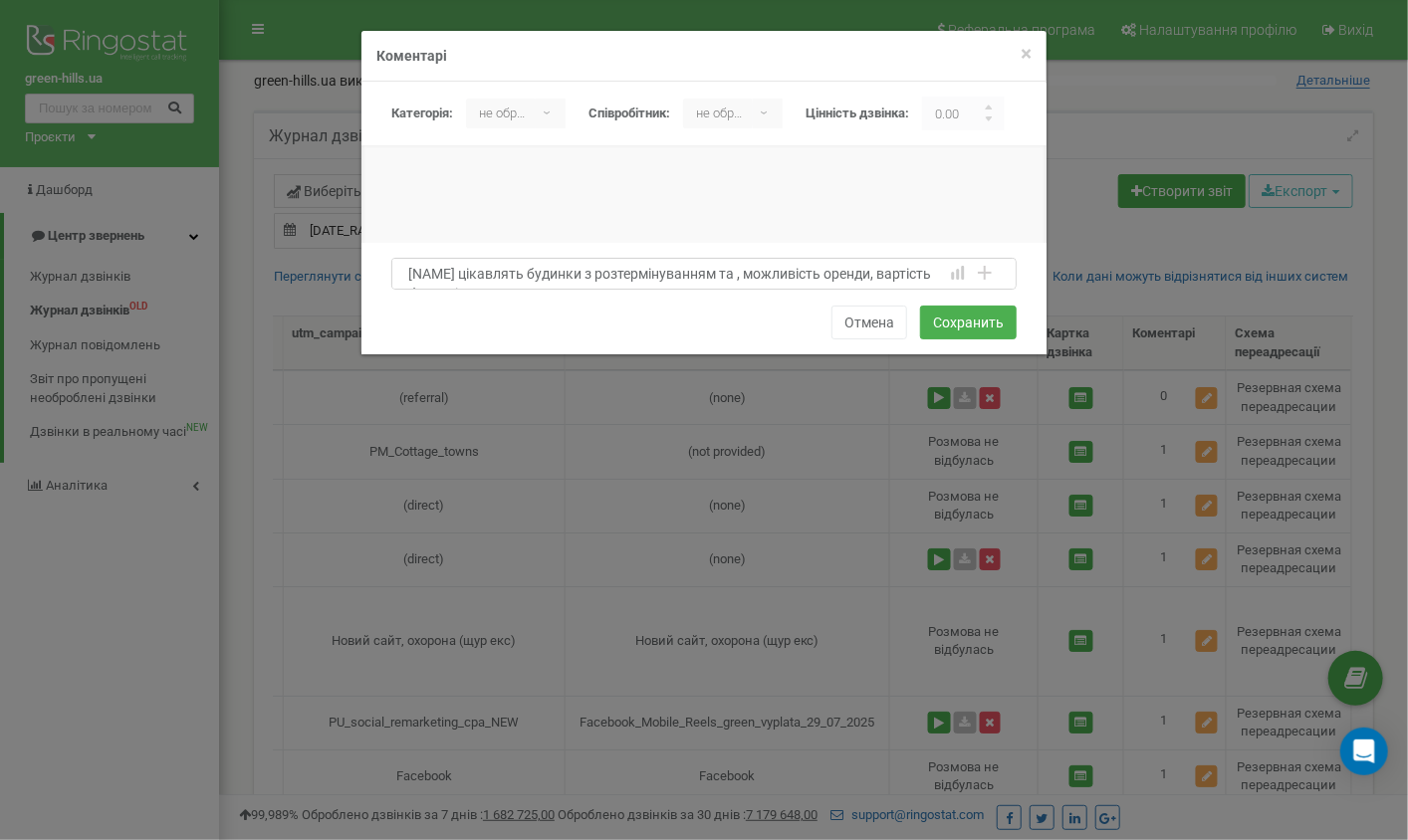 click on "Галину цікавлять будинки з розтермінуванням та , можливість оренди, вартість будинків," at bounding box center [704, 274] 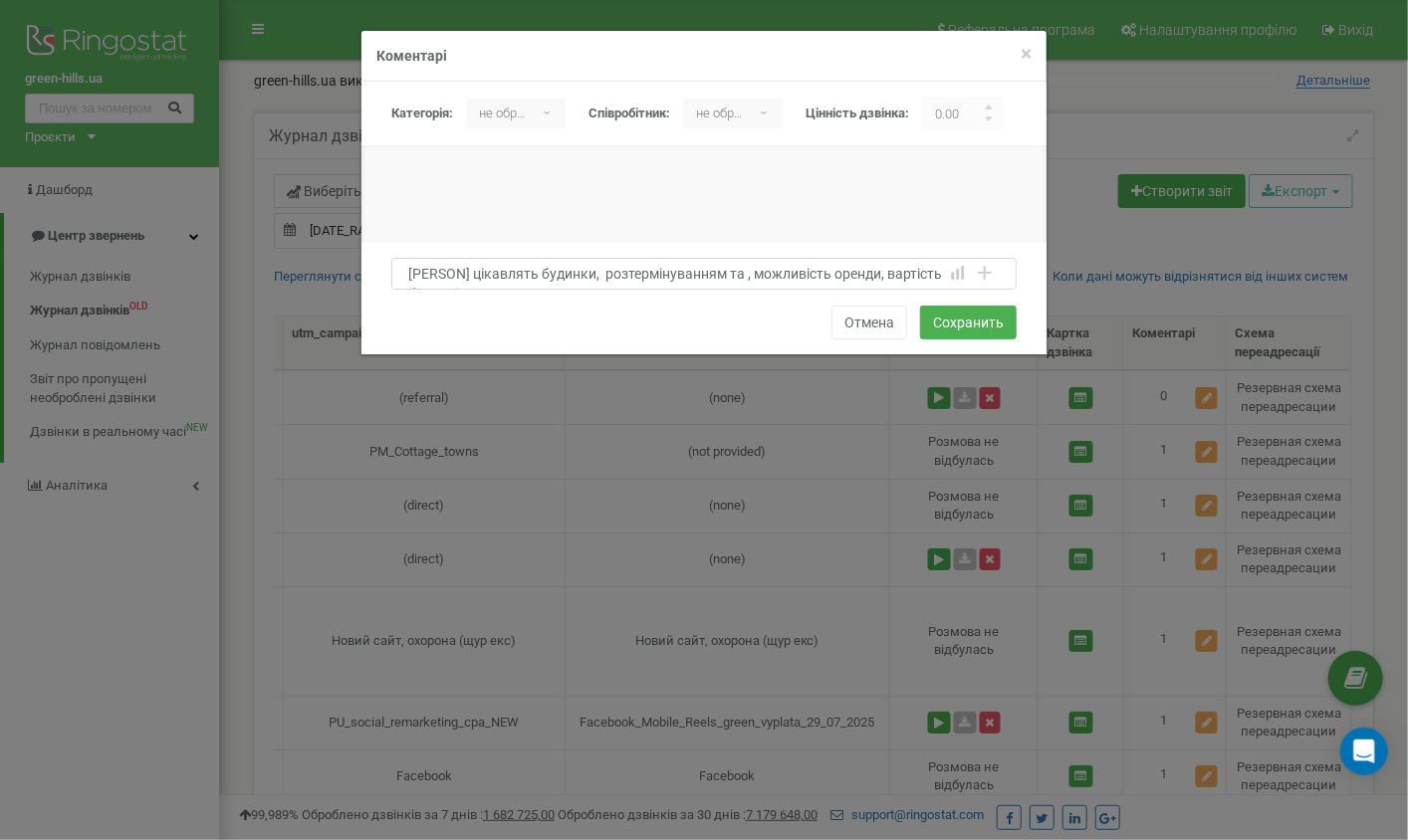paste on "умови" 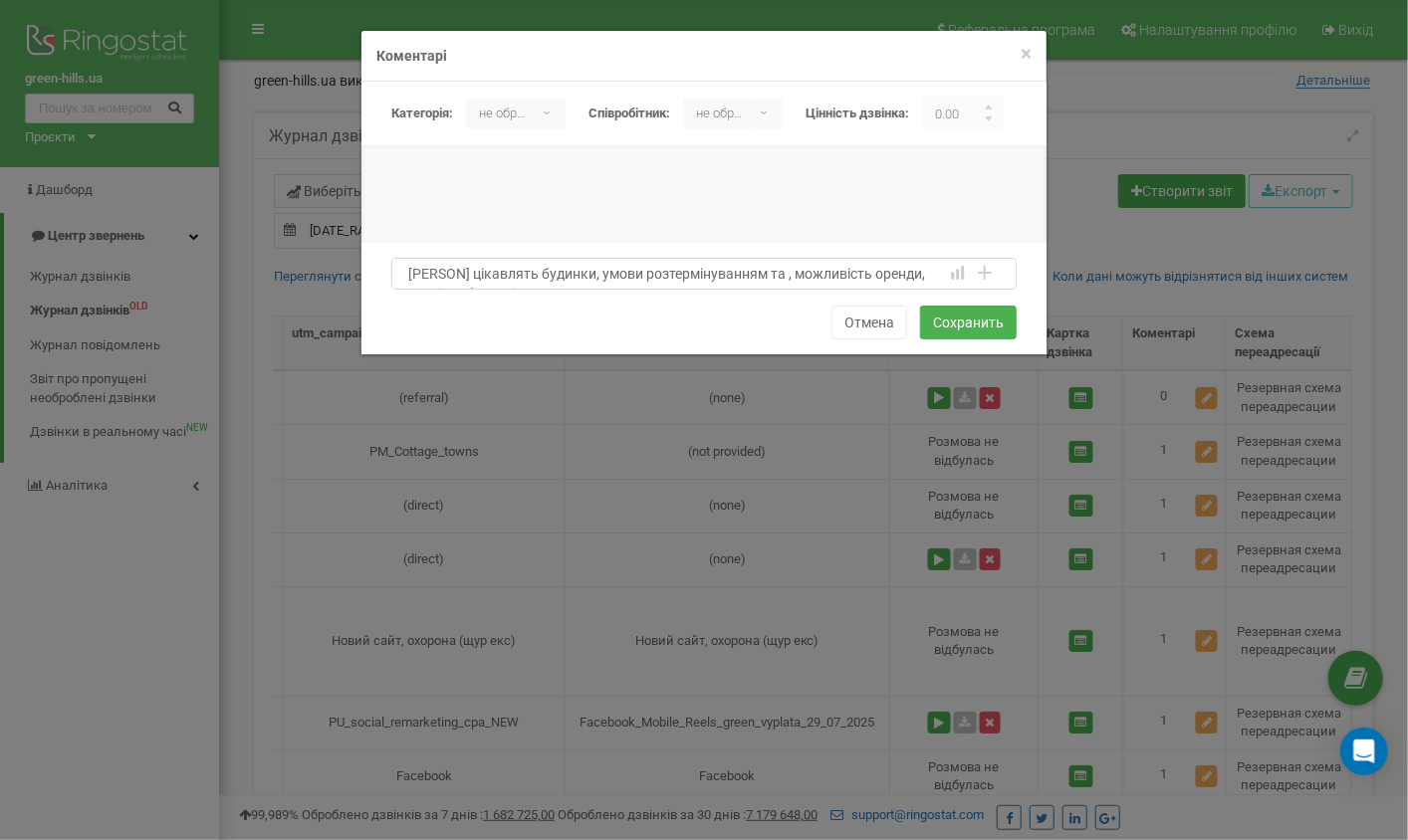 click on "Галину цікавлять будинки, умови розтермінуванням та , можливість оренди, вартість будинків," at bounding box center [704, 274] 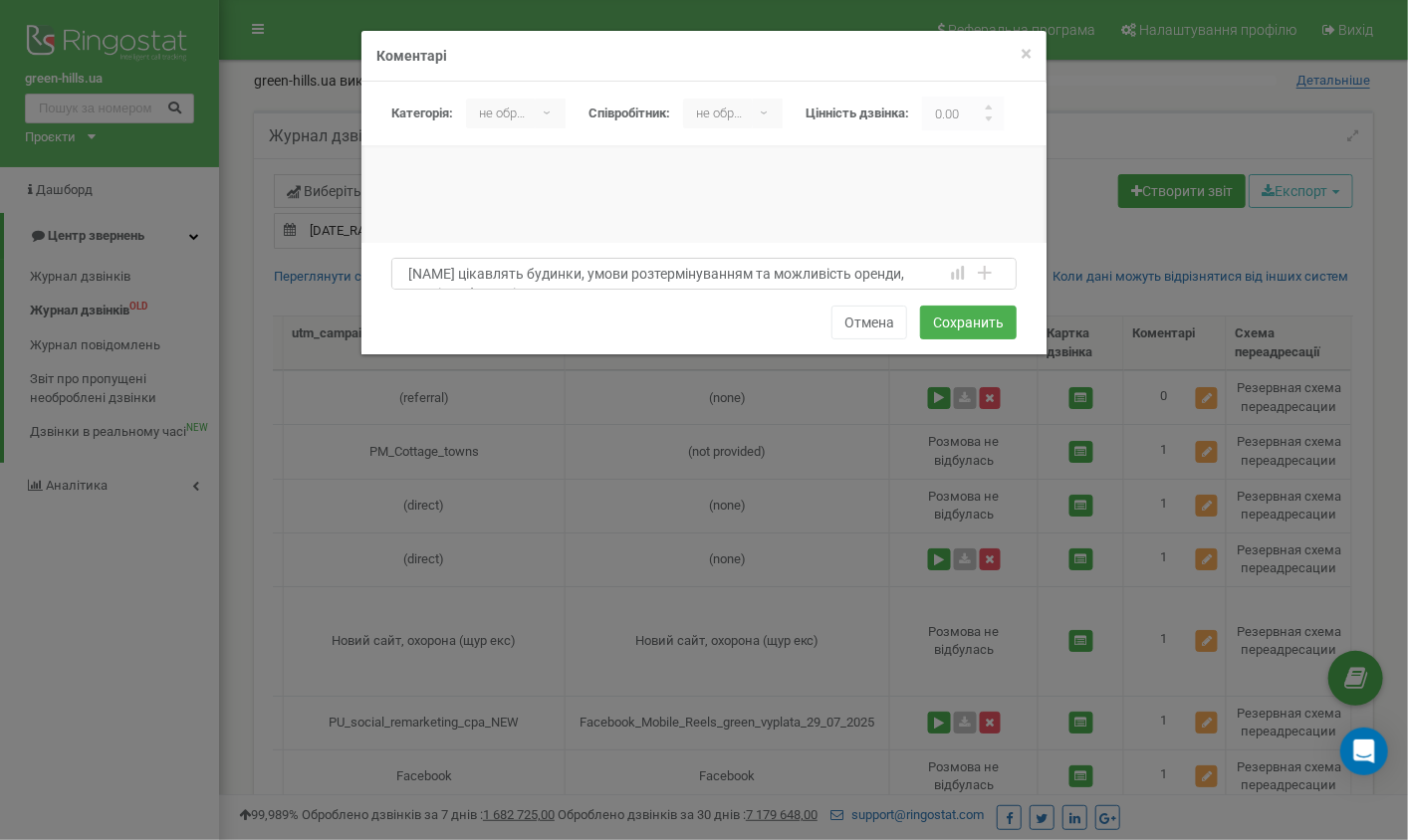 click on "Галину цікавлять будинки, умови розтермінуванням та можливість оренди, вартість будинків," at bounding box center [704, 274] 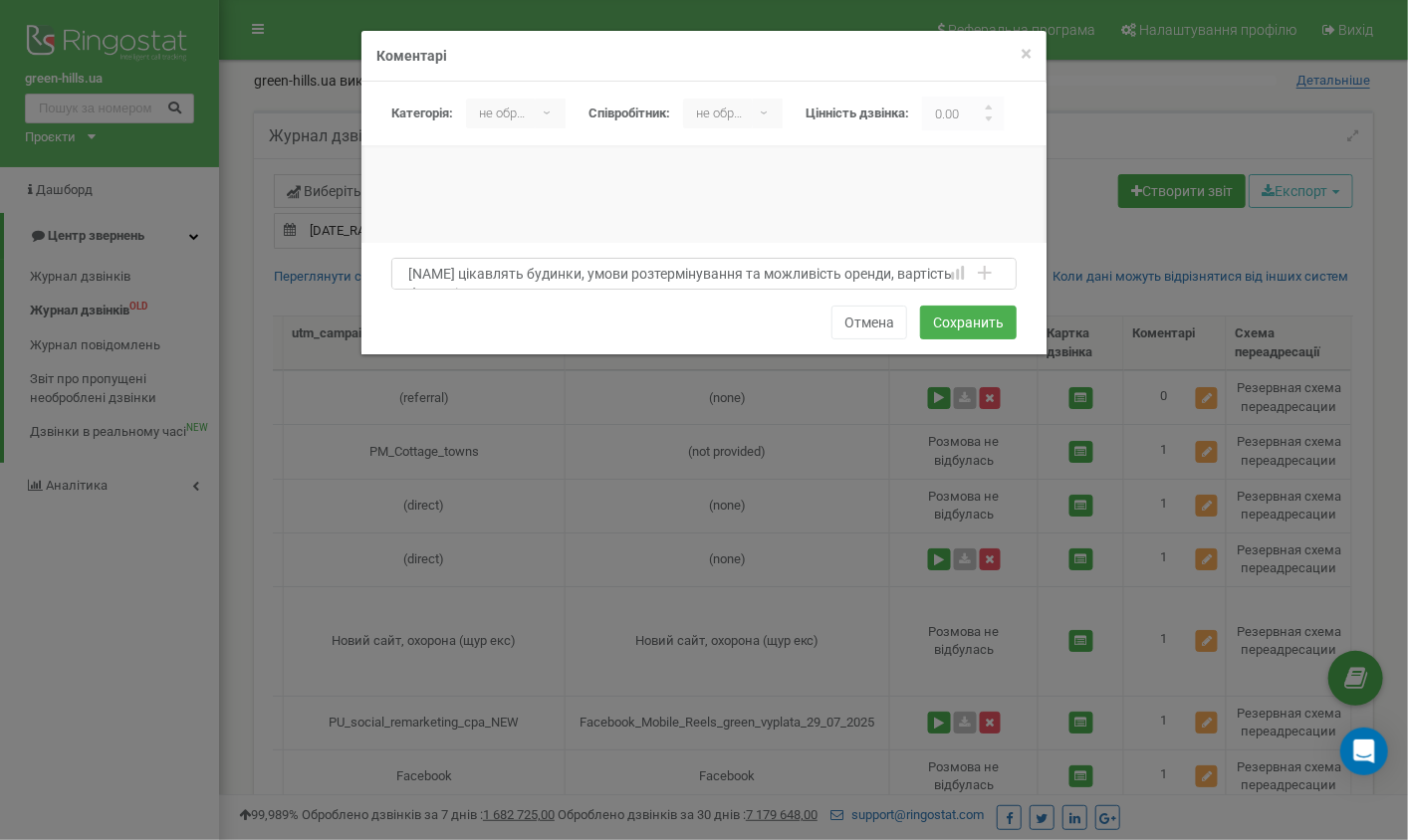 scroll, scrollTop: 20, scrollLeft: 0, axis: vertical 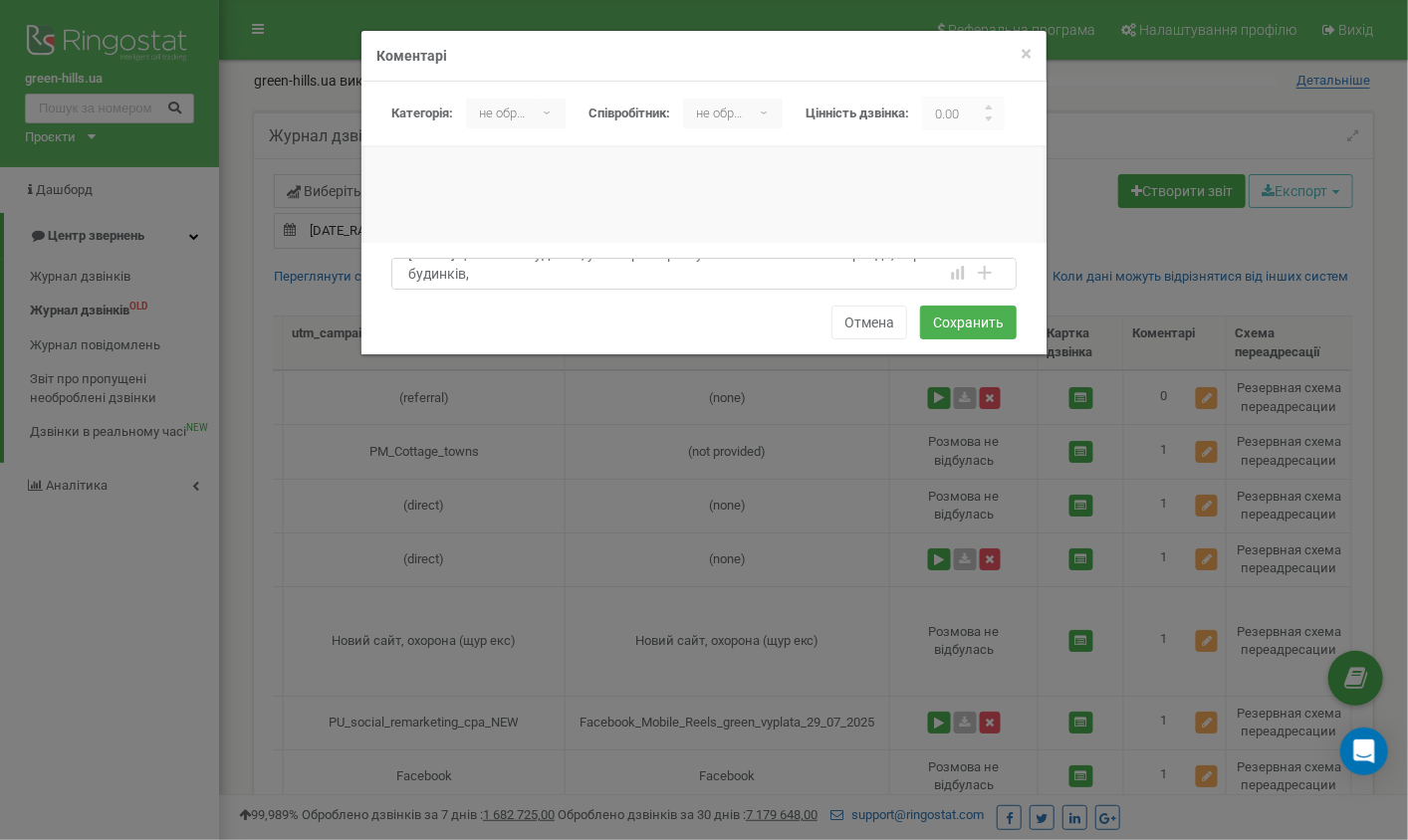 click on "Галину цікавлять будинки, умови розтермінування та можливість оренди, вартість будинків," at bounding box center [704, 274] 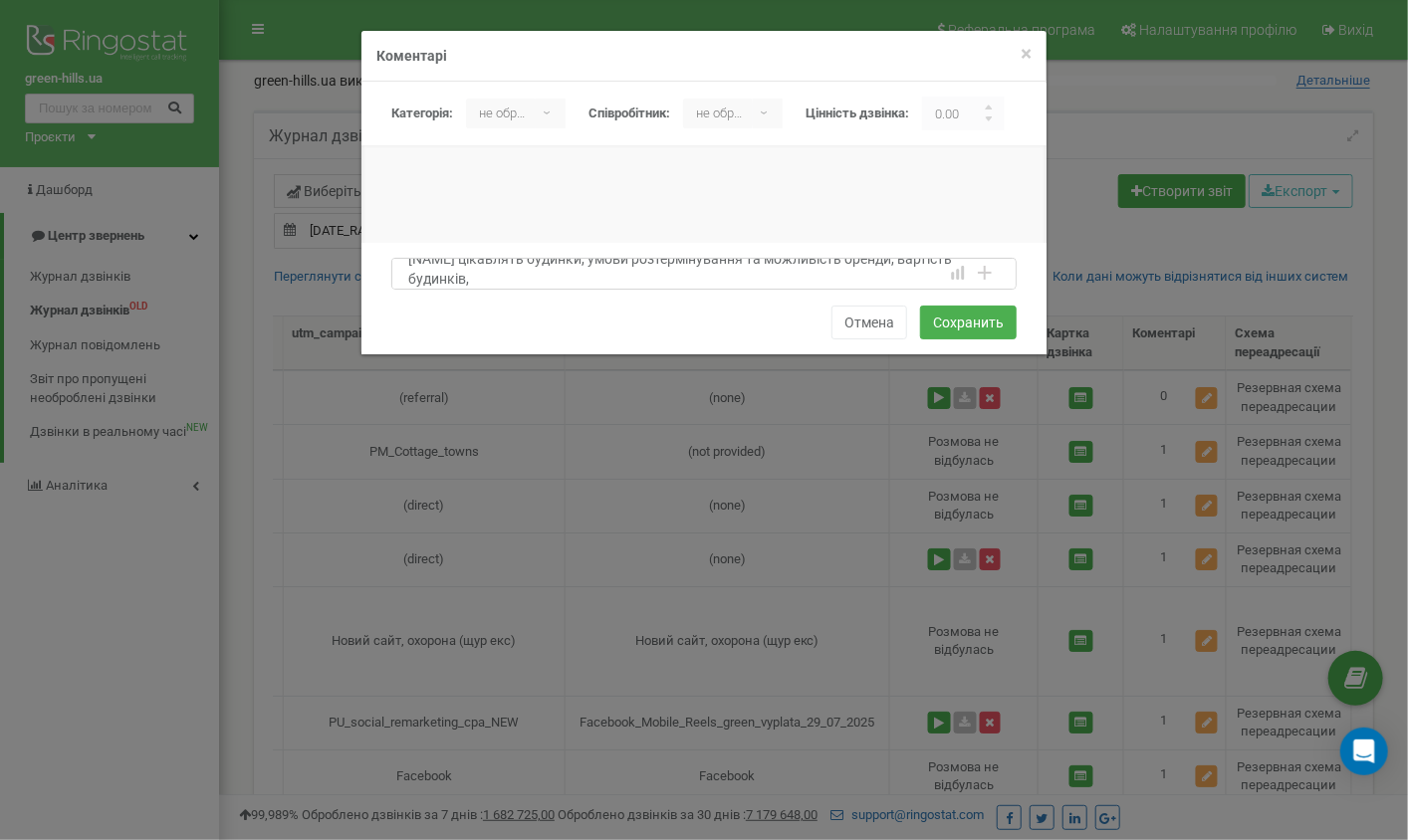 scroll, scrollTop: 16, scrollLeft: 0, axis: vertical 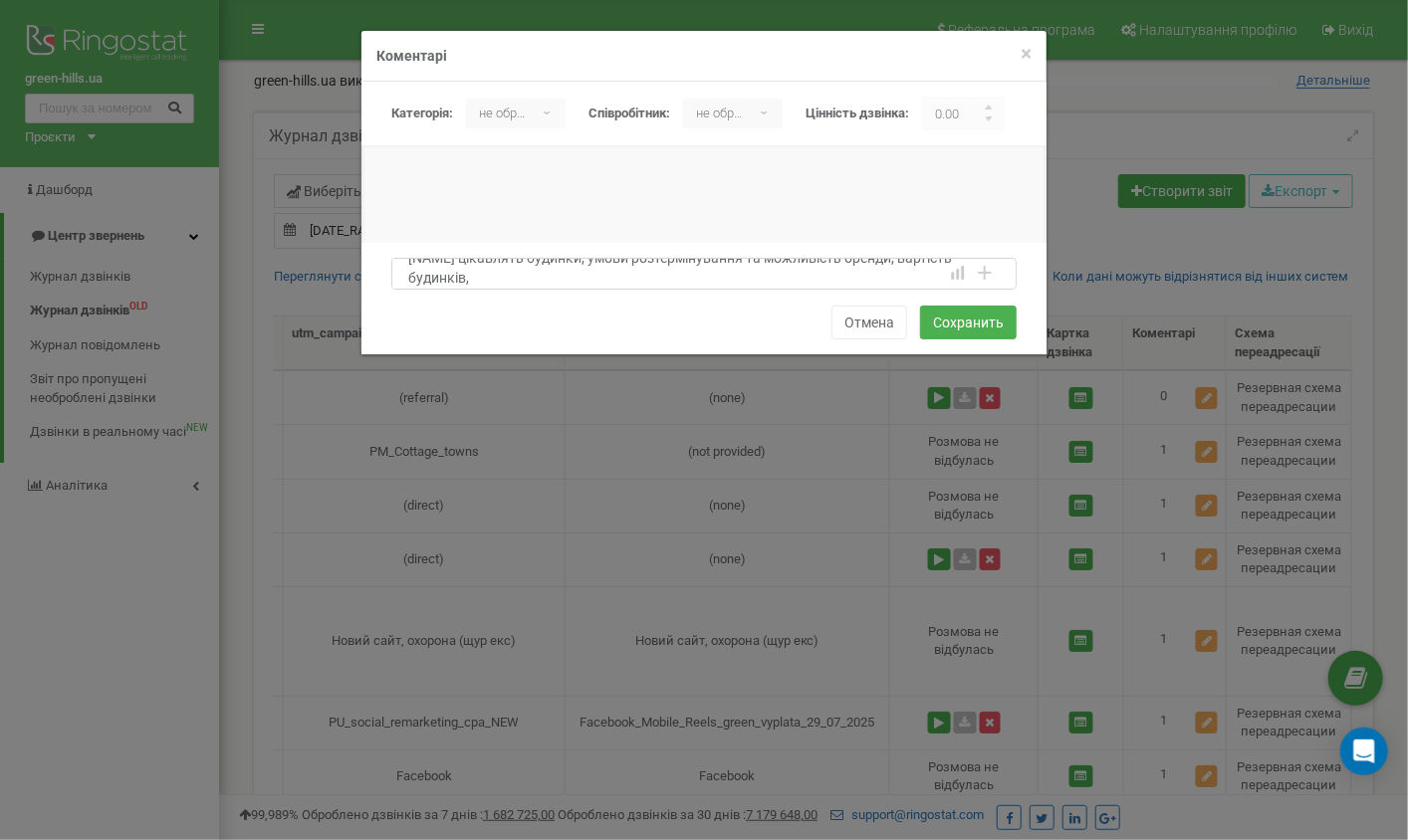 click on "Галину цікавлять будинки, умови розтермінування та можливість оренди, вартість будинків," at bounding box center [704, 274] 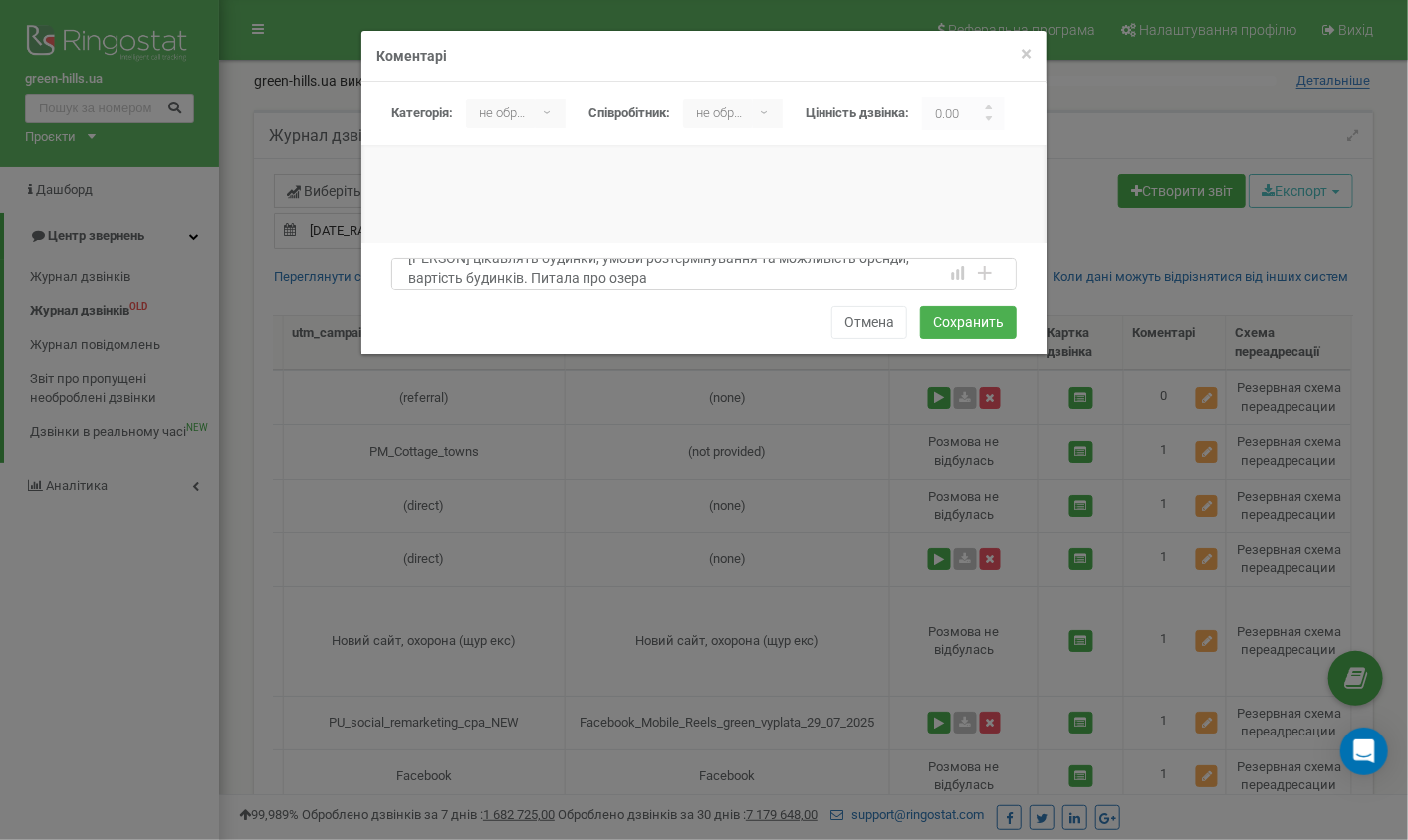 click on "Галину цікавлять будинки, умови розтермінування та можливість оренди, вартість будинків. Питала про озера" at bounding box center (704, 274) 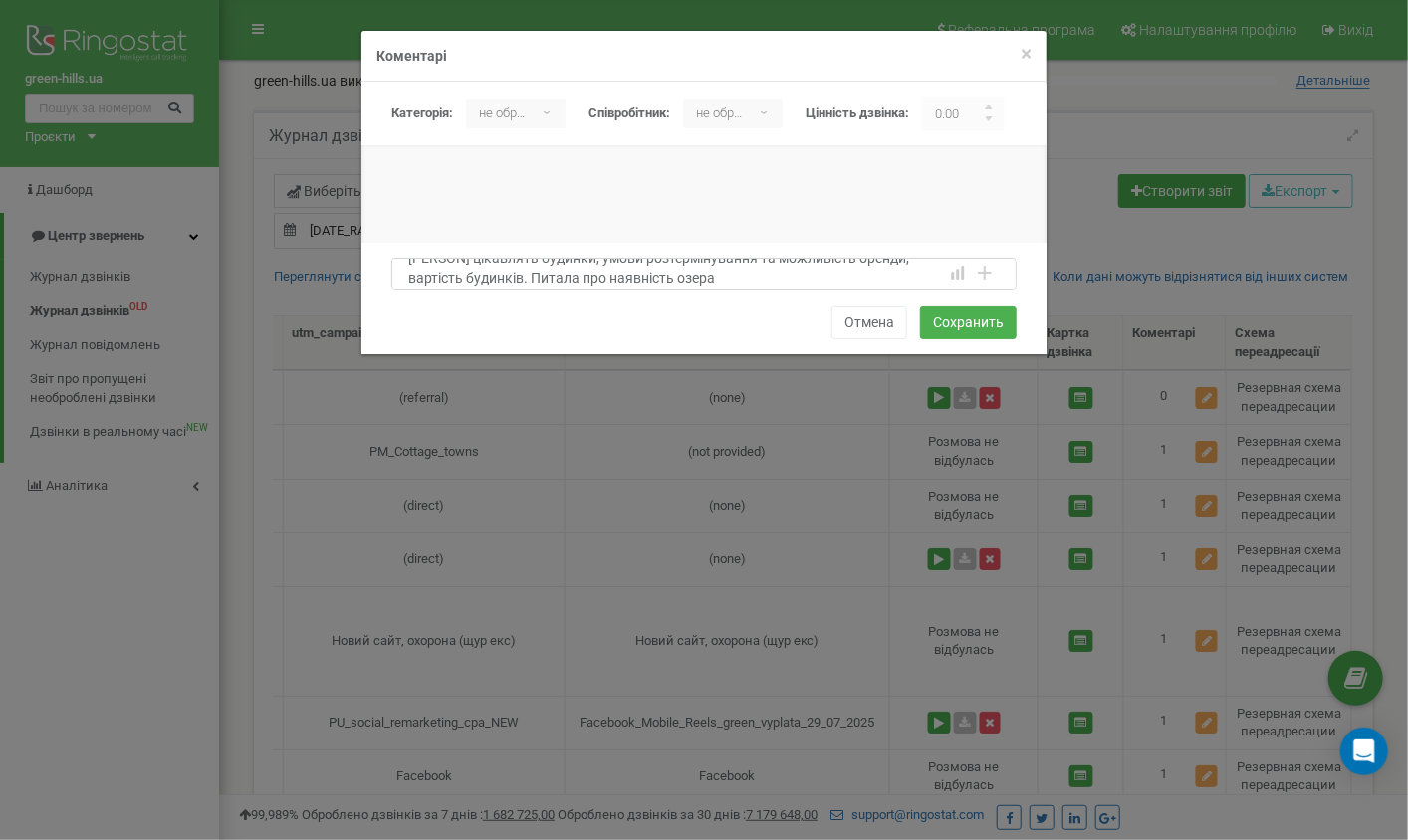 click on "Галину цікавлять будинки, умови розтермінування та можливість оренди, вартість будинків. Питала про наявність озера" at bounding box center (704, 274) 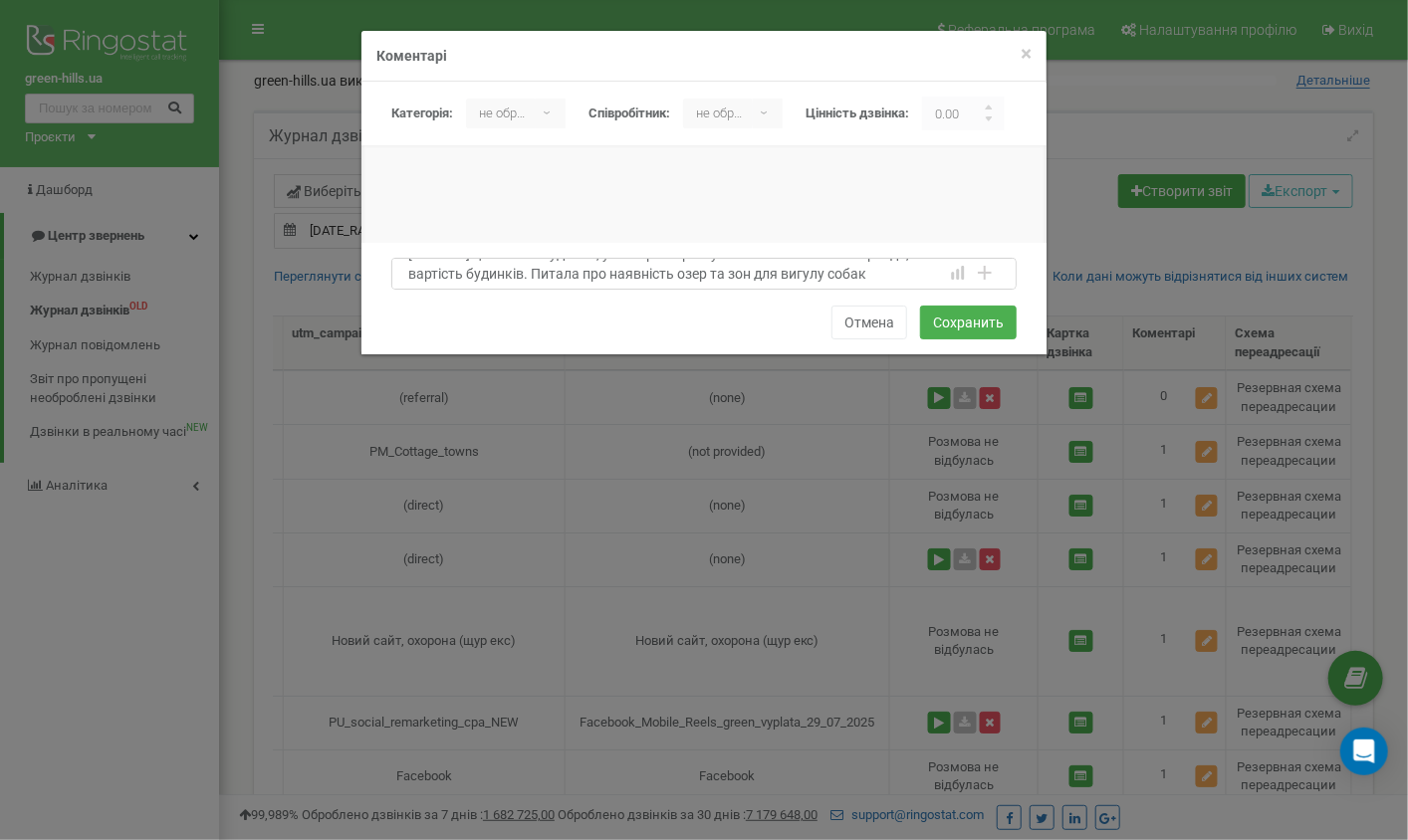 scroll, scrollTop: 0, scrollLeft: 0, axis: both 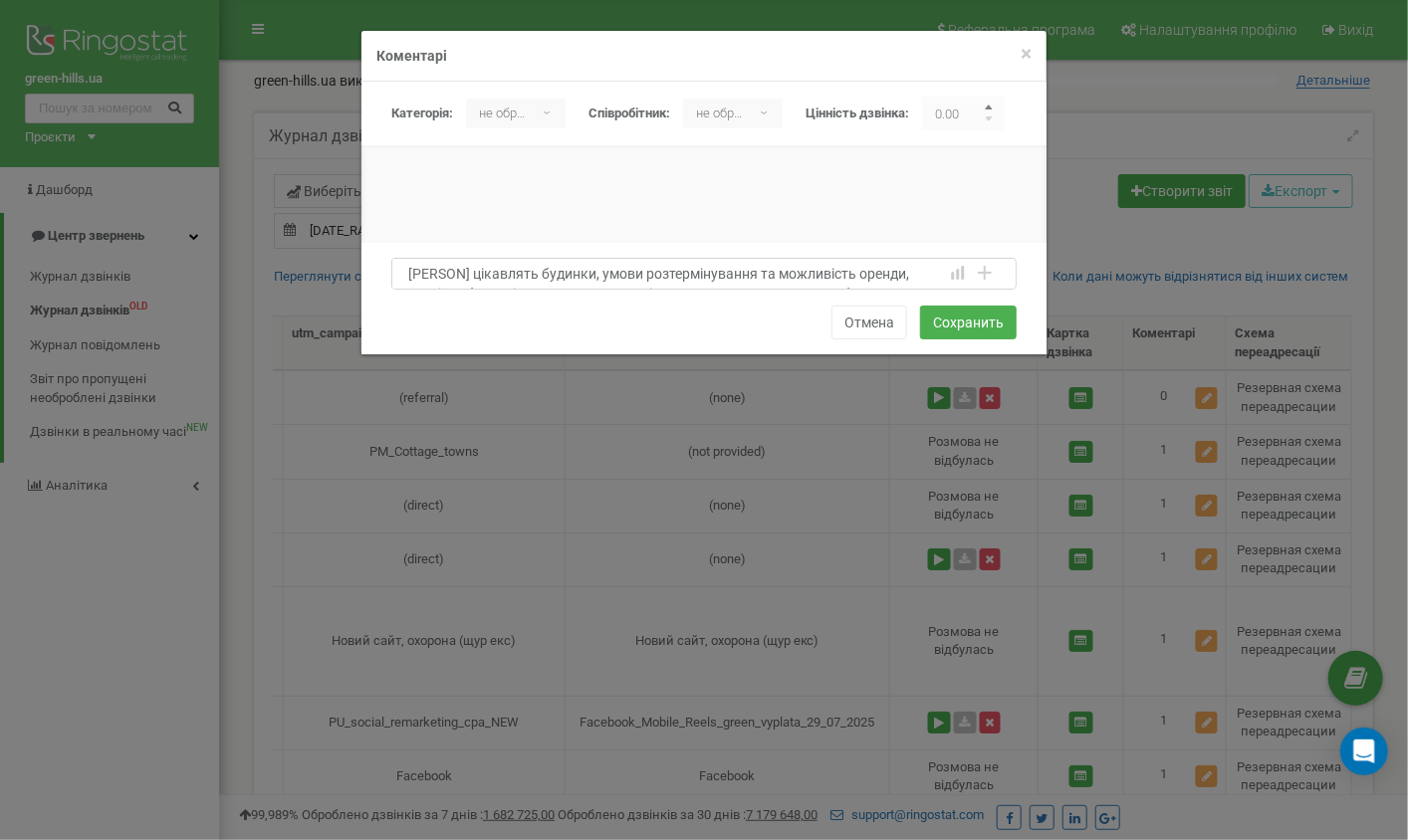 drag, startPoint x: 809, startPoint y: 276, endPoint x: 992, endPoint y: 108, distance: 248.42101 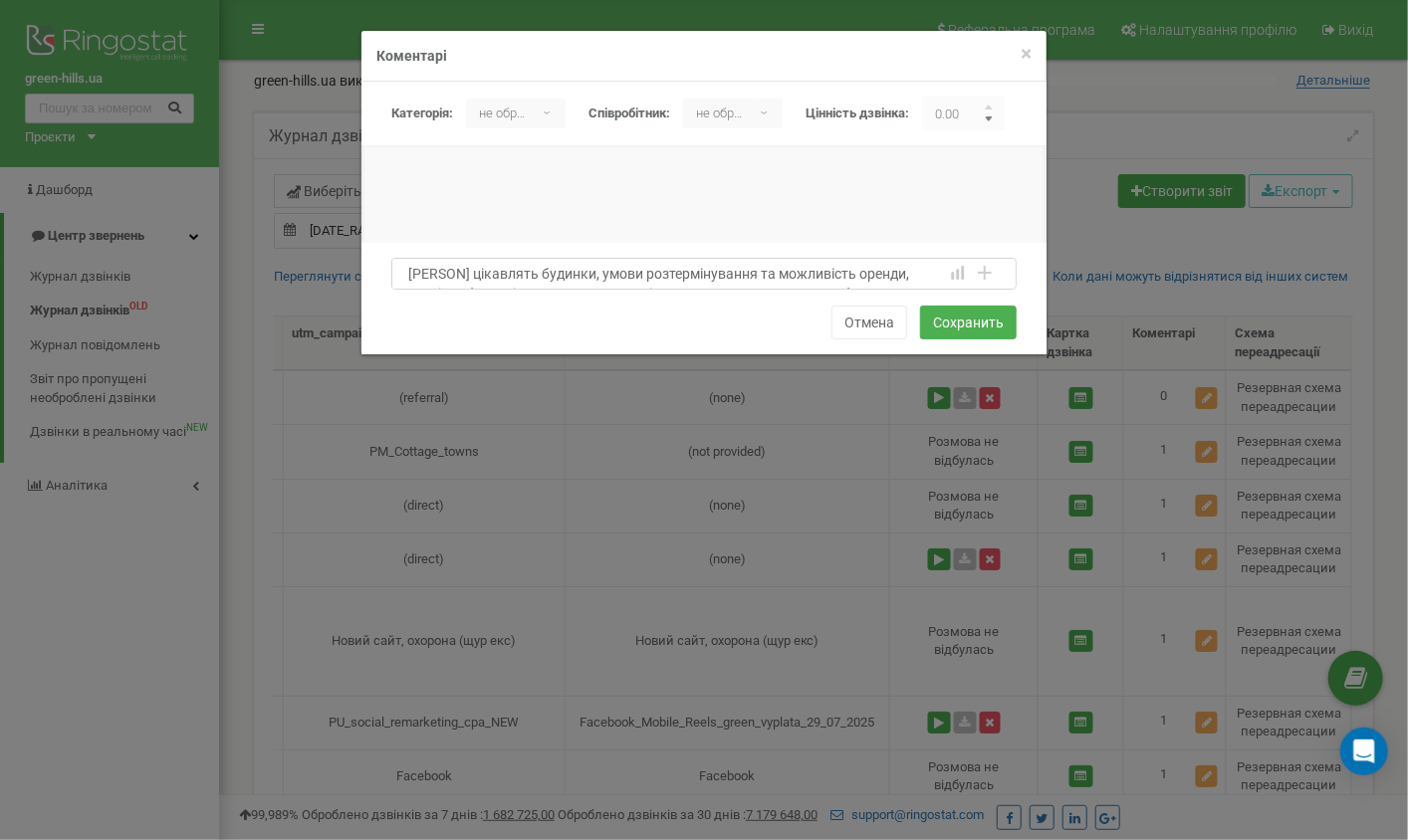 type on "Галину цікавлять будинки, умови розтермінування та можливість оренди, вартість будинків. Питала про наявність озер та зон для вигулу собак" 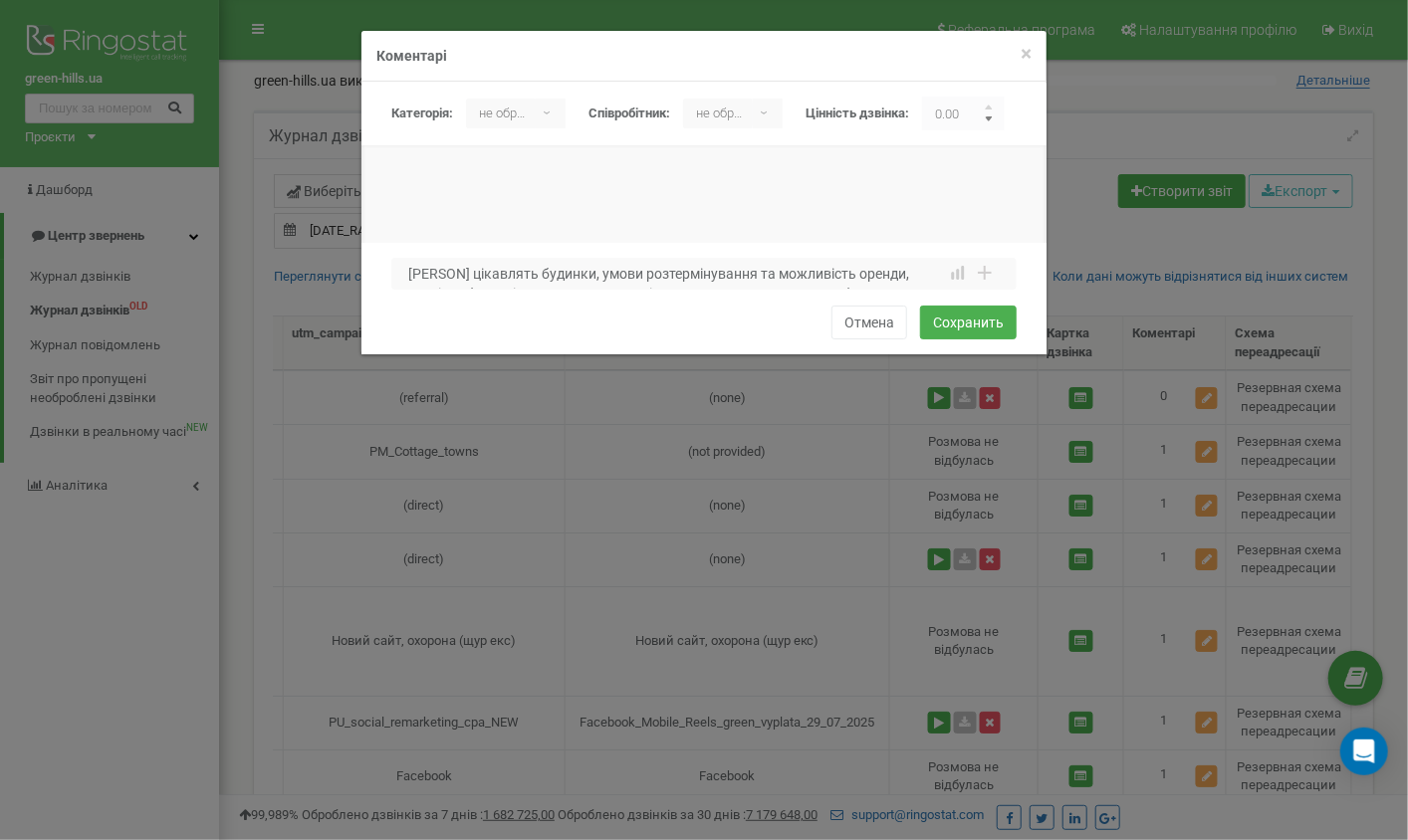 click at bounding box center (990, 121) 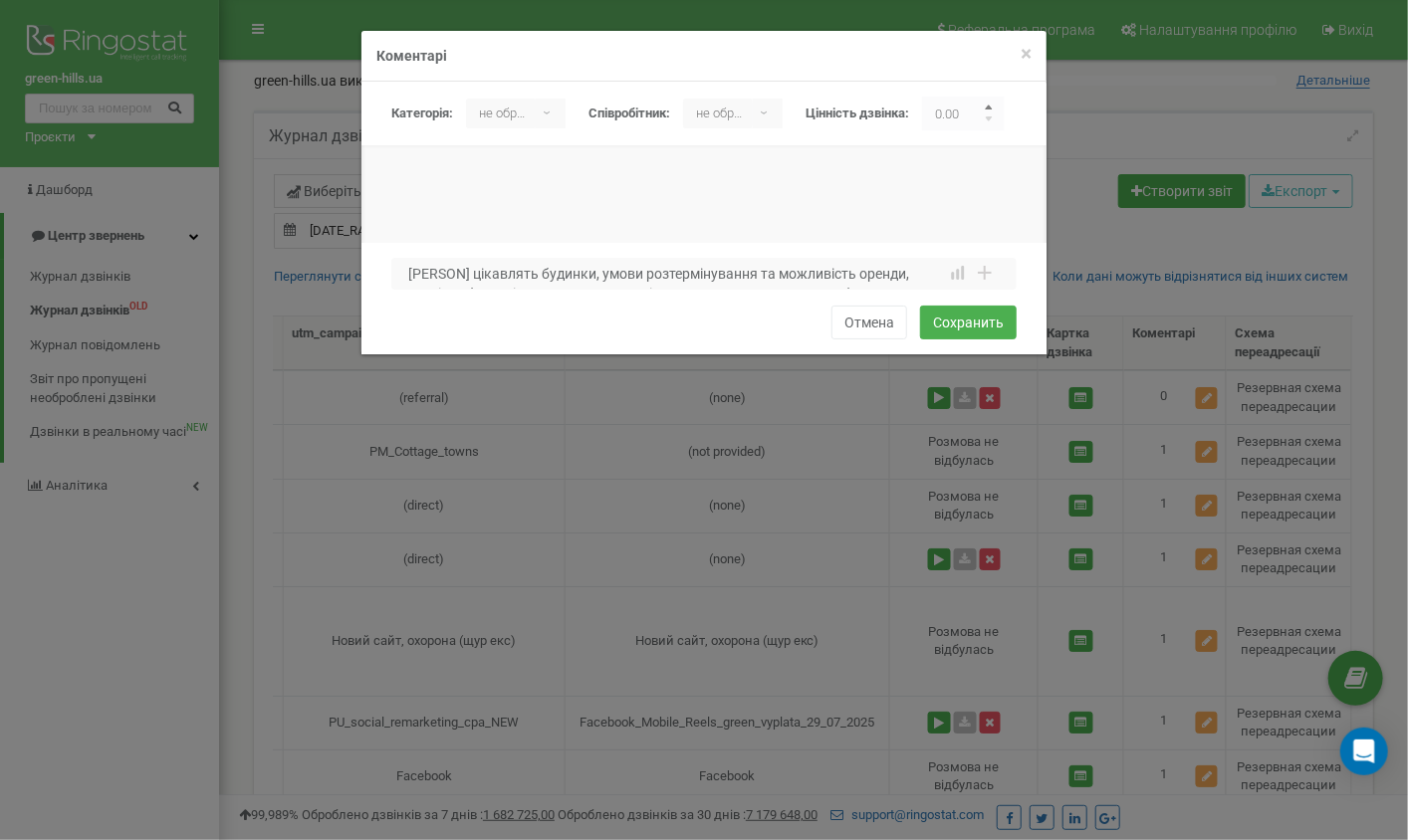 click at bounding box center (990, 109) 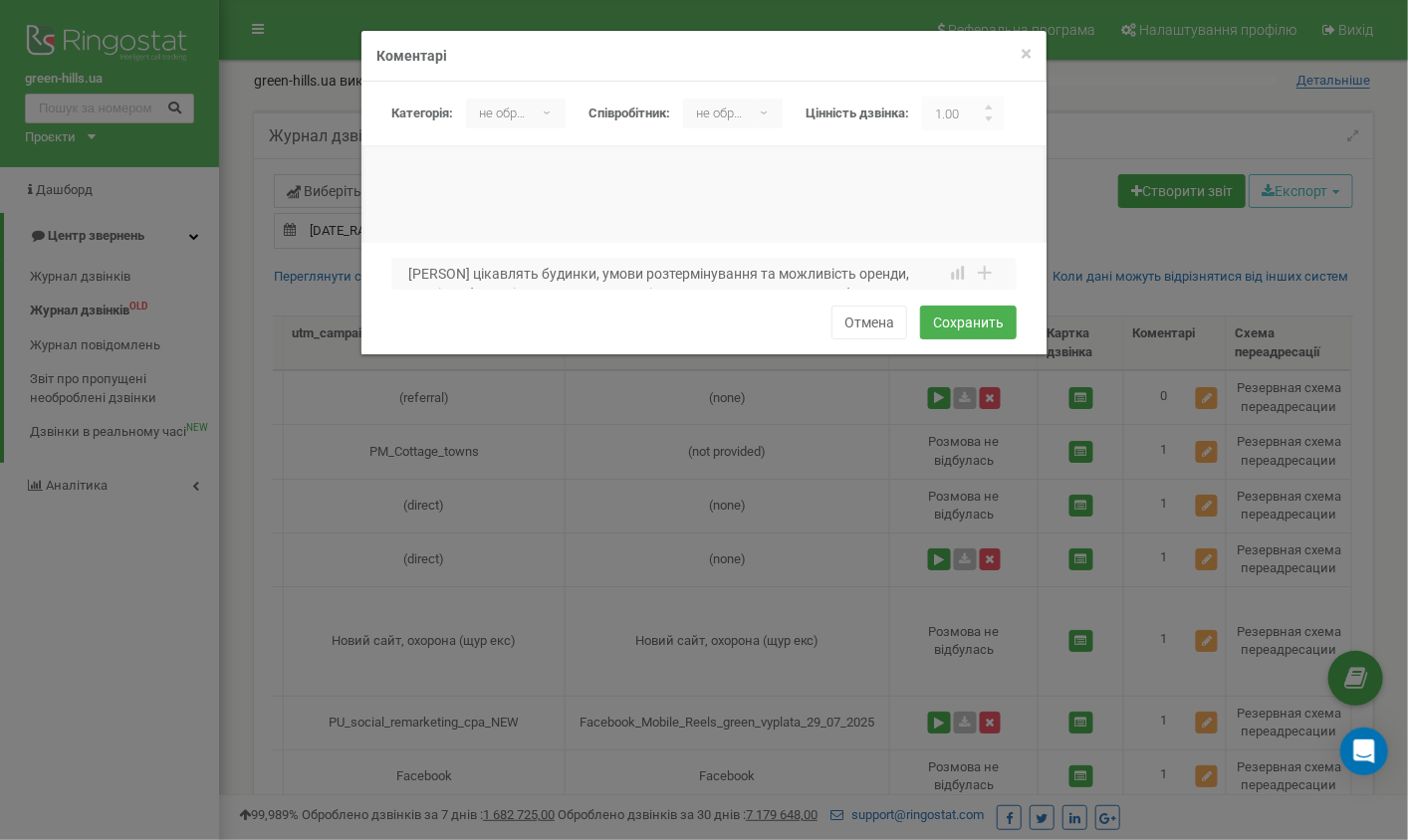 click on "не обрано  ▾" at bounding box center (516, 113) 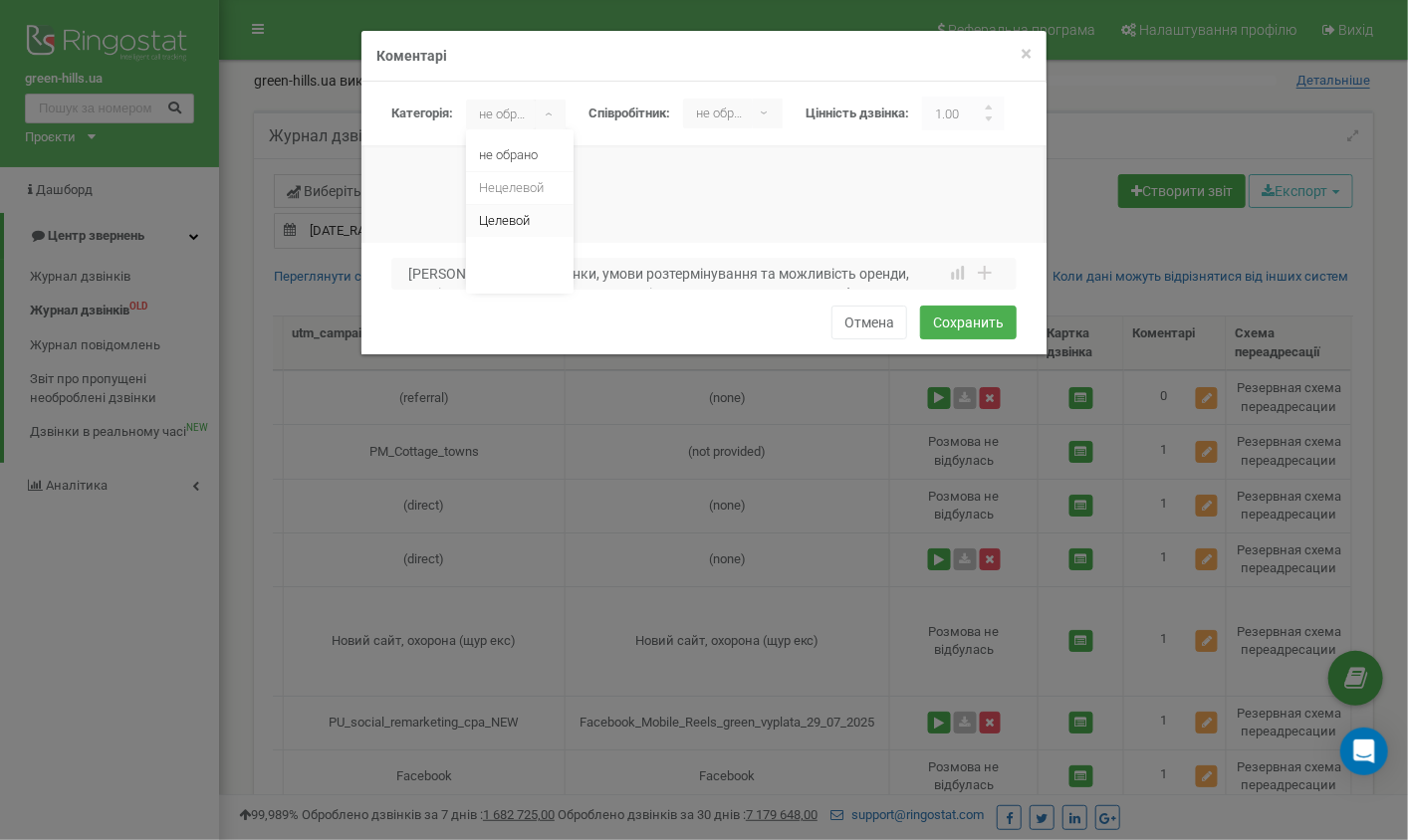 click on "Целевой" at bounding box center (520, 221) 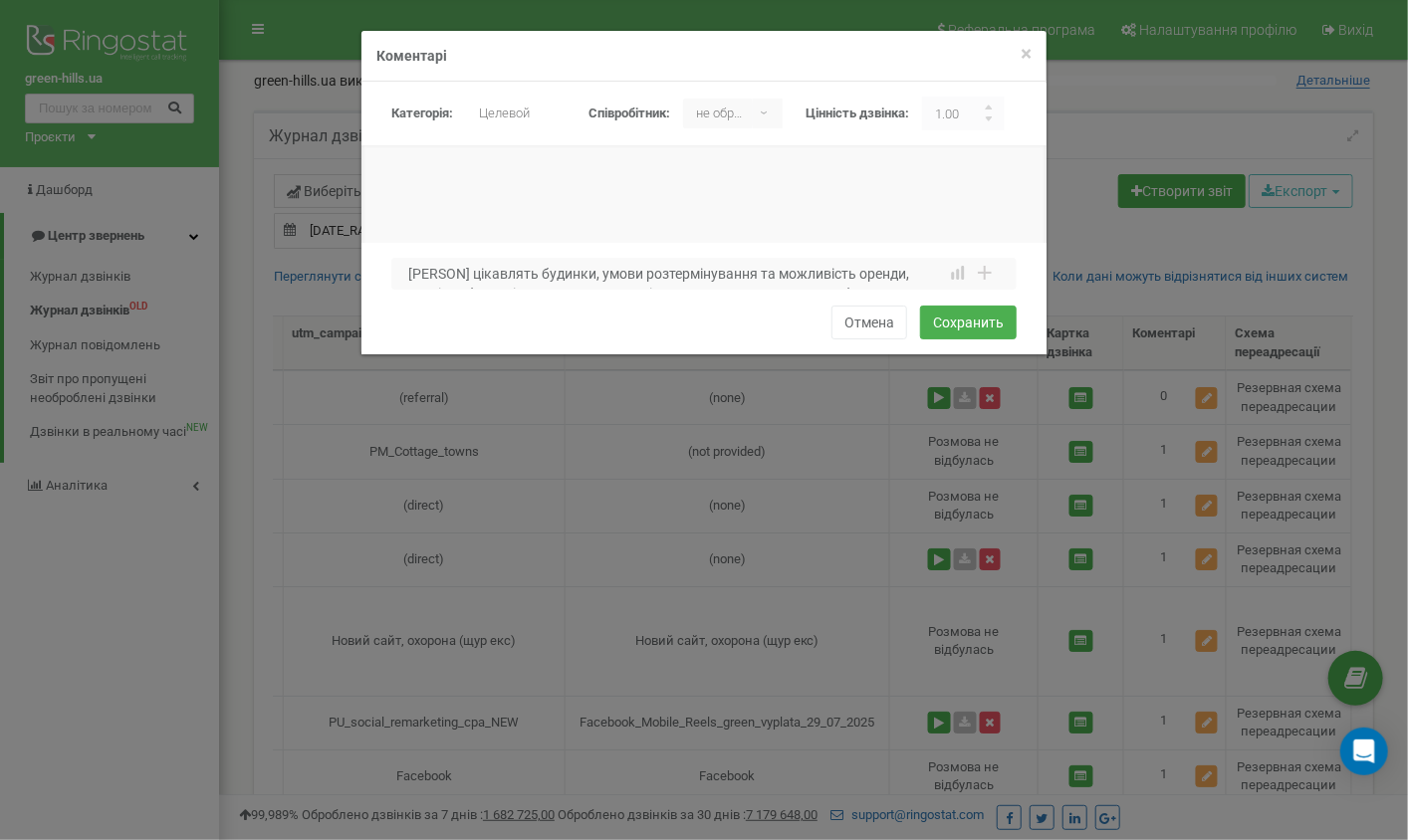 scroll, scrollTop: 2, scrollLeft: 0, axis: vertical 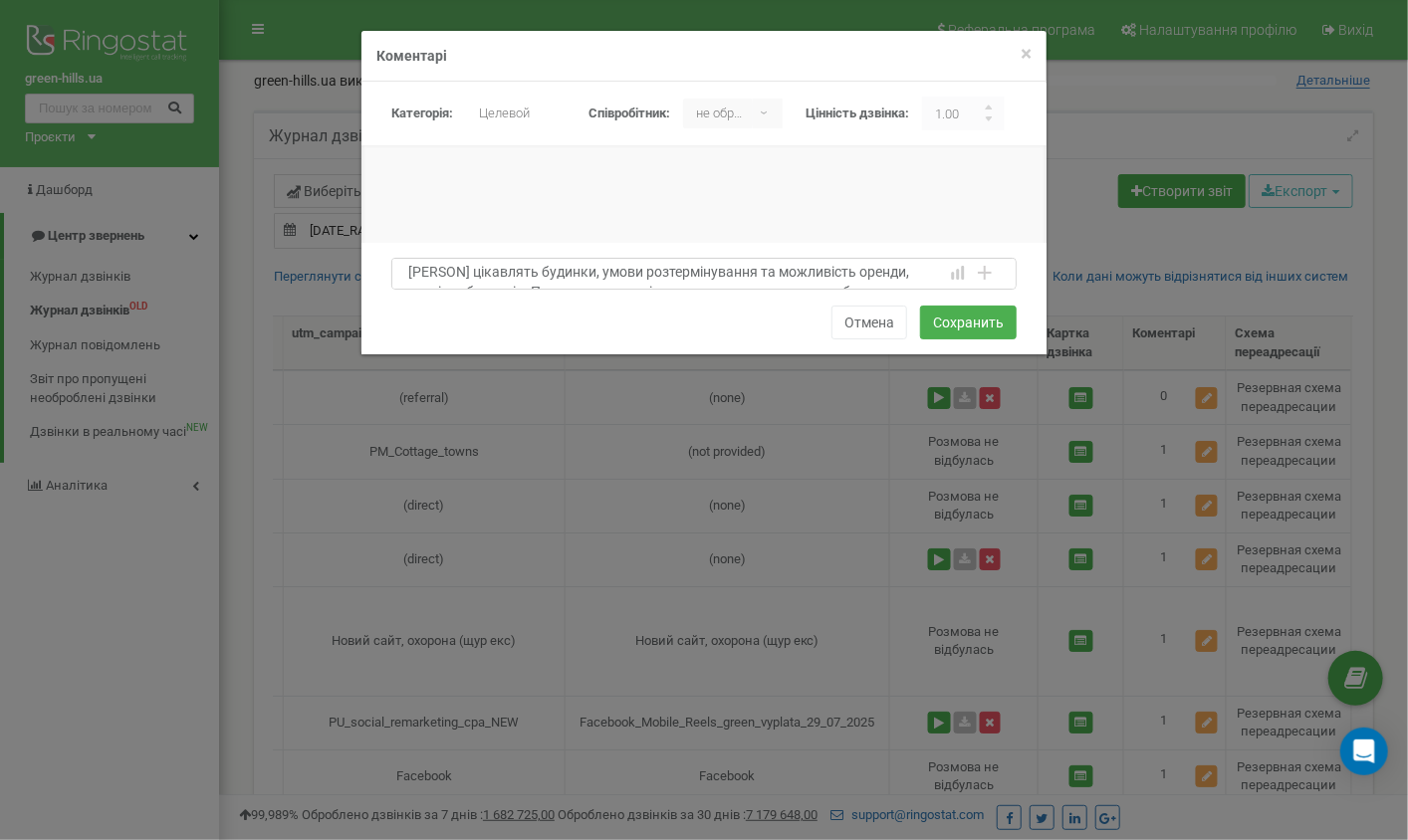 click on "Галину цікавлять будинки, умови розтермінування та можливість оренди, вартість будинків. Питала про наявність озер та зон для вигулу собак" at bounding box center [704, 274] 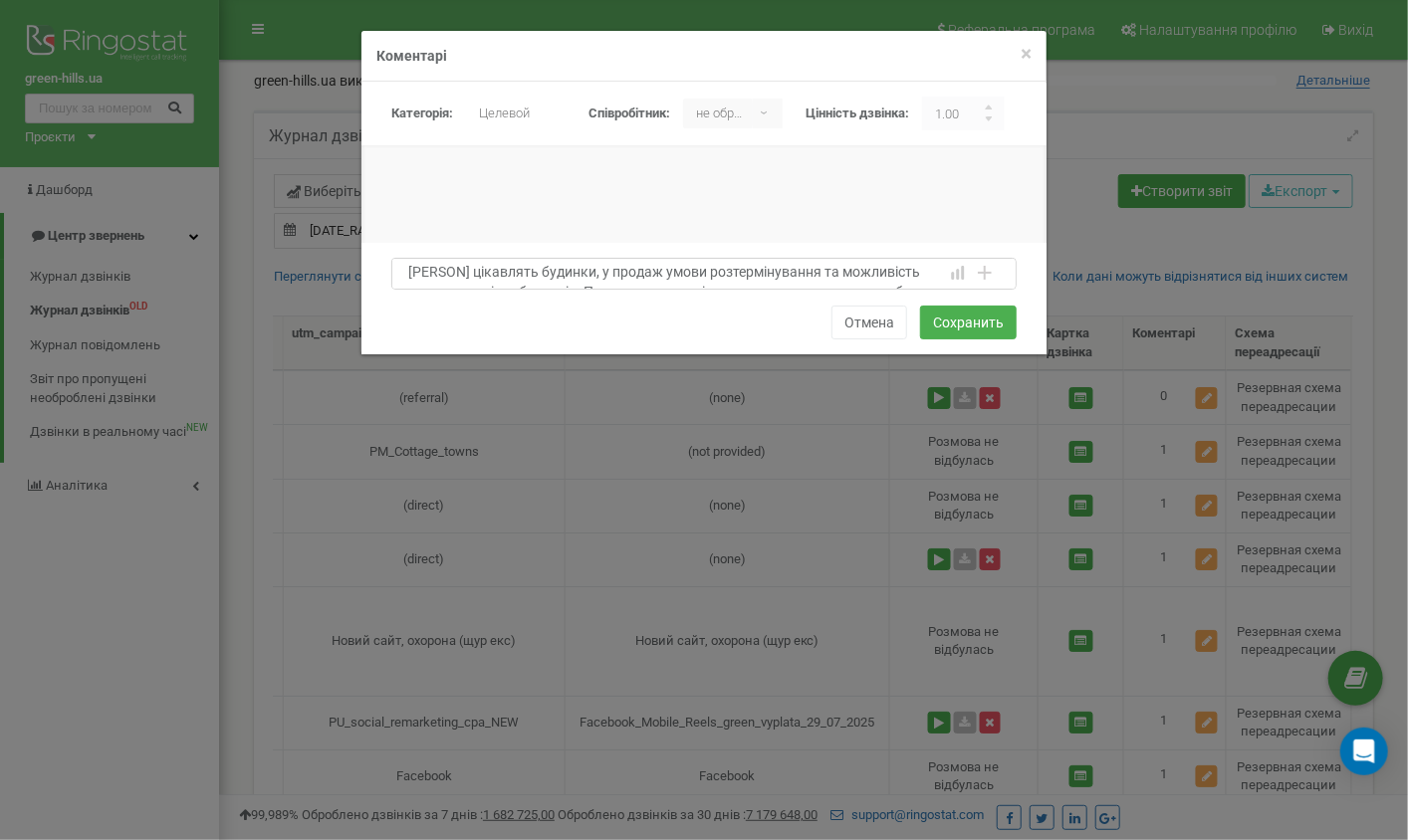 click on "Галину цікавлять будинки, у продаж умови розтермінування та можливість оренди, вартість будинків. Питала про наявність озер та зон для вигулу собак" at bounding box center (704, 274) 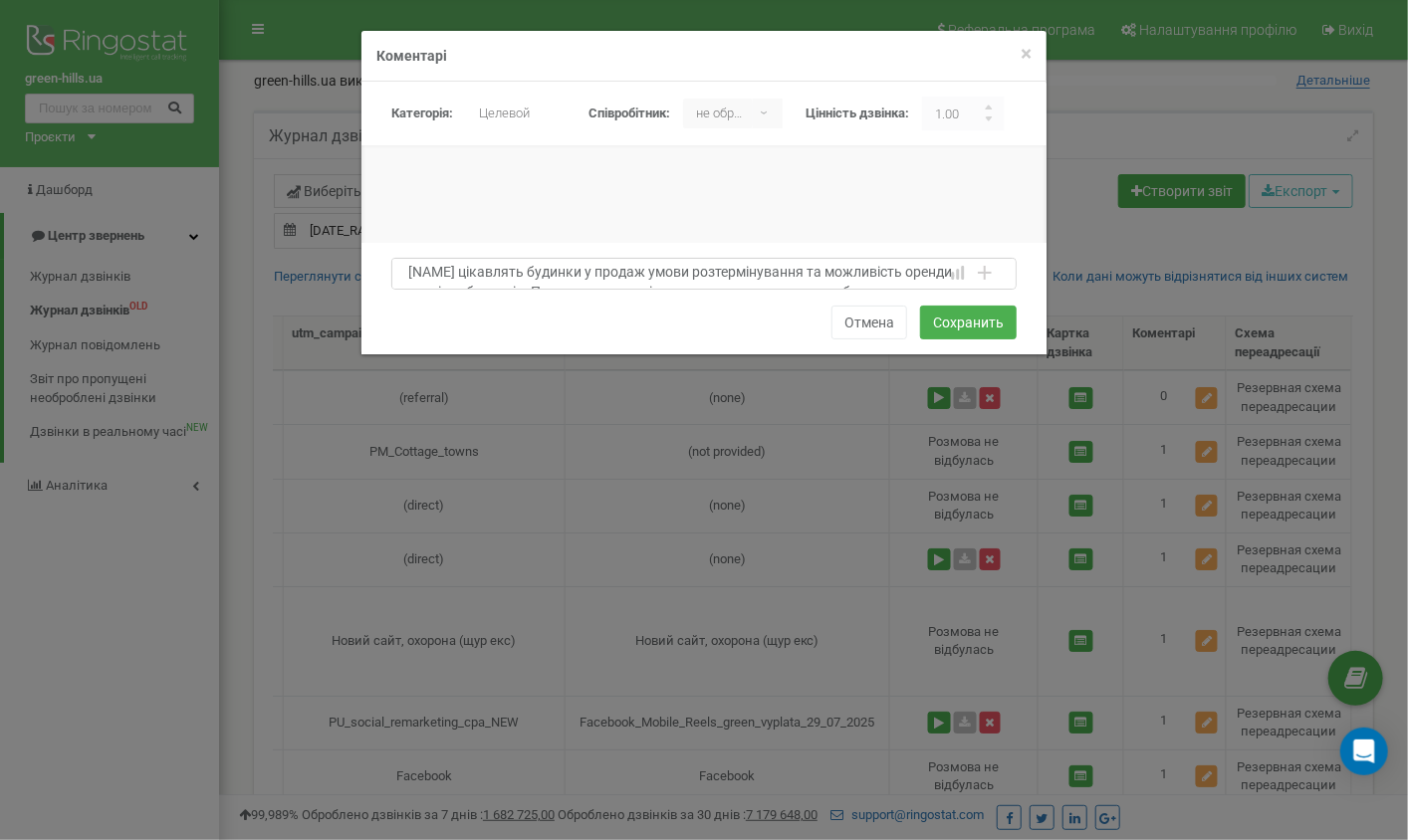 click on "Галину цікавлять будинки у продаж умови розтермінування та можливість оренди, вартість будинків. Питала про наявність озер та зон для вигулу собак" at bounding box center [704, 274] 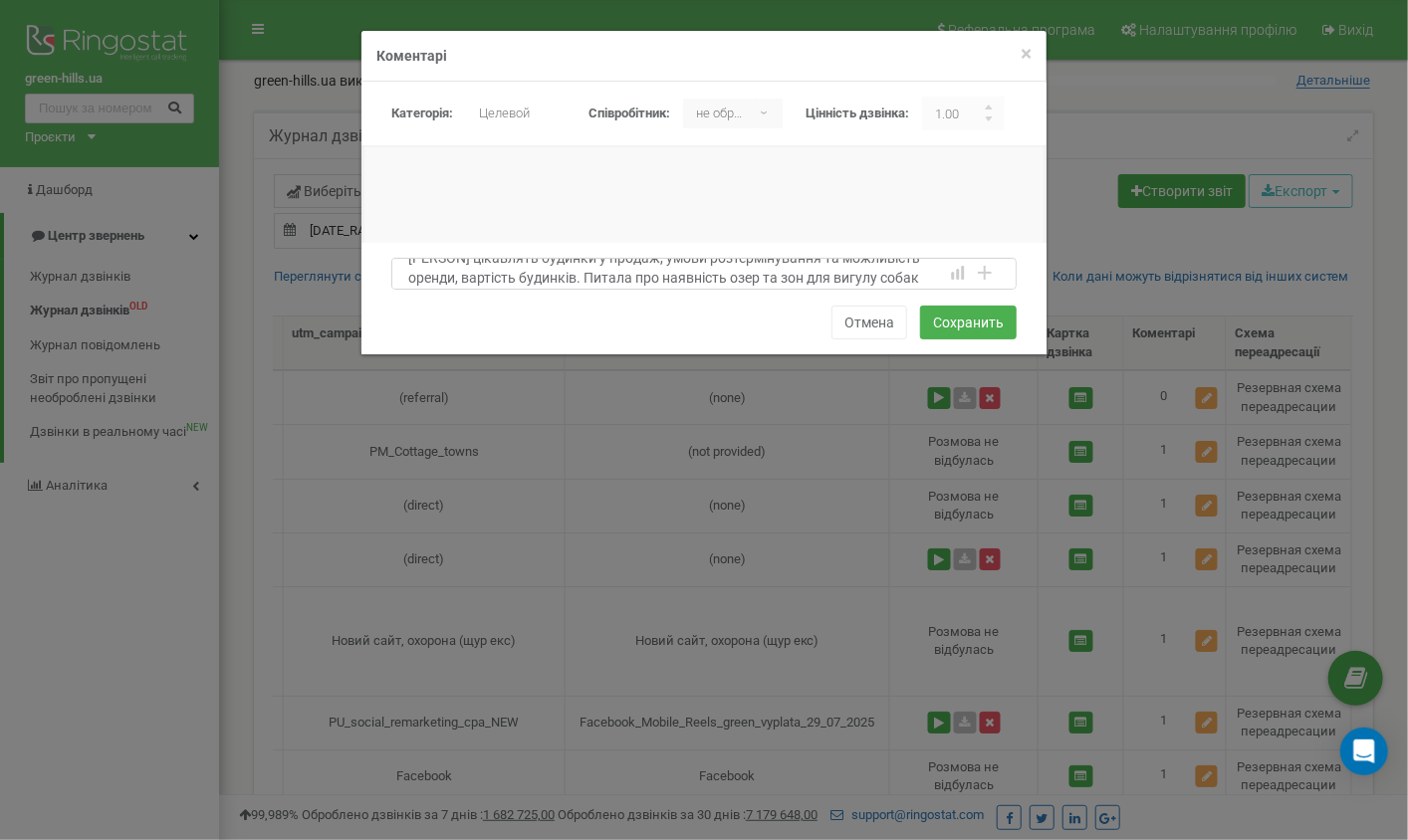 scroll, scrollTop: 20, scrollLeft: 0, axis: vertical 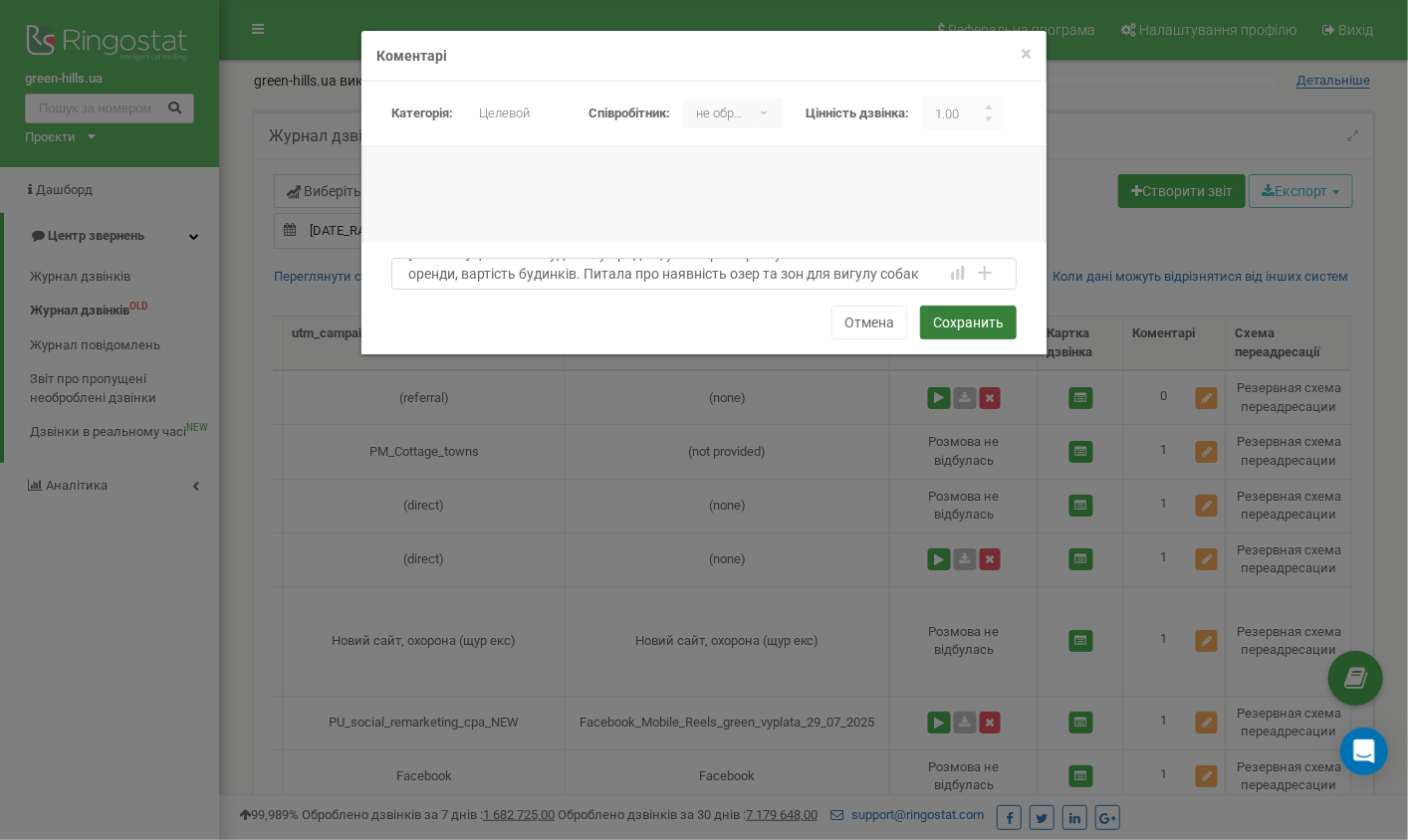 type on "Галину цікавлять будинки у продаж, умови розтермінування та можливість оренди, вартість будинків. Питала про наявність озер та зон для вигулу собак" 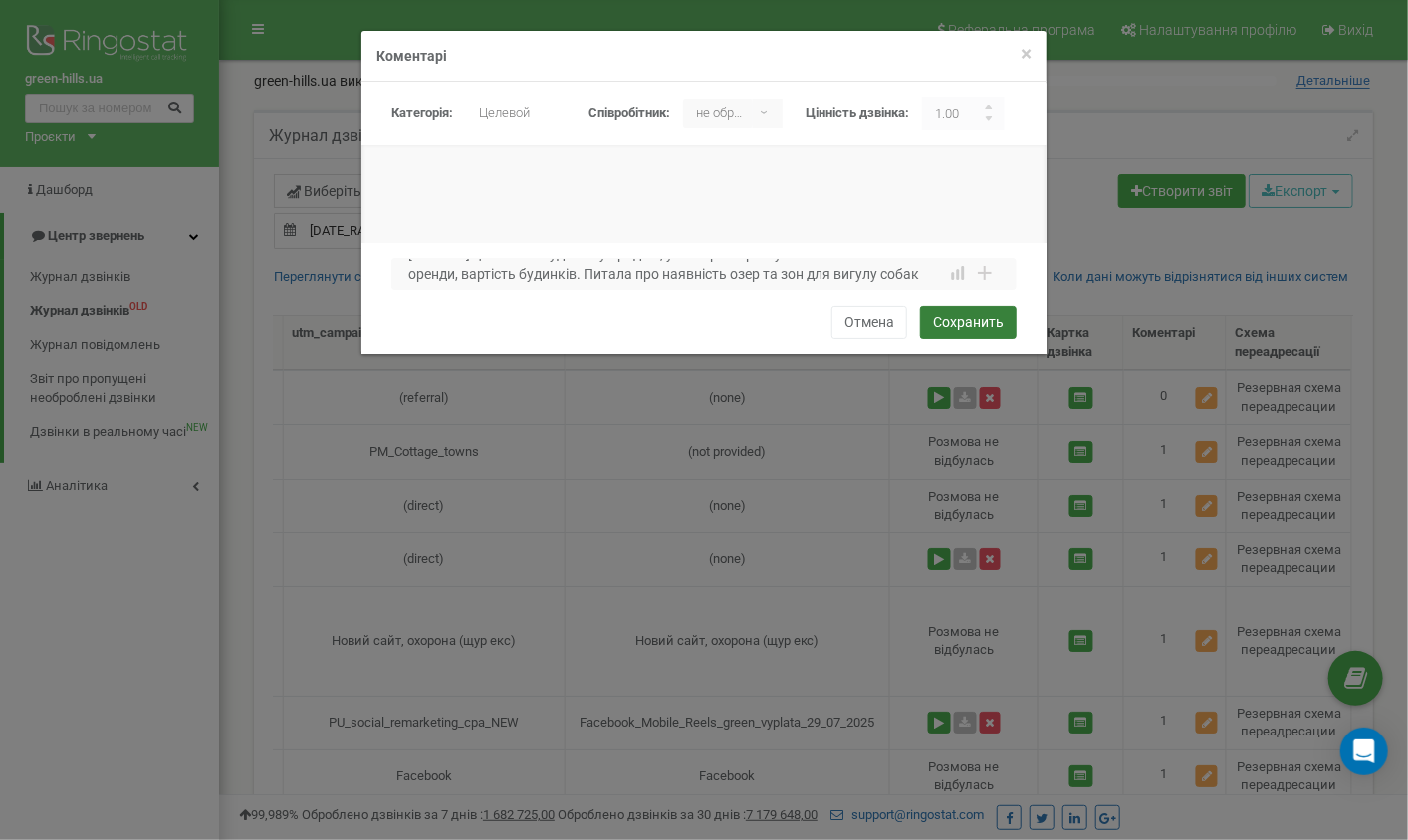 click on "Сохранить" at bounding box center (968, 322) 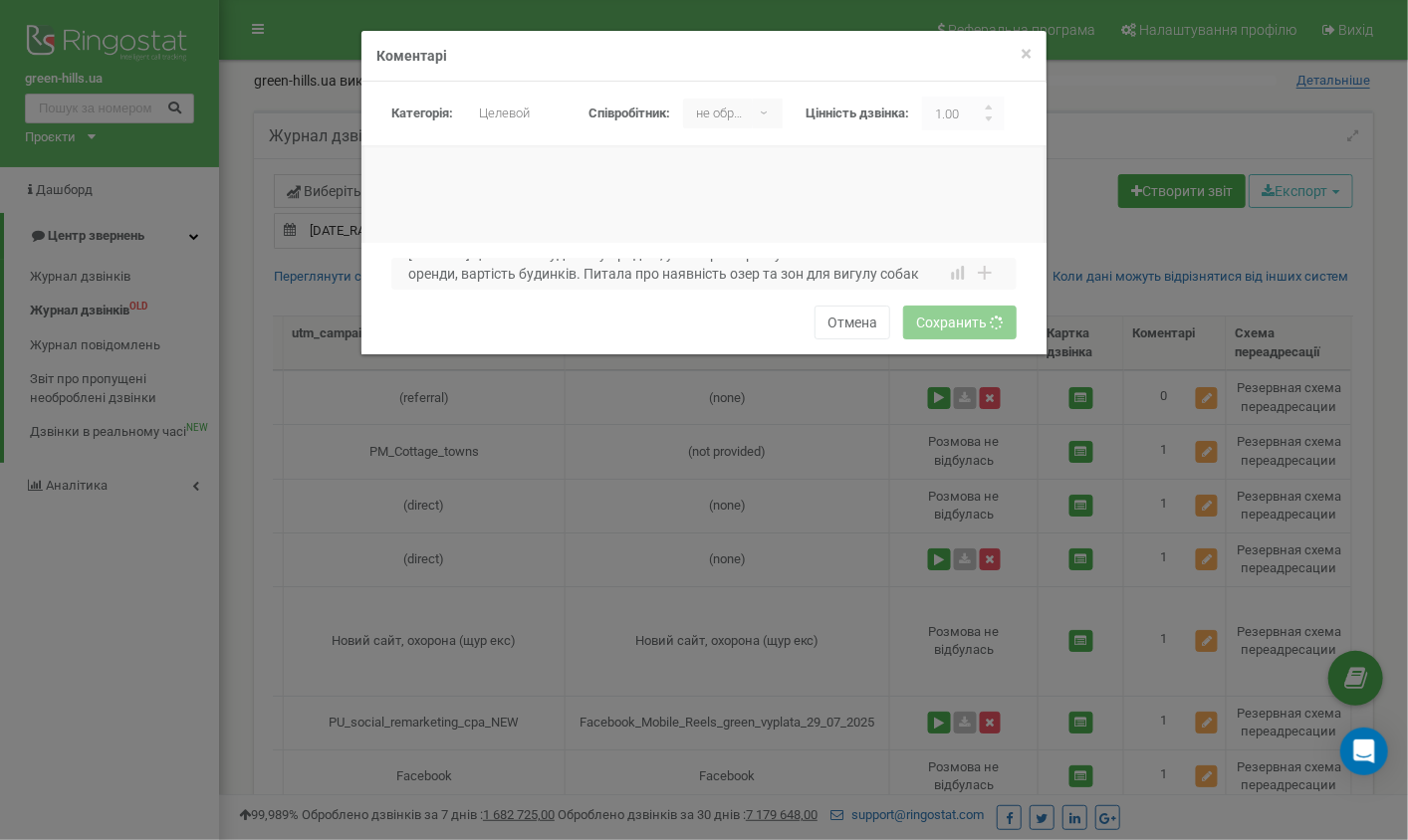 type 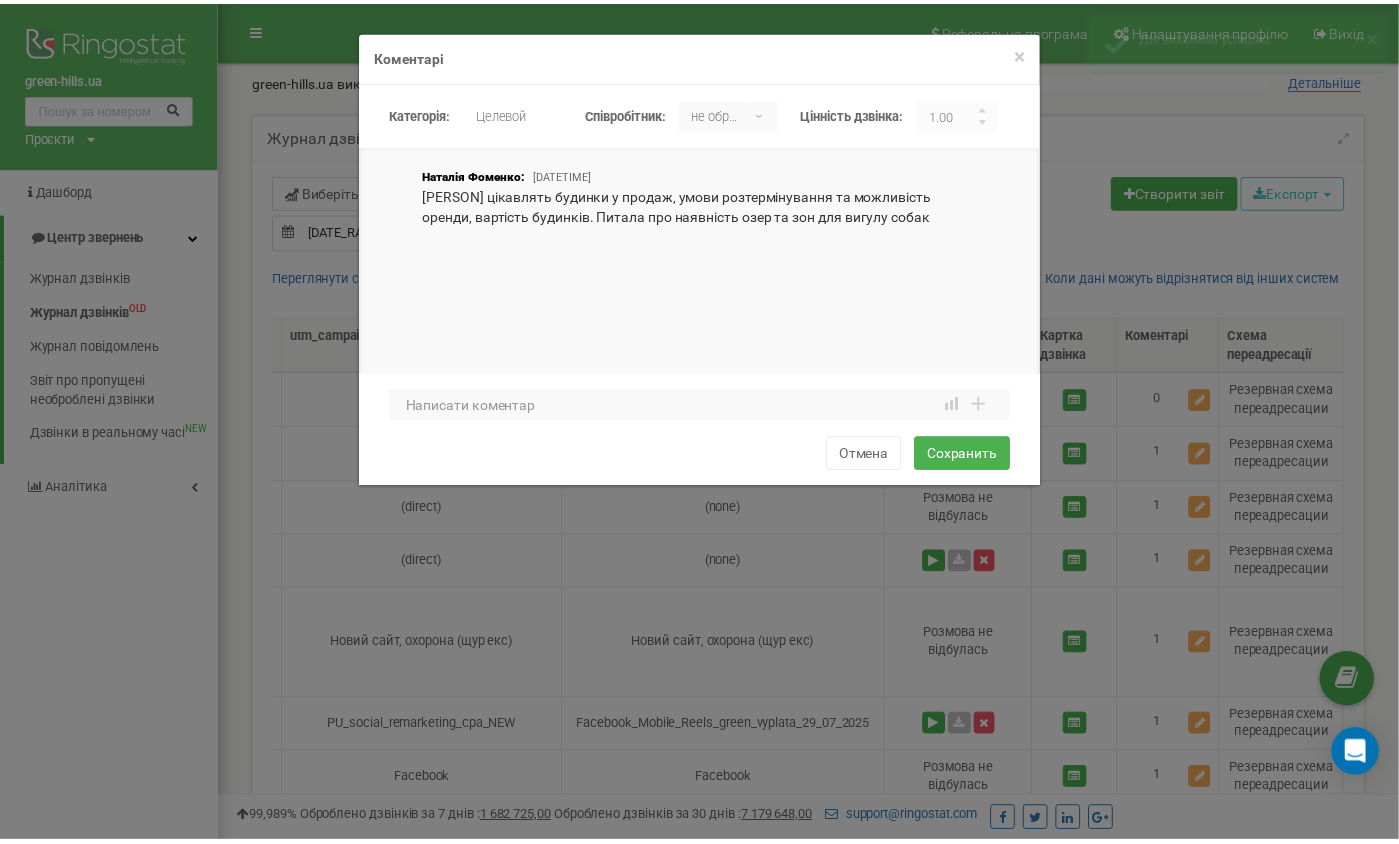 scroll, scrollTop: 0, scrollLeft: 0, axis: both 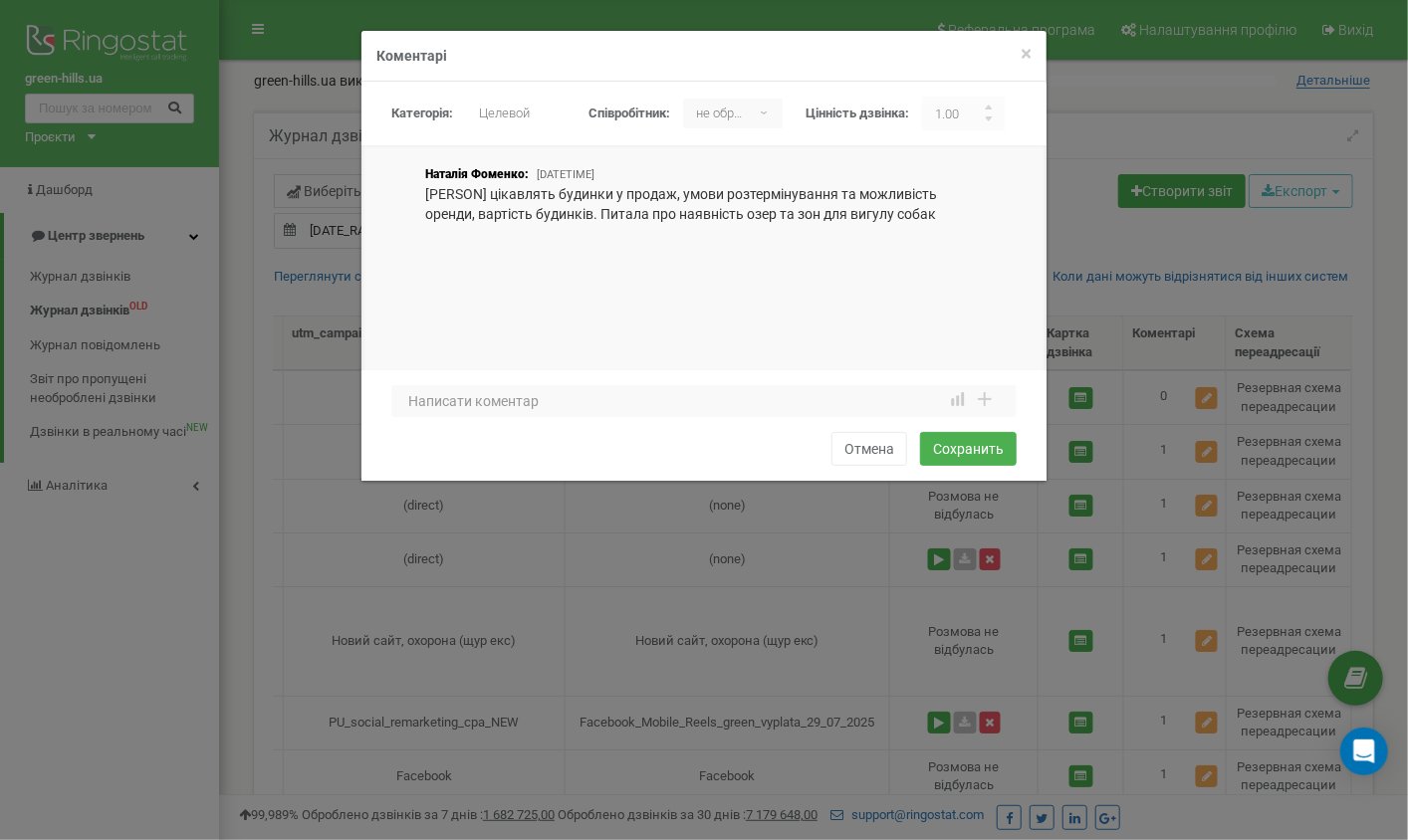 click on "Галину цікавлять будинки у продаж, умови розтермінування та можливість оренди, вартість будинків. Питала про наявність озер та зон для вигулу собак" at bounding box center [690, 204] 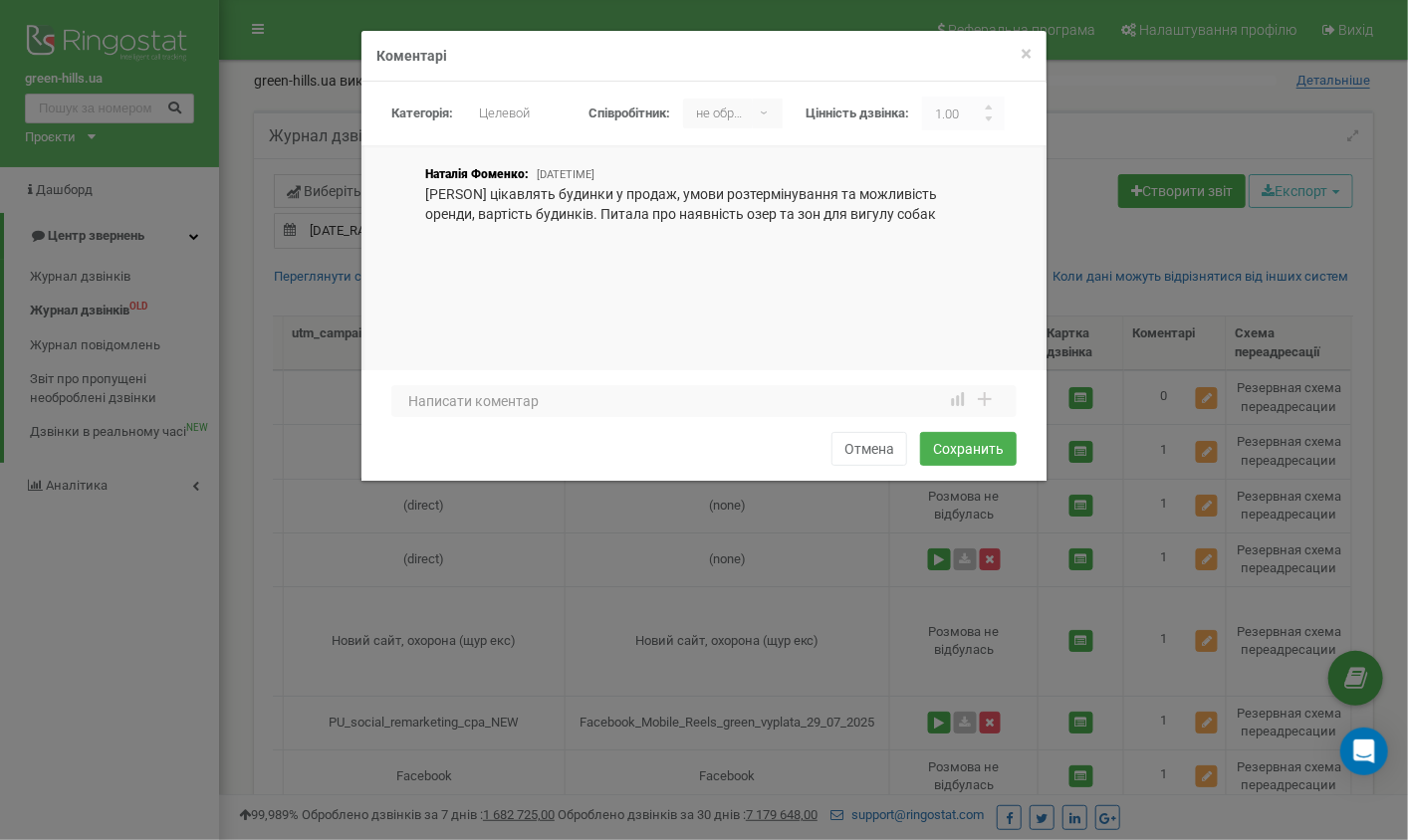 click on "Галину цікавлять будинки у продаж, умови розтермінування та можливість оренди, вартість будинків. Питала про наявність озер та зон для вигулу собак" at bounding box center [690, 204] 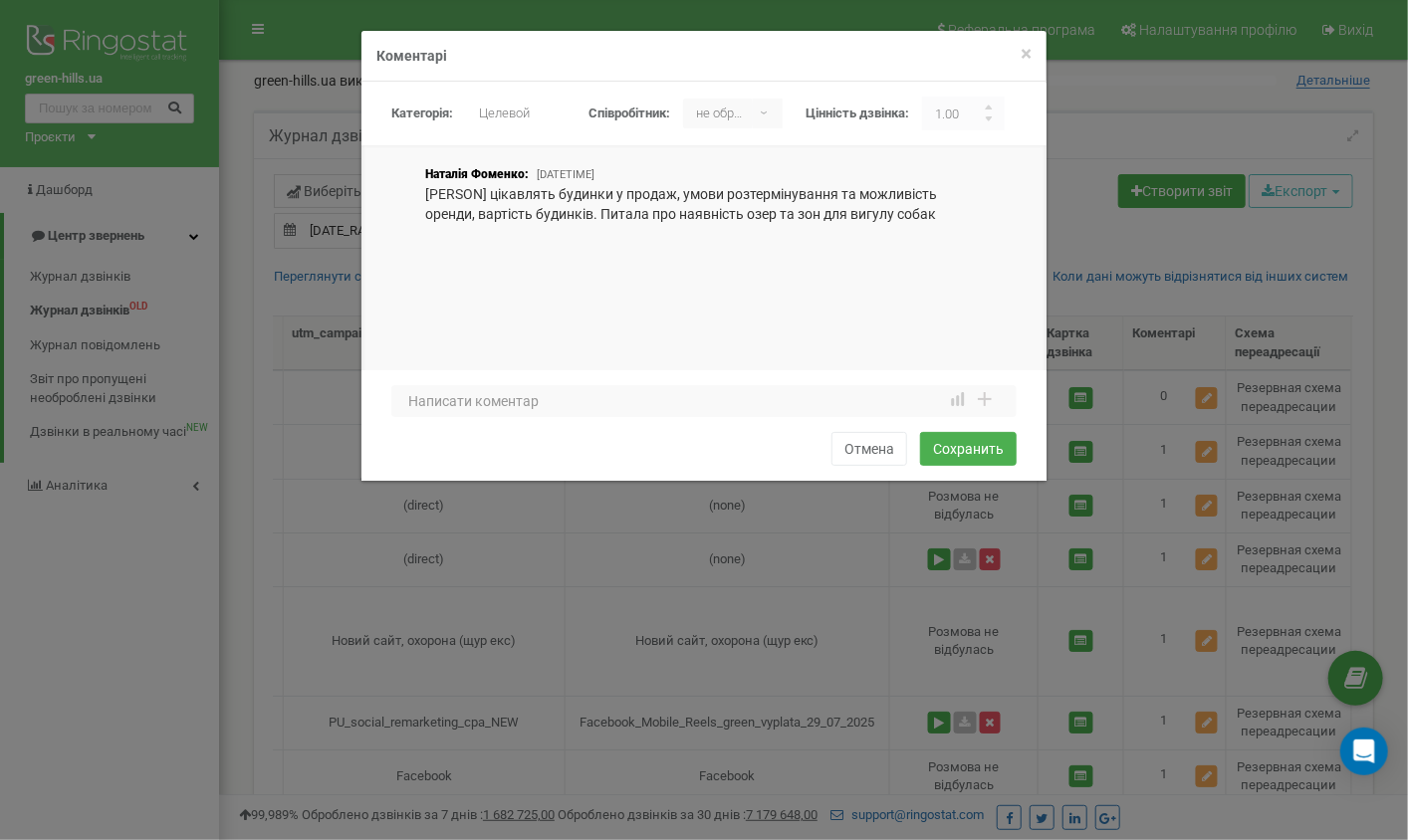 click on "Галину цікавлять будинки у продаж, умови розтермінування та можливість оренди, вартість будинків. Питала про наявність озер та зон для вигулу собак" at bounding box center [690, 204] 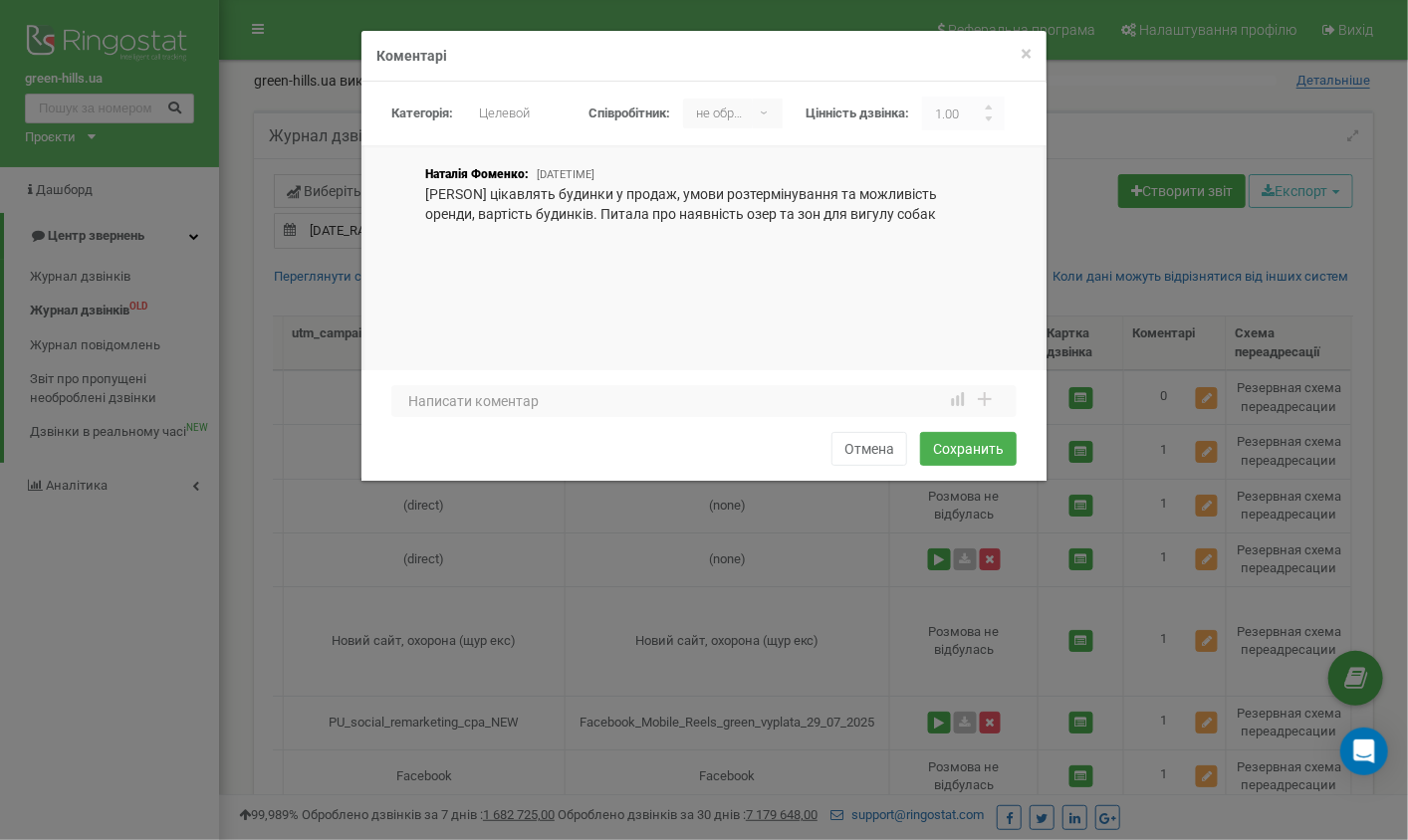 click on "Галину цікавлять будинки у продаж, умови розтермінування та можливість оренди, вартість будинків. Питала про наявність озер та зон для вигулу собак" at bounding box center (690, 204) 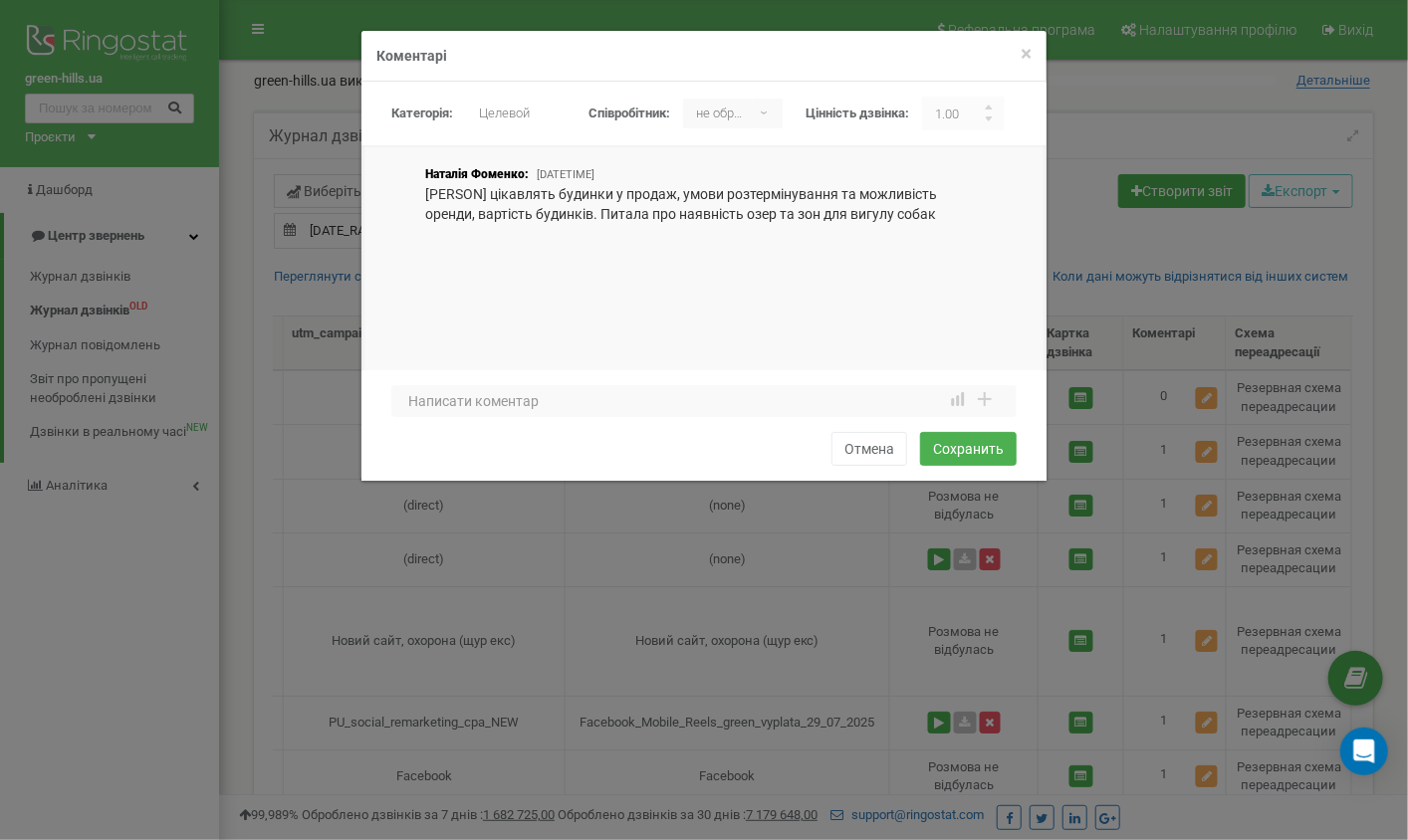 click on "Галину цікавлять будинки у продаж, умови розтермінування та можливість оренди, вартість будинків. Питала про наявність озер та зон для вигулу собак" at bounding box center (690, 204) 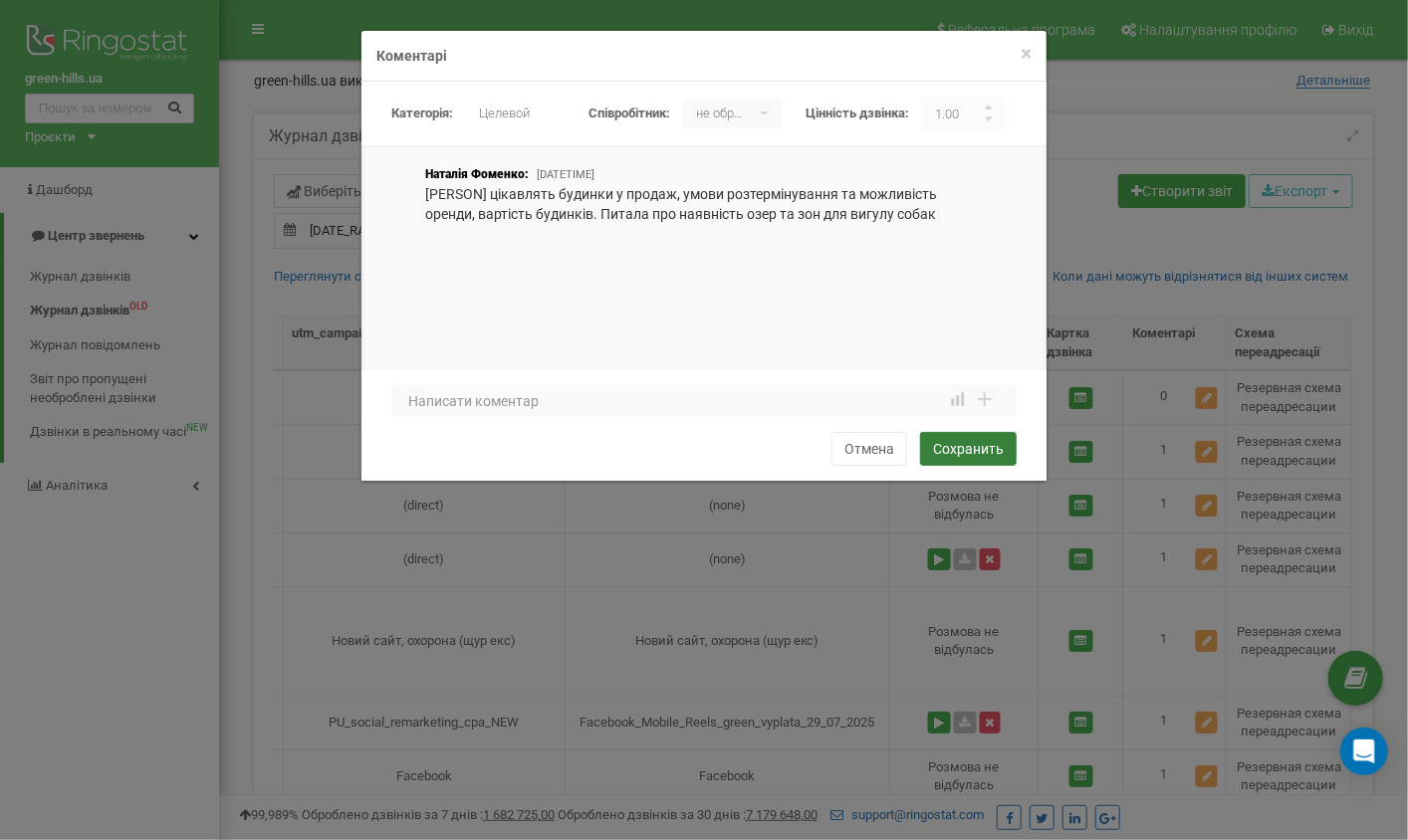 click on "Сохранить" at bounding box center (968, 449) 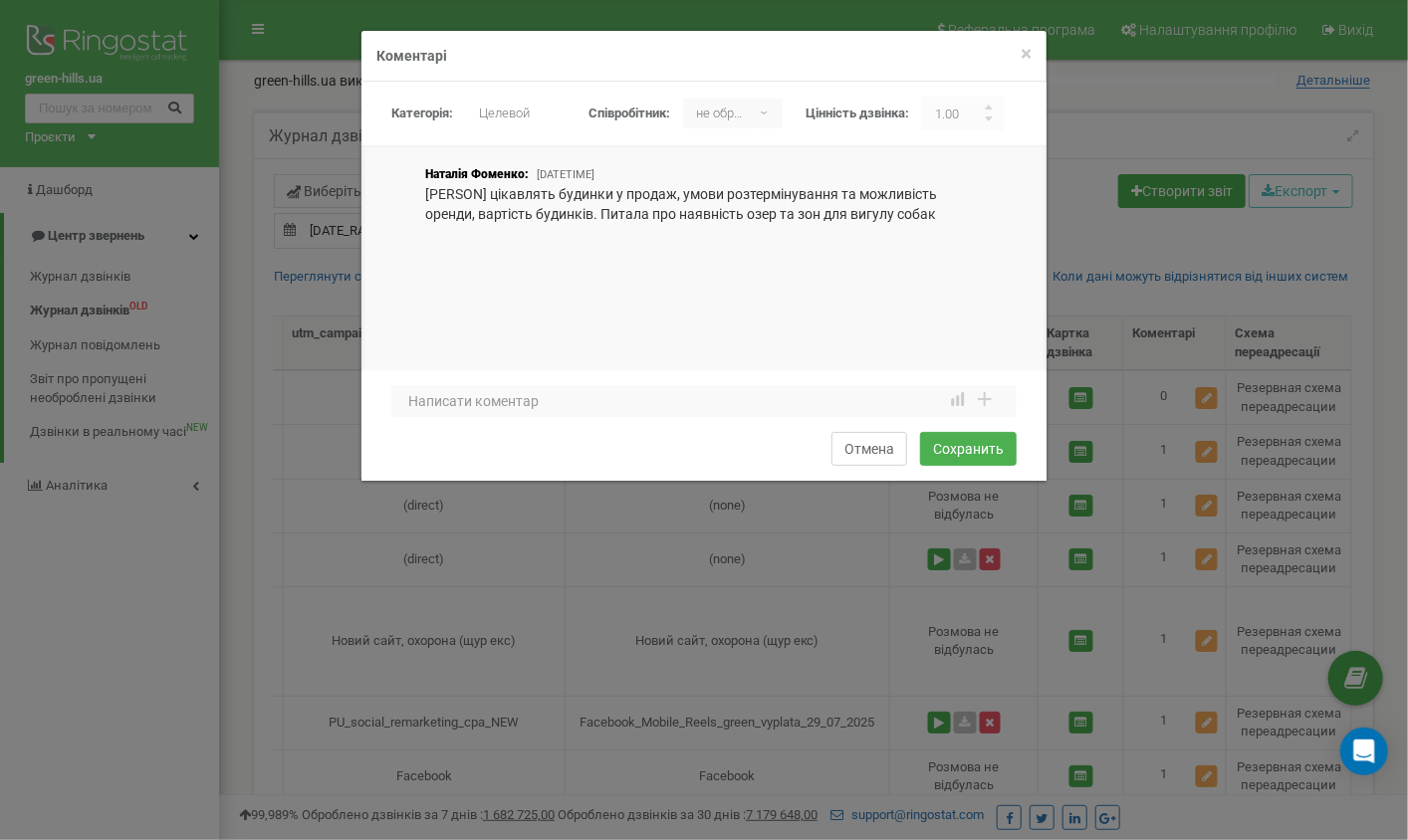 click on "Отмена" at bounding box center (869, 449) 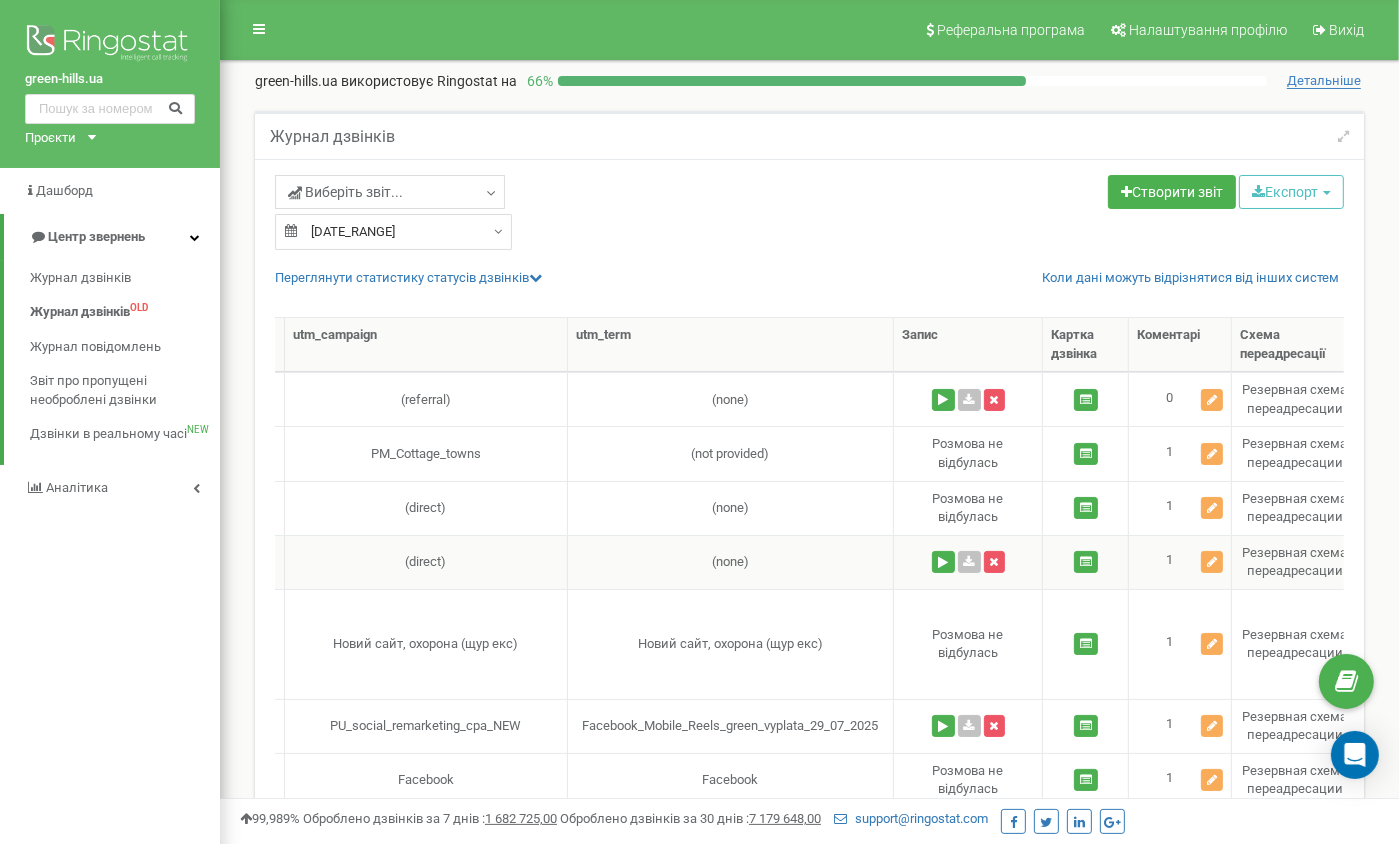 scroll, scrollTop: 0, scrollLeft: 655, axis: horizontal 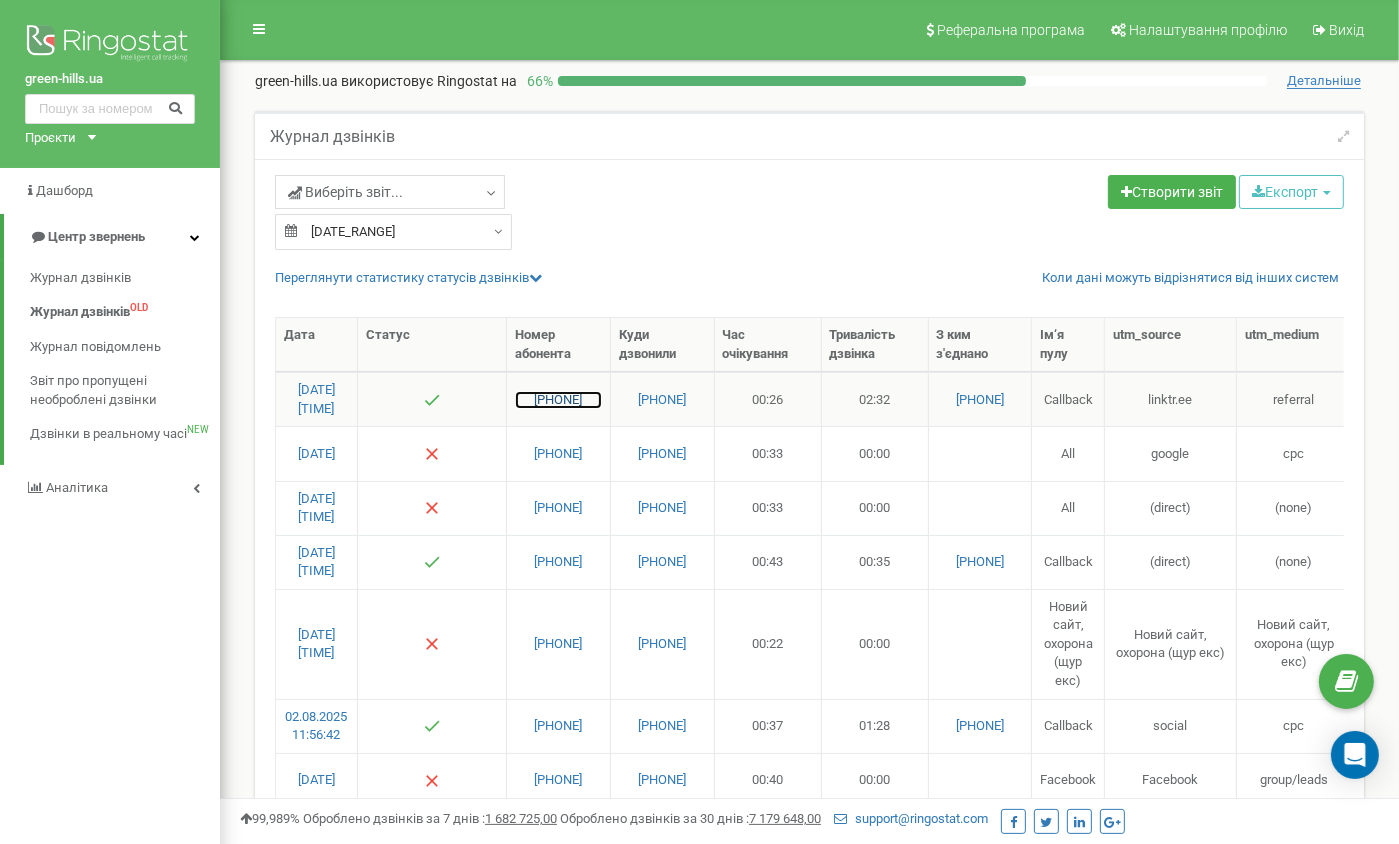 click on "[PHONE]" at bounding box center (558, 400) 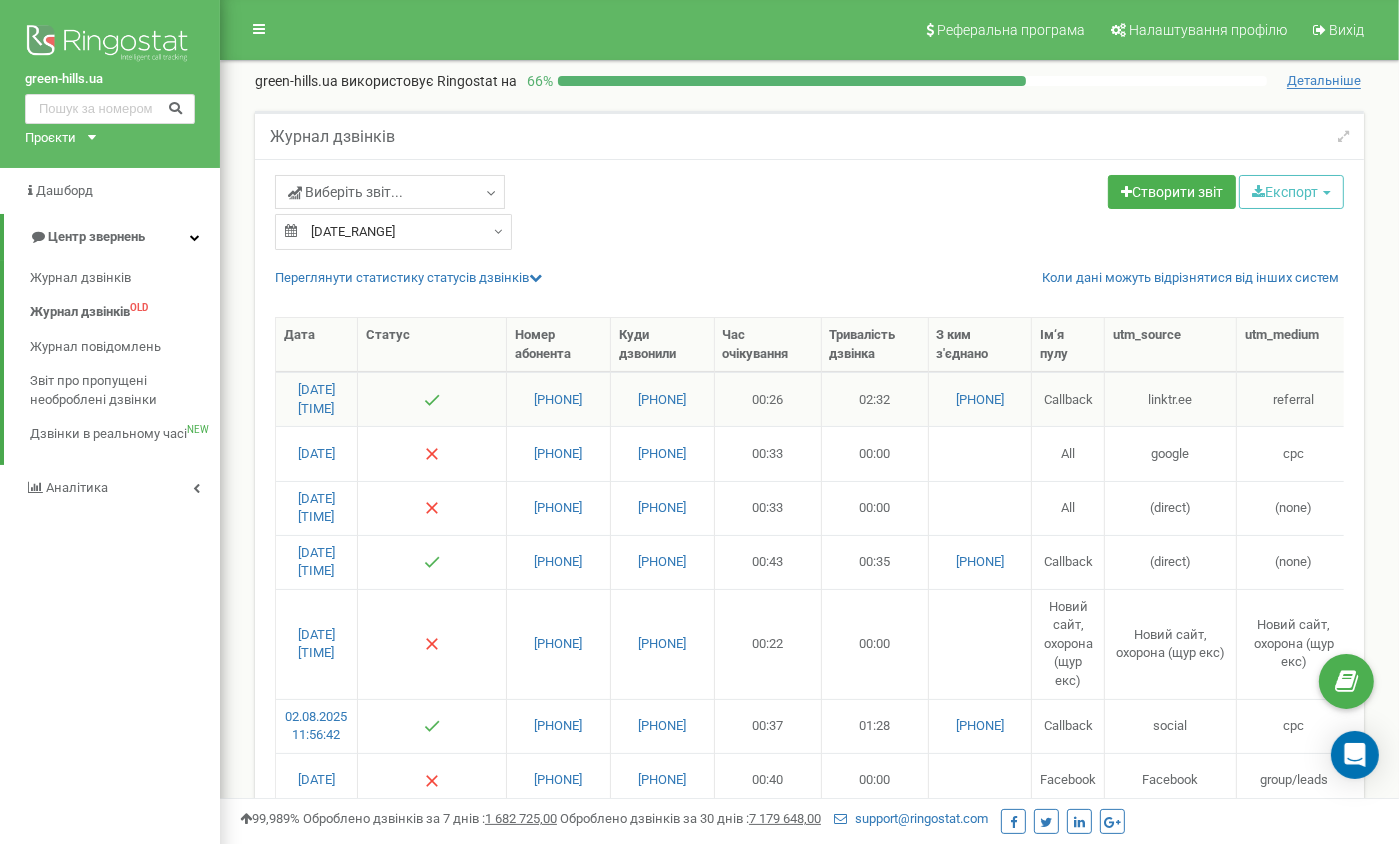 click at bounding box center (432, 399) 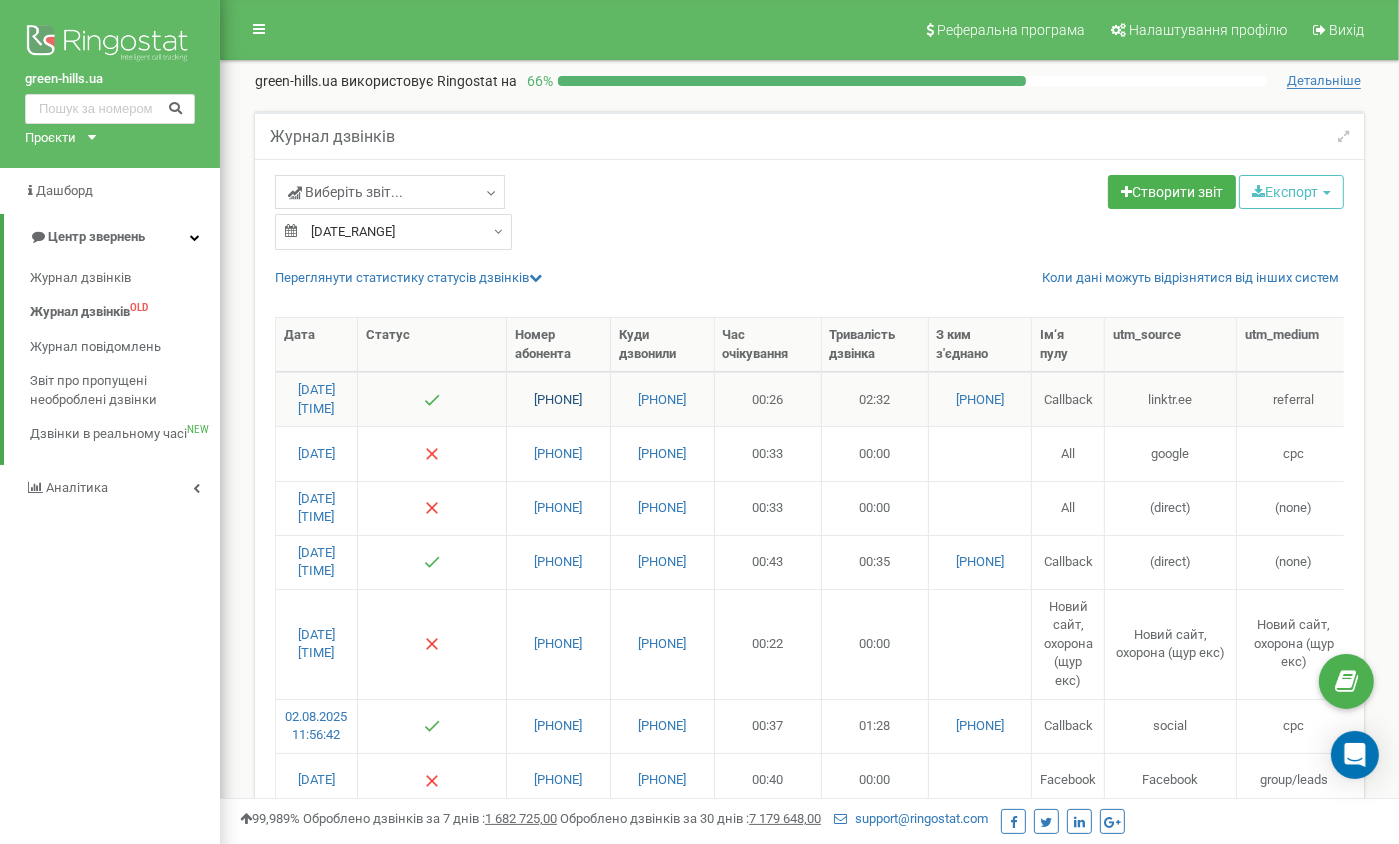 drag, startPoint x: 511, startPoint y: 394, endPoint x: 601, endPoint y: 400, distance: 90.199776 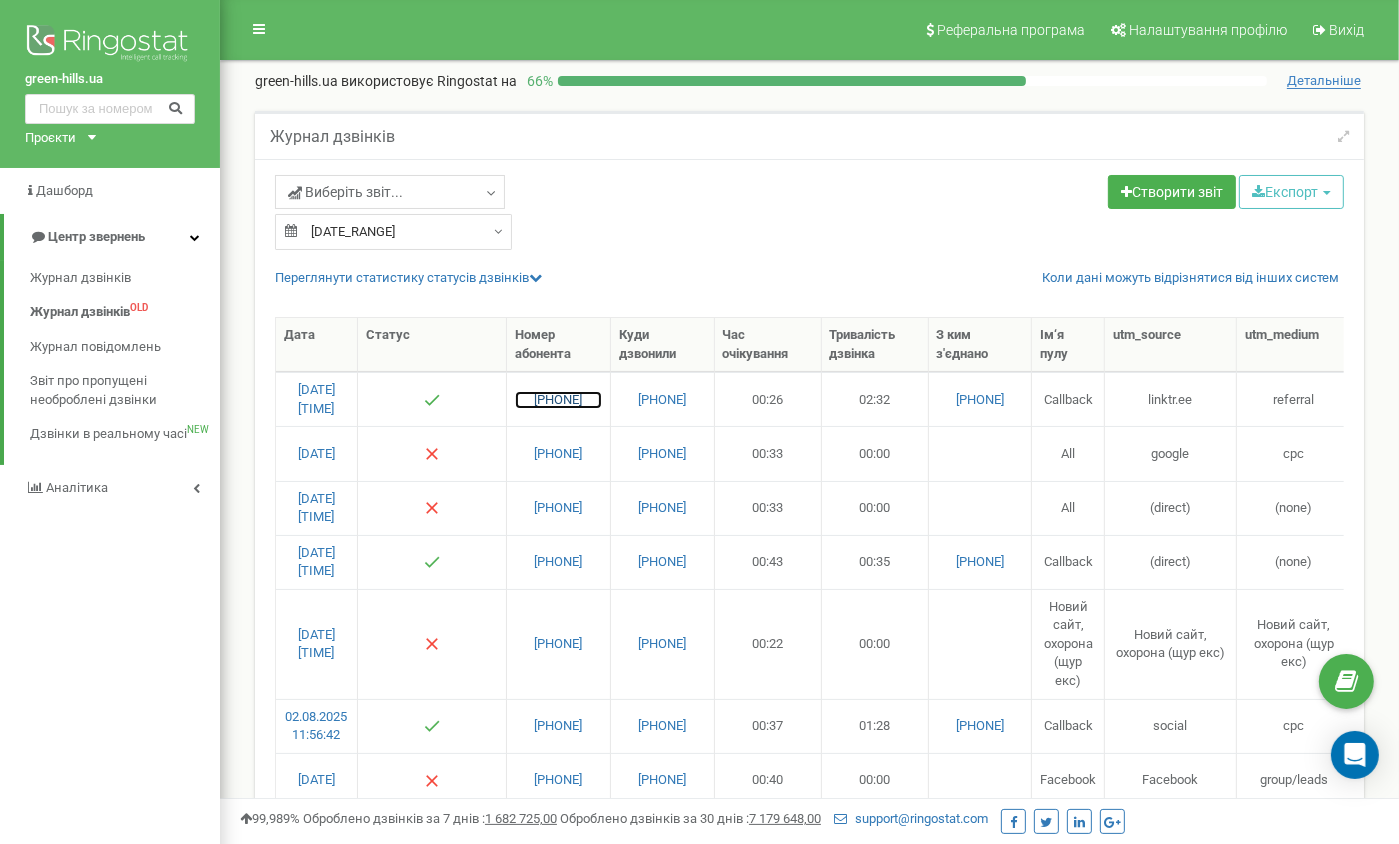 drag, startPoint x: 601, startPoint y: 400, endPoint x: 617, endPoint y: 357, distance: 45.88028 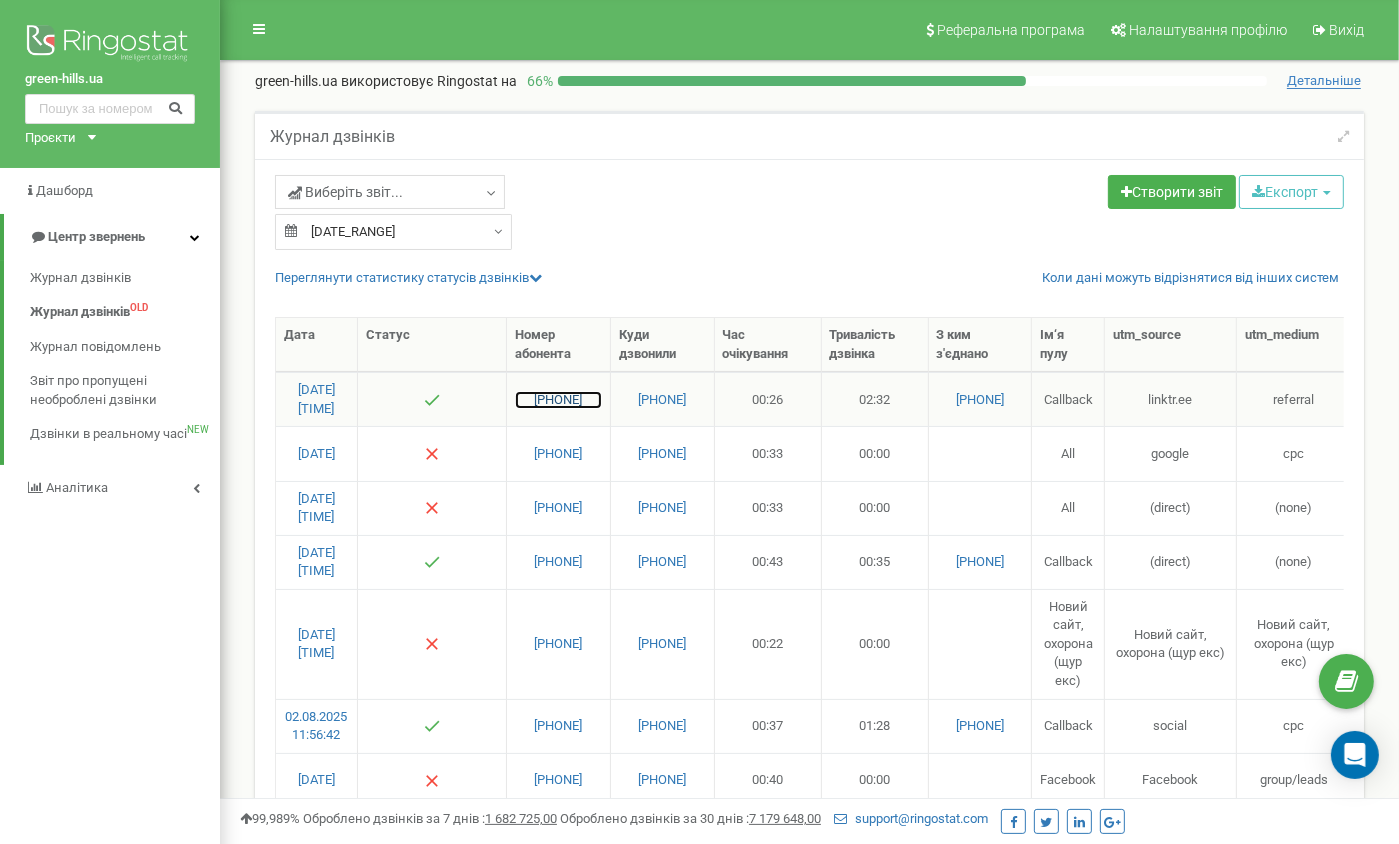 copy on "[PHONE]" 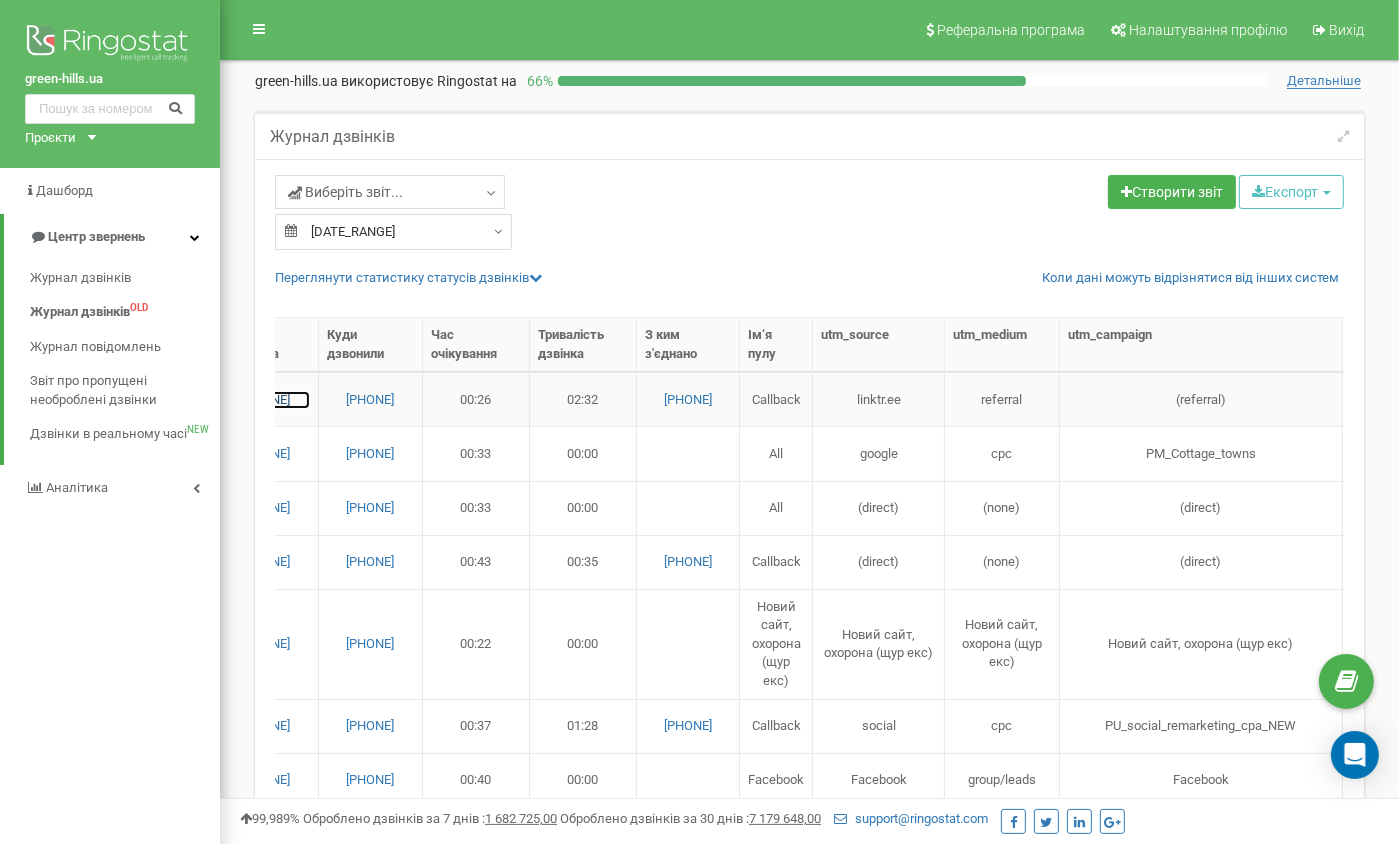 scroll, scrollTop: 0, scrollLeft: 379, axis: horizontal 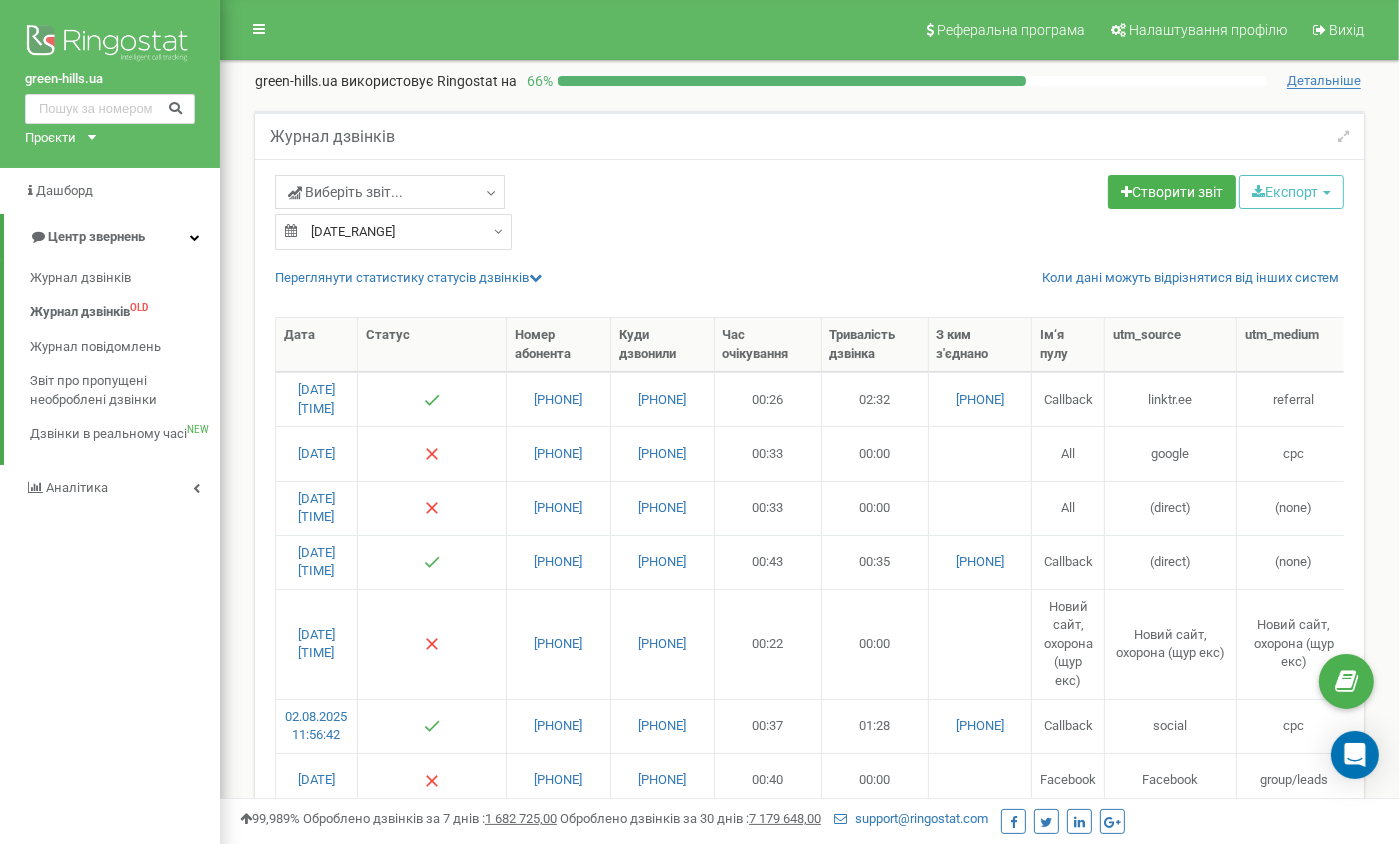 drag, startPoint x: 112, startPoint y: 706, endPoint x: 56, endPoint y: 586, distance: 132.42357 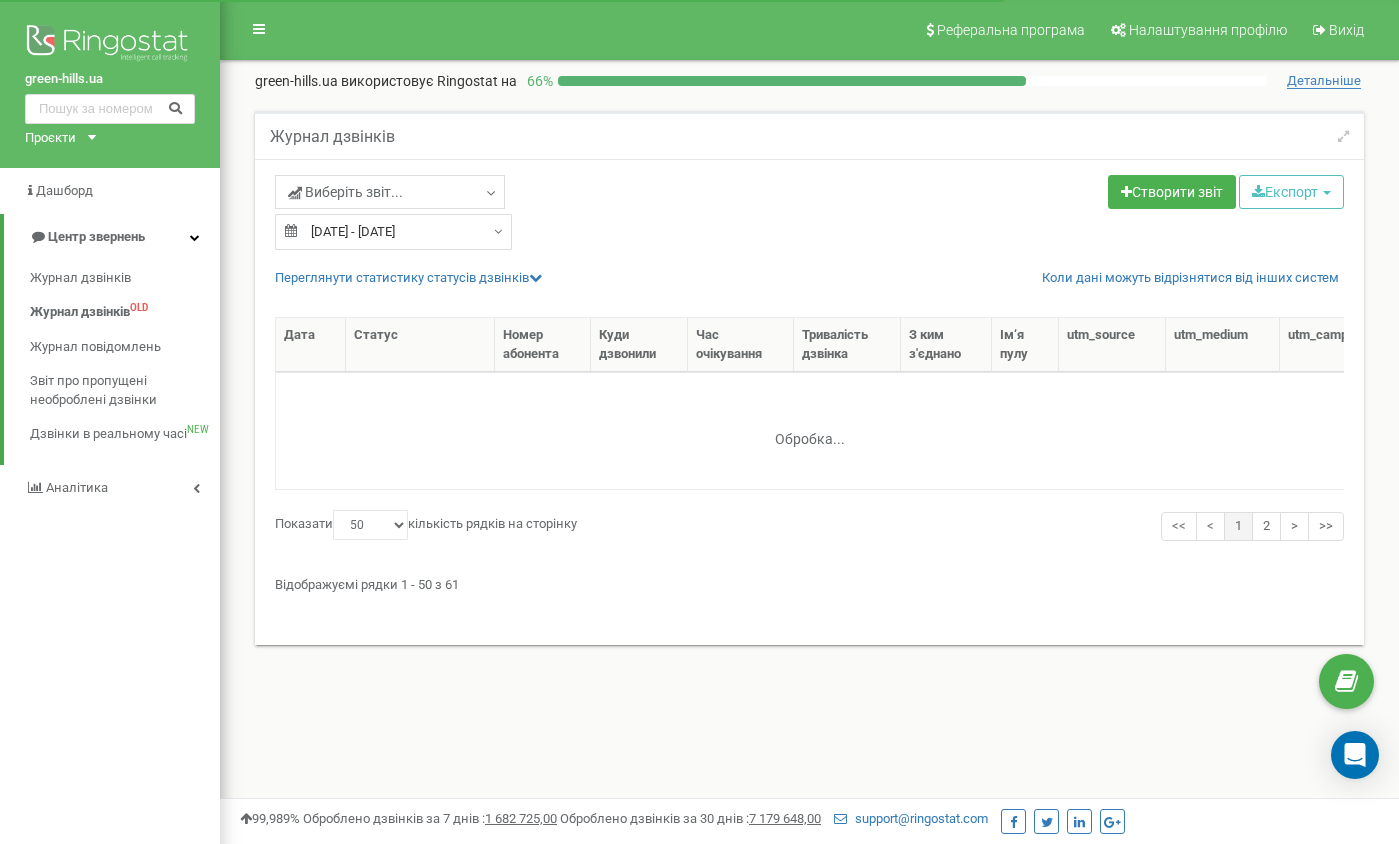 select on "50" 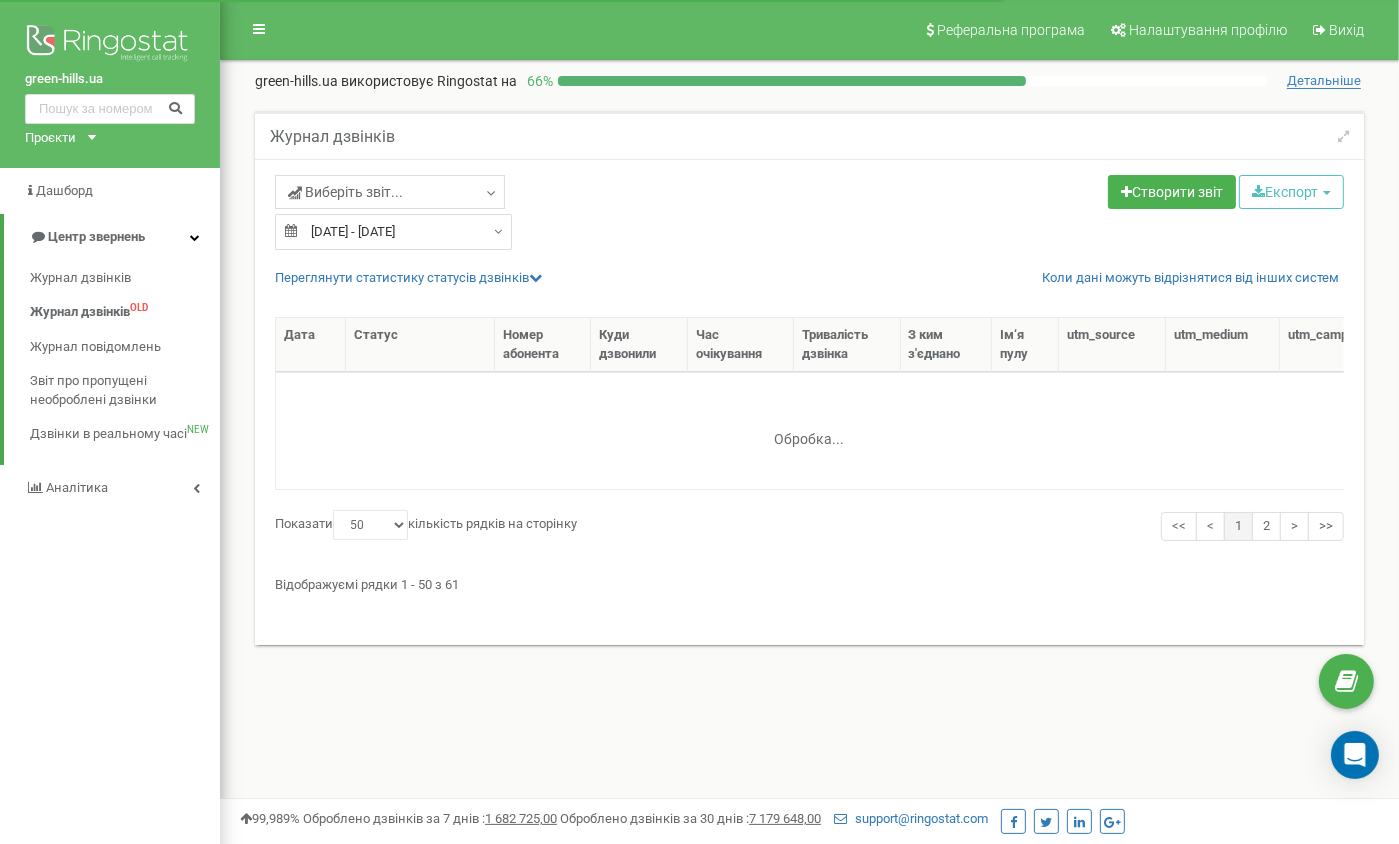 scroll, scrollTop: 0, scrollLeft: 0, axis: both 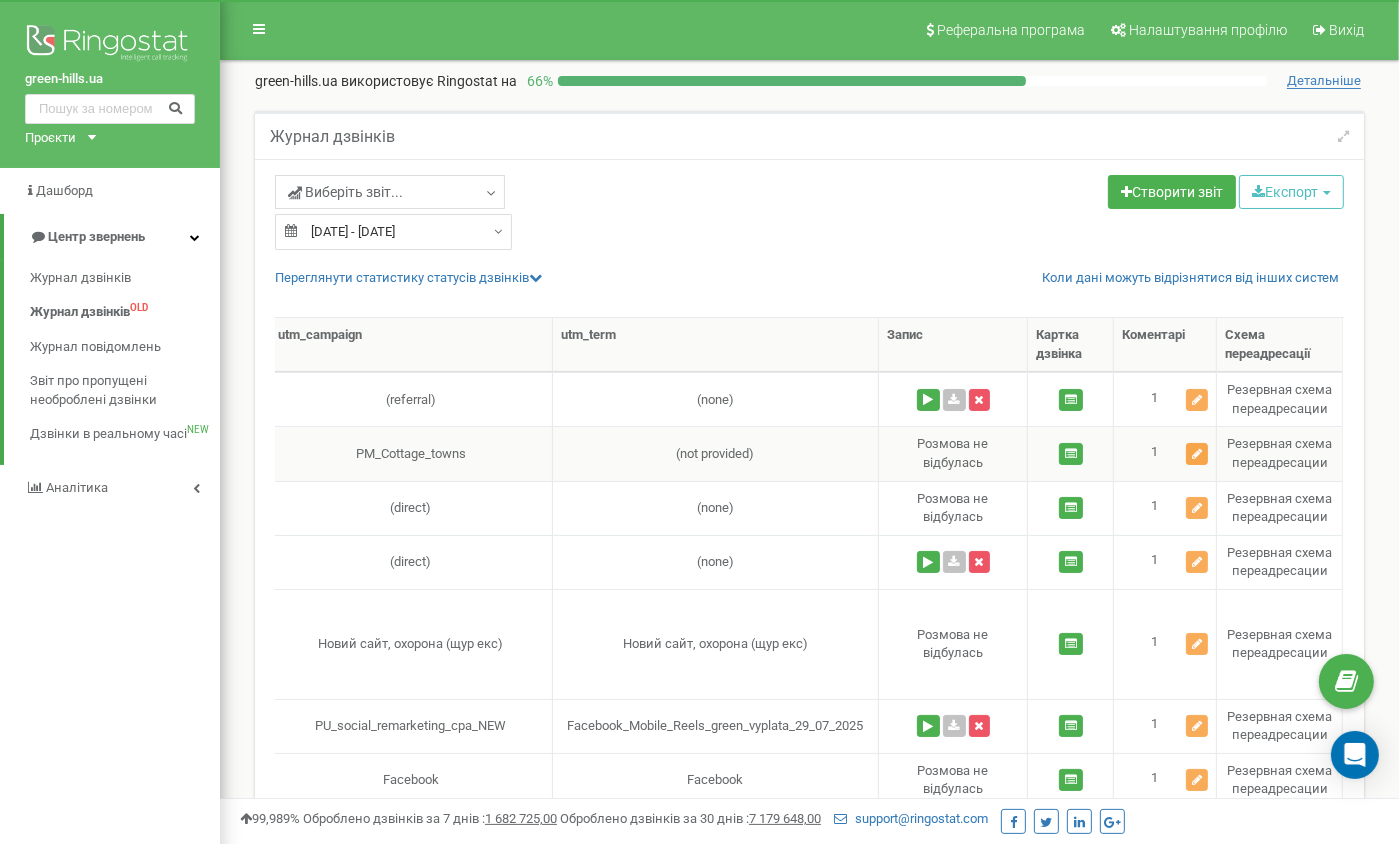 click at bounding box center (1197, 454) 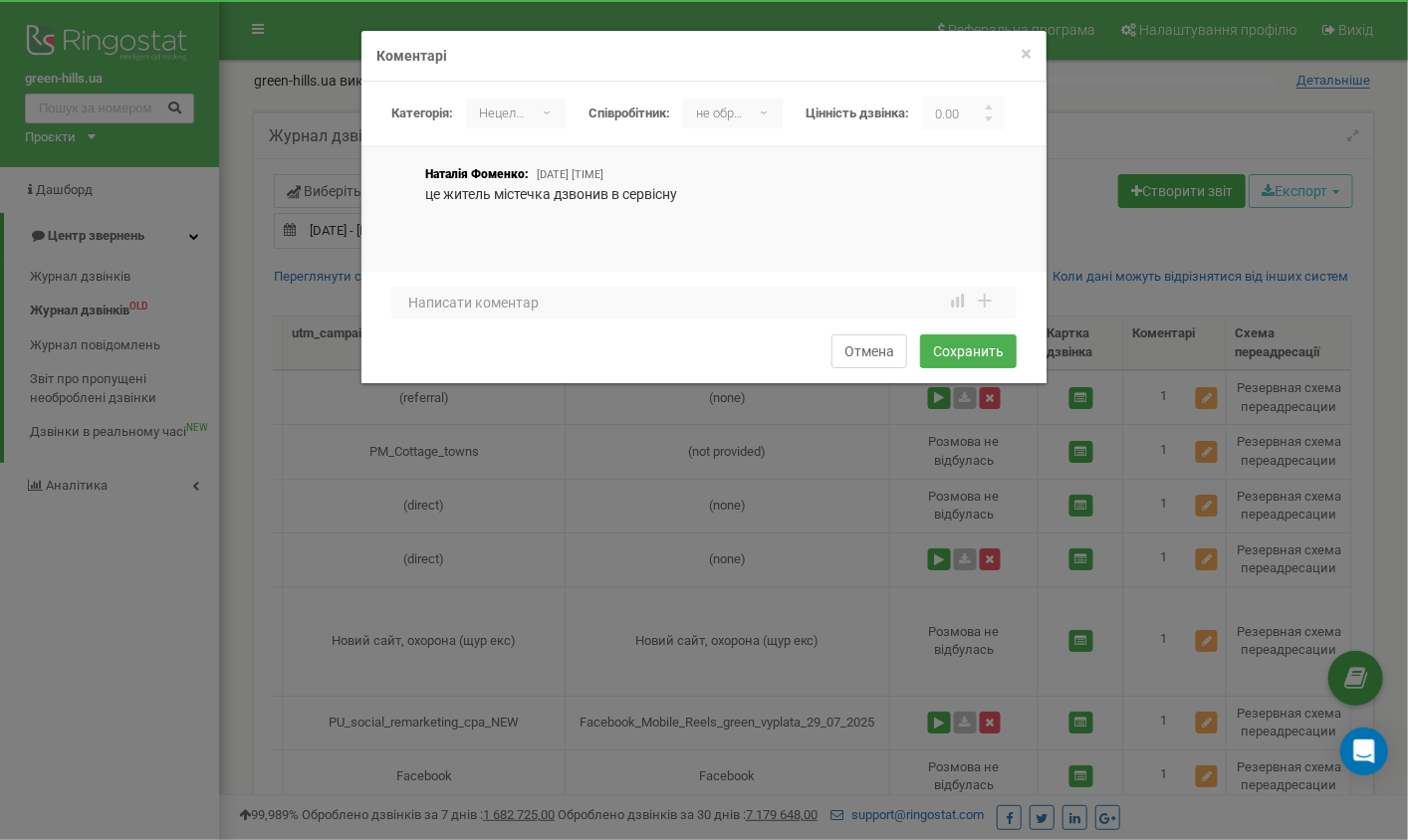 click on "Отмена" at bounding box center [869, 351] 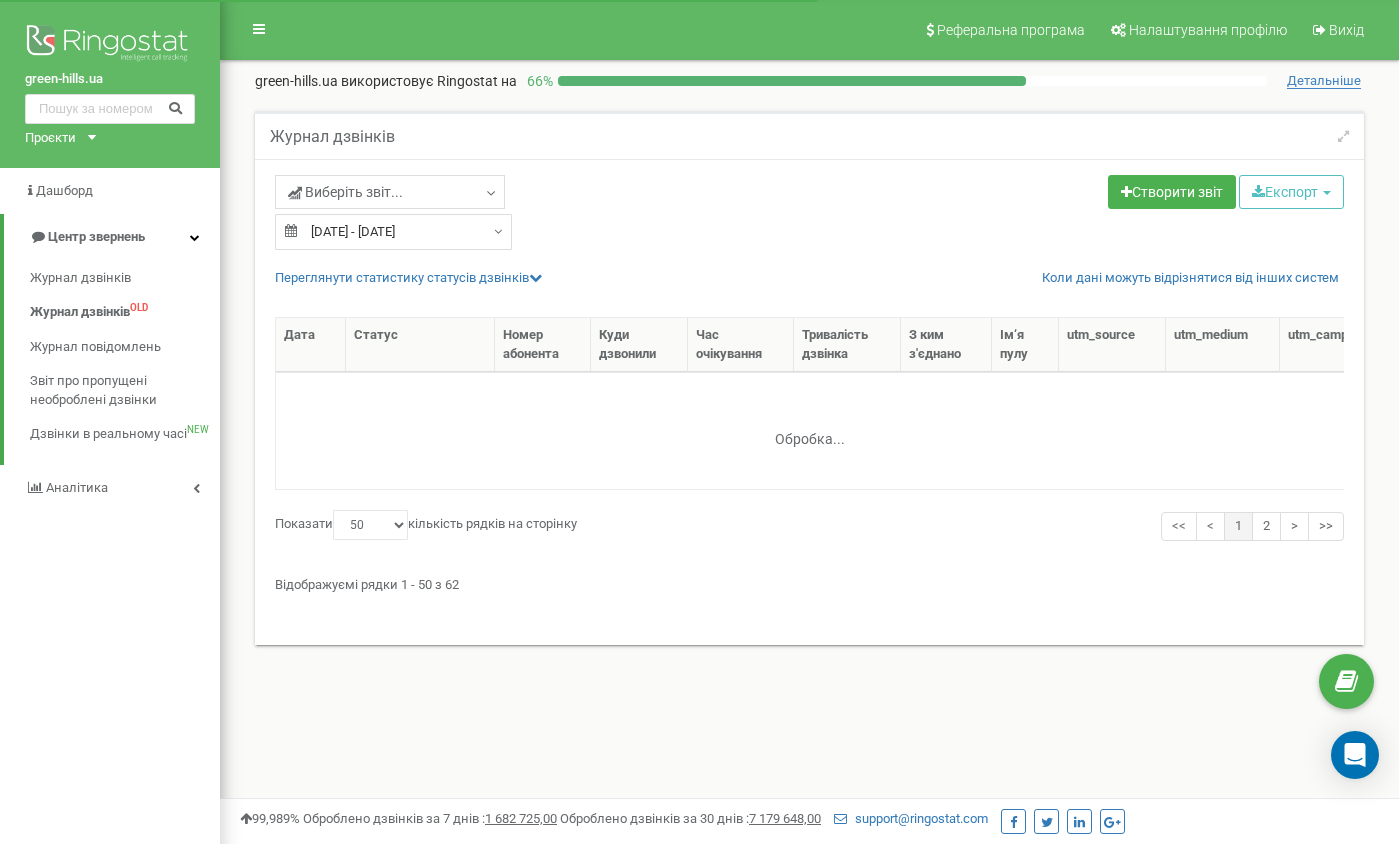 select on "50" 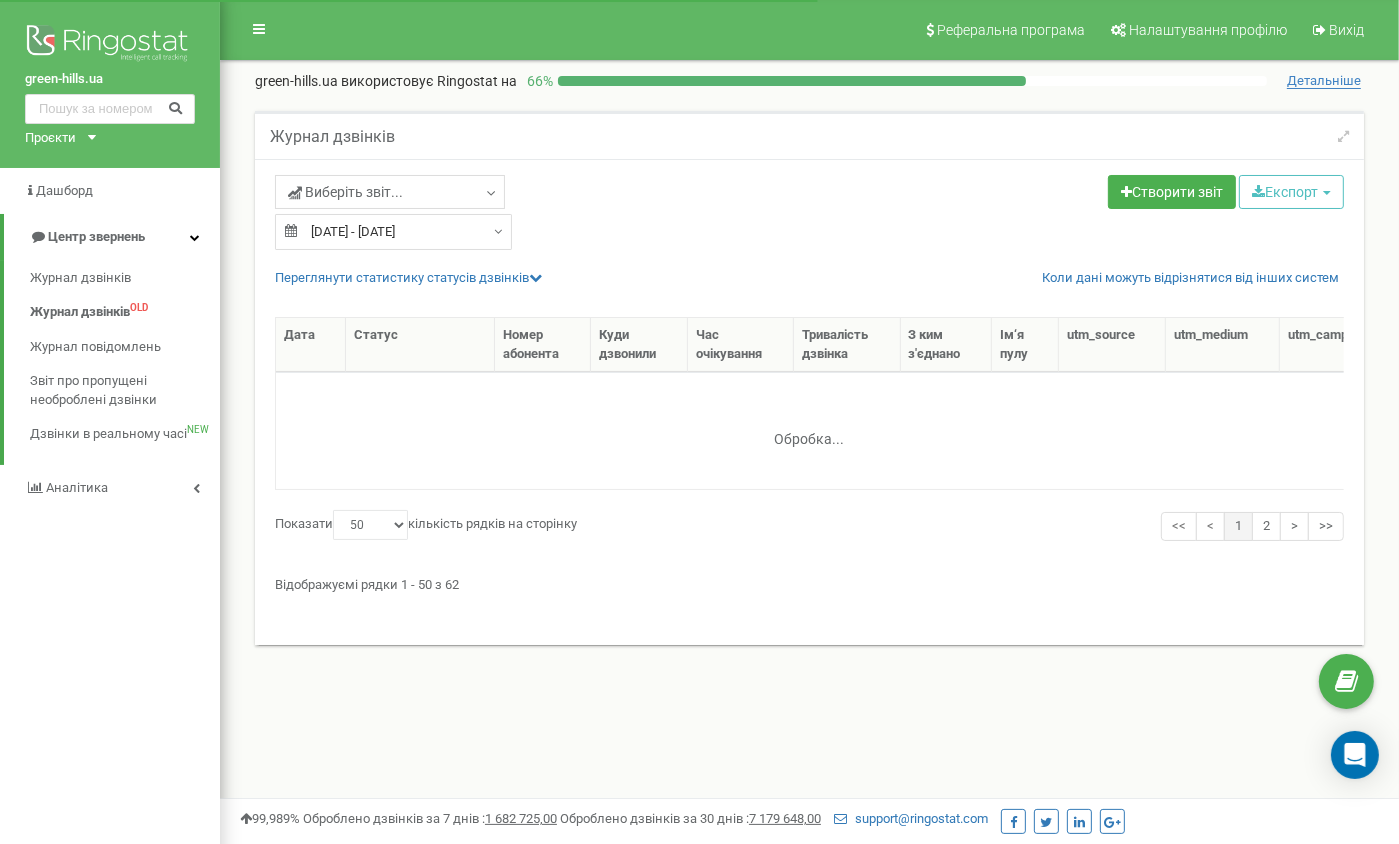 scroll, scrollTop: 0, scrollLeft: 0, axis: both 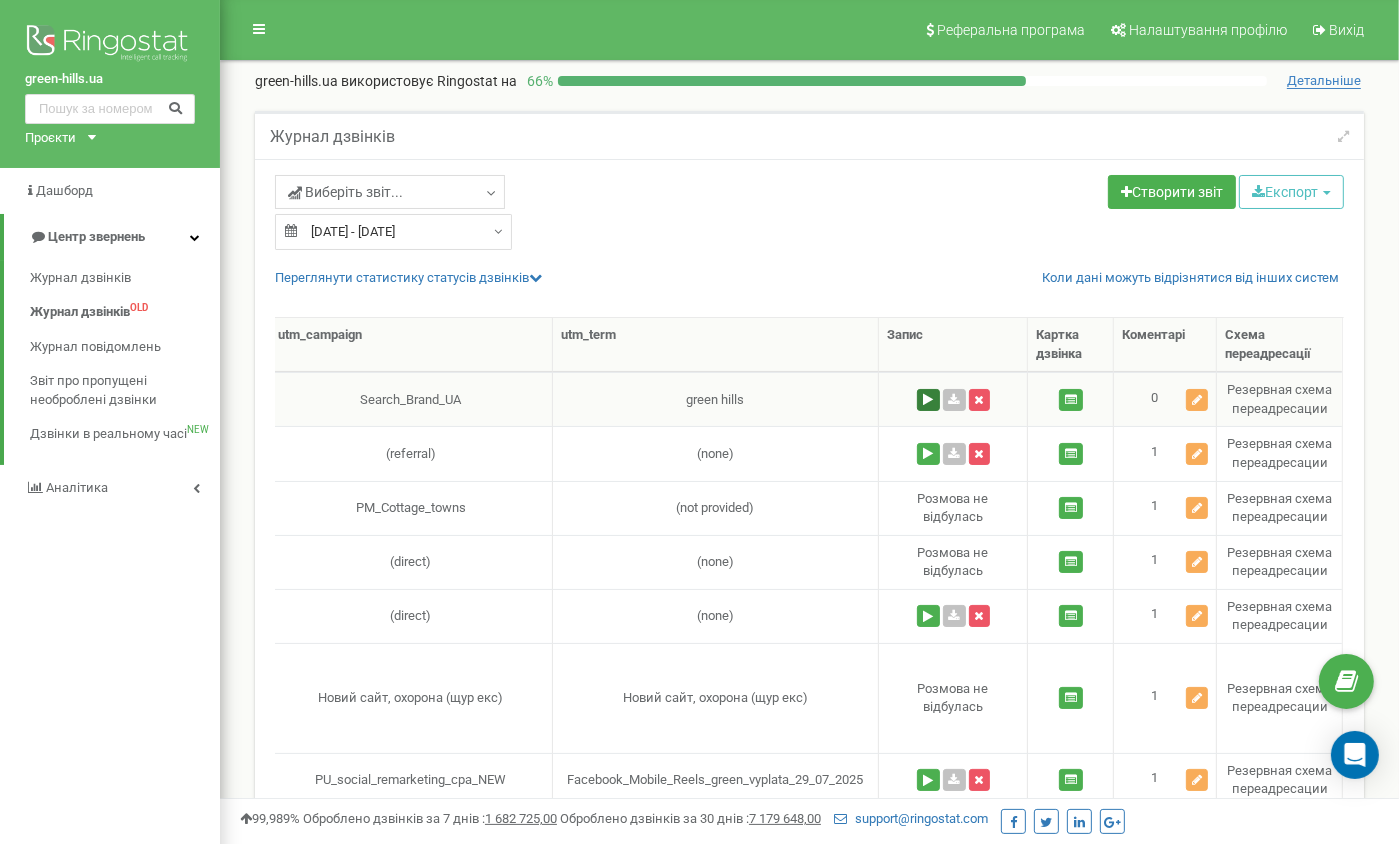 click at bounding box center [928, 400] 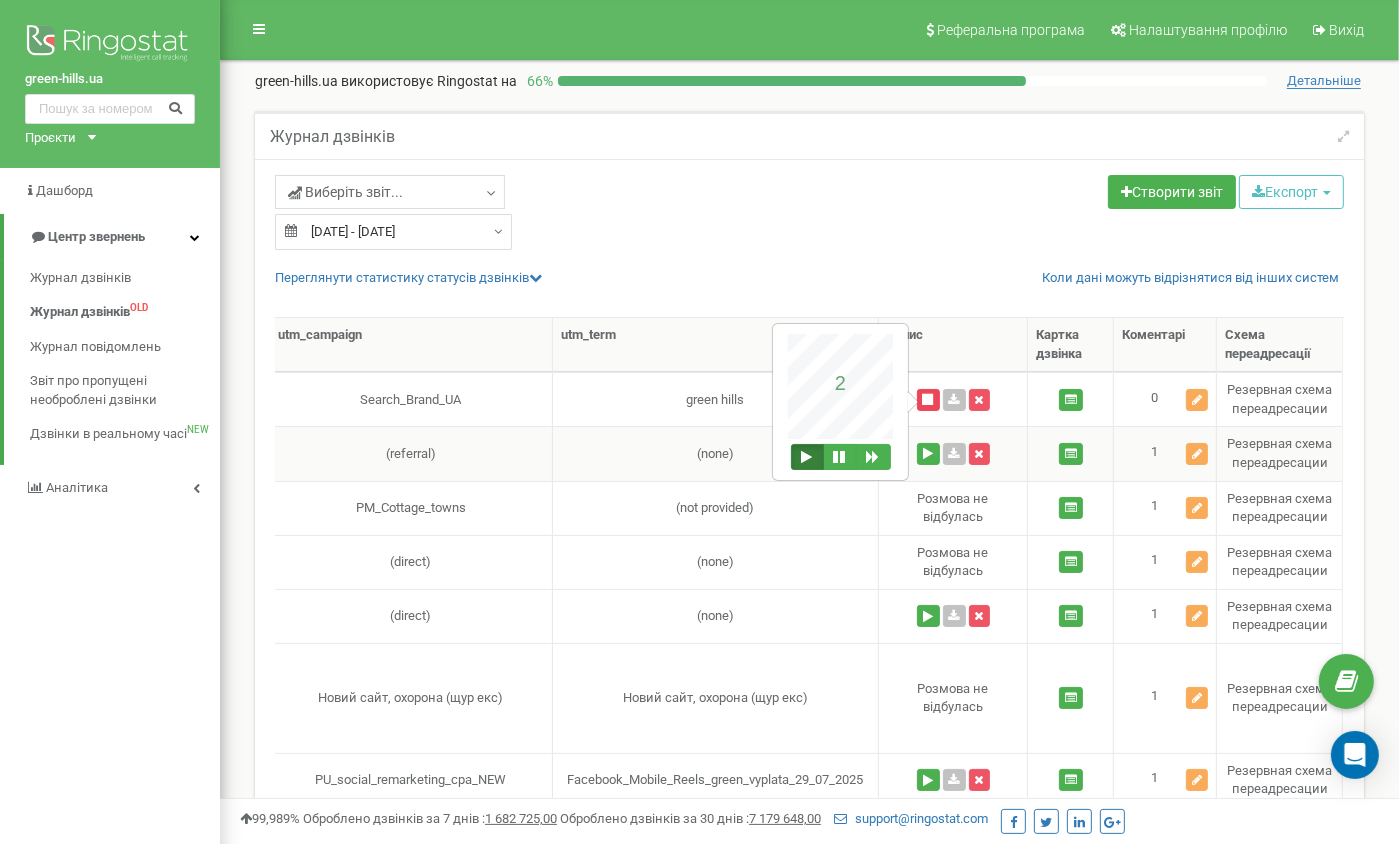type 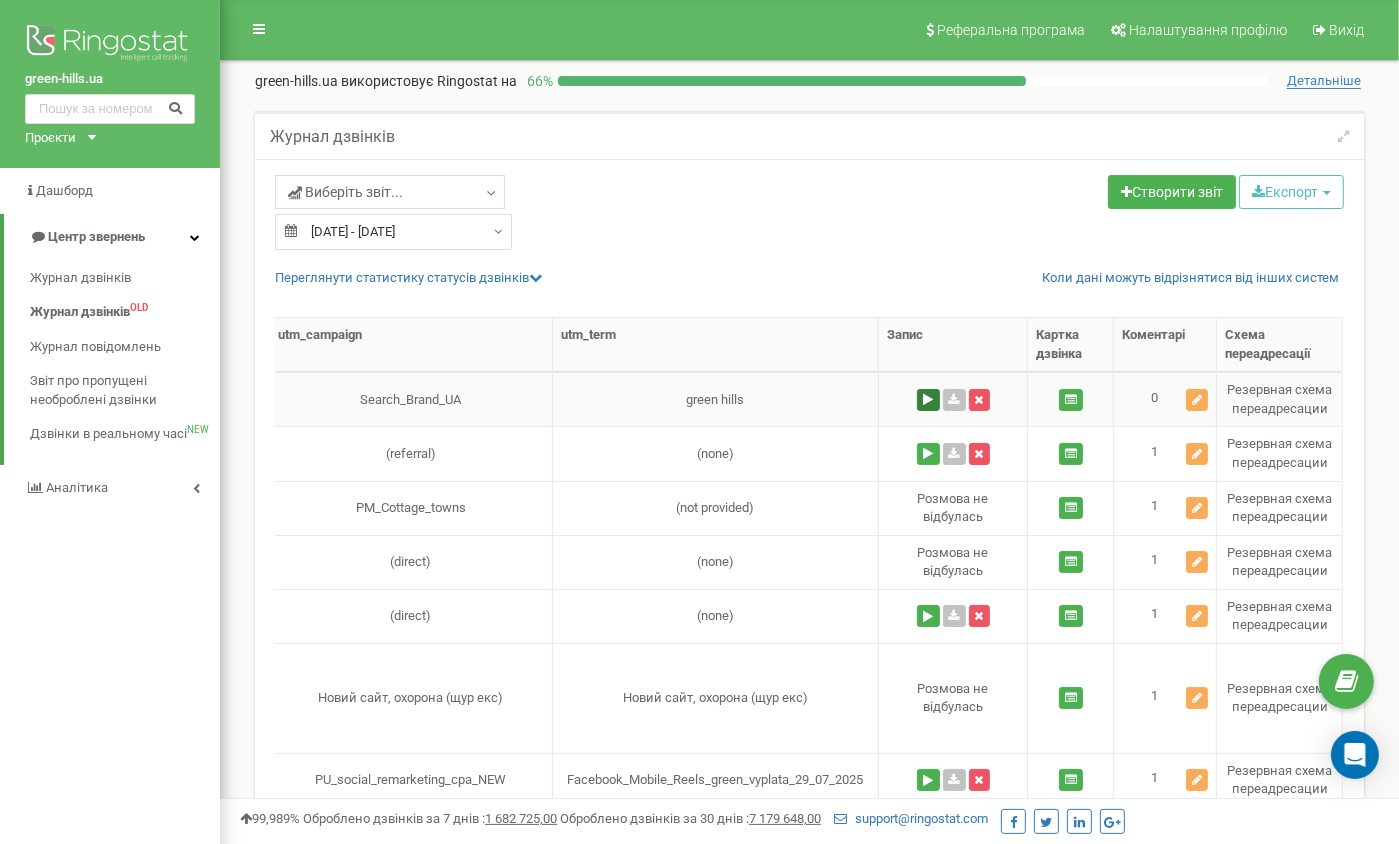 click at bounding box center (928, 400) 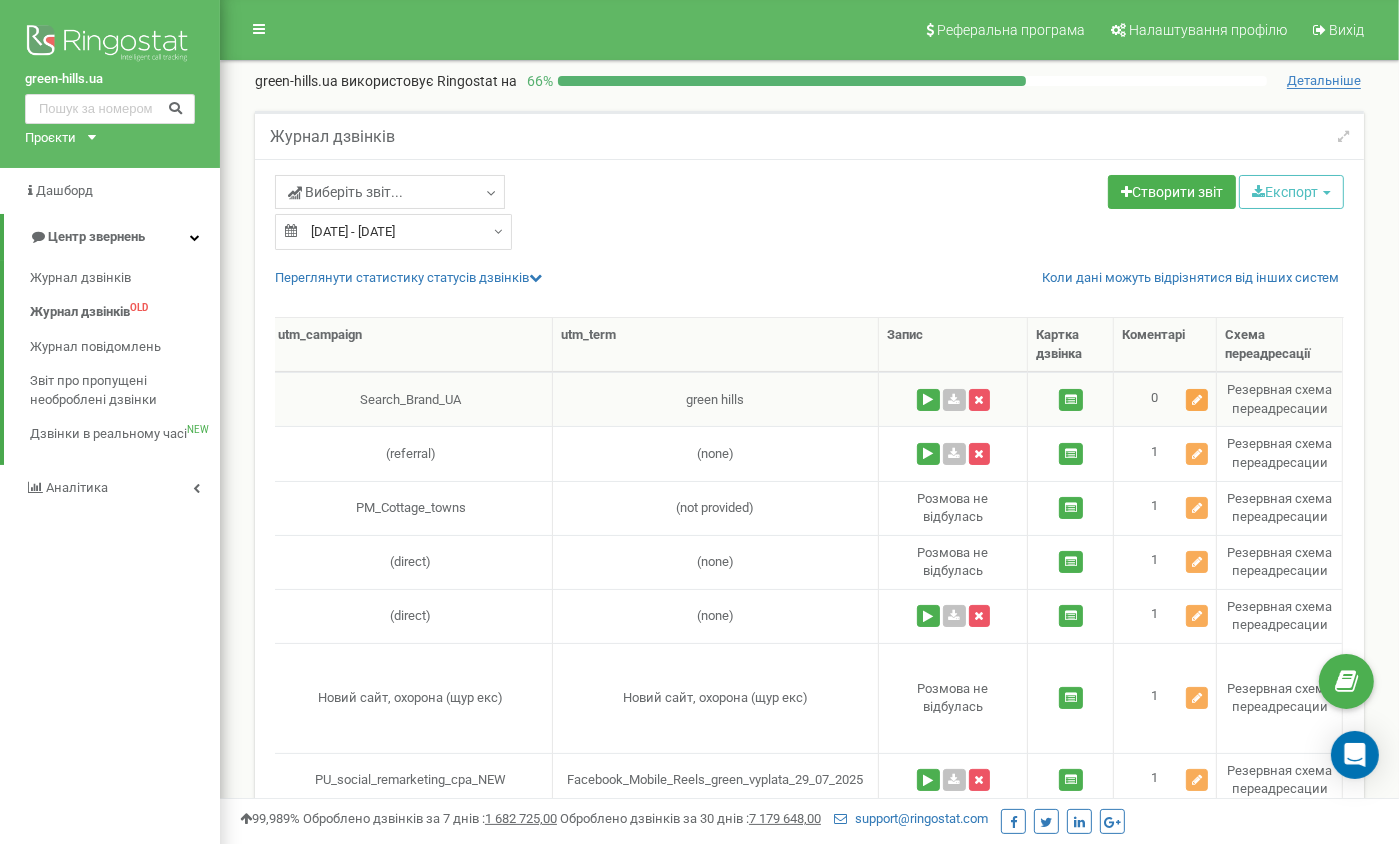 click at bounding box center [1197, 400] 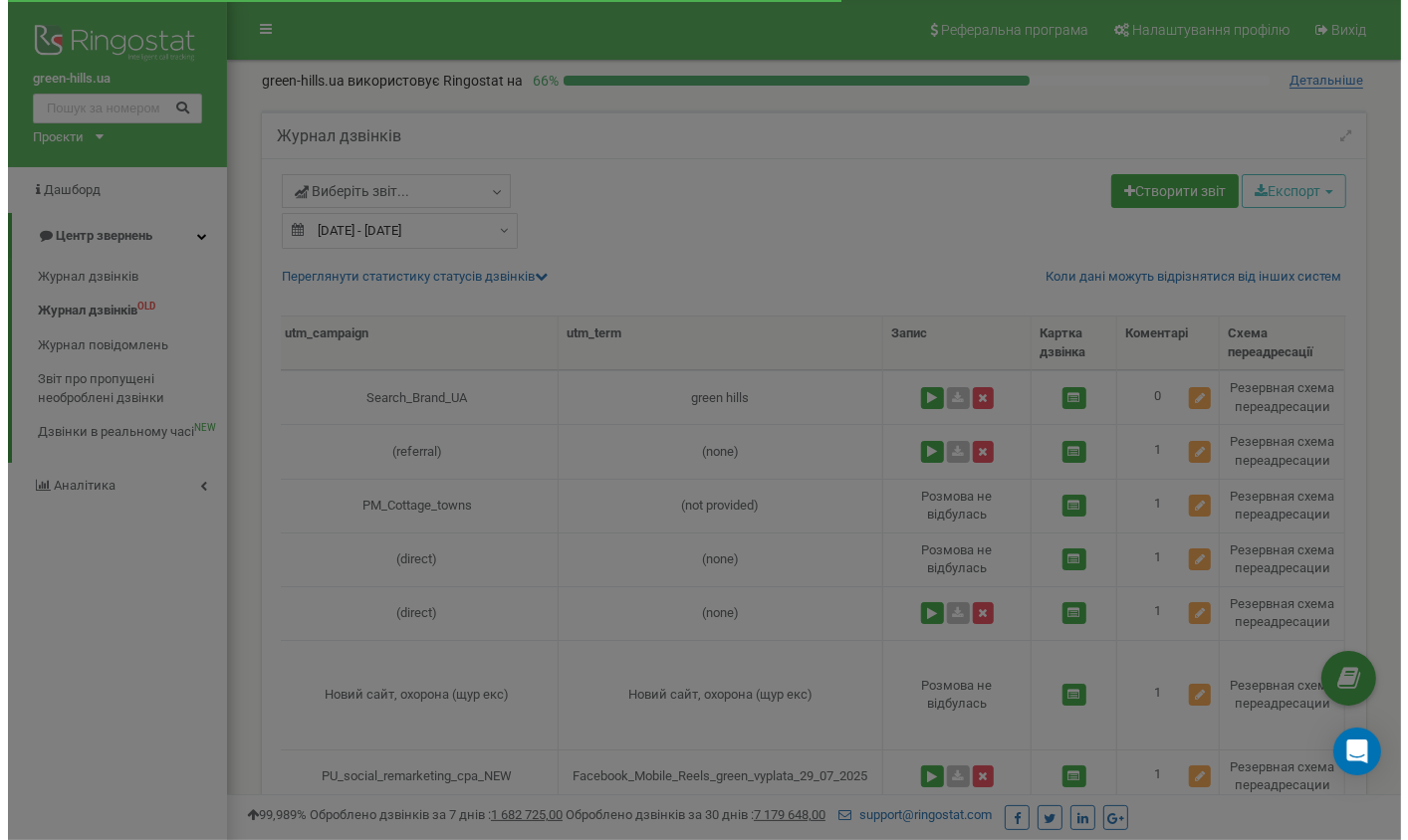 scroll, scrollTop: 0, scrollLeft: 1062, axis: horizontal 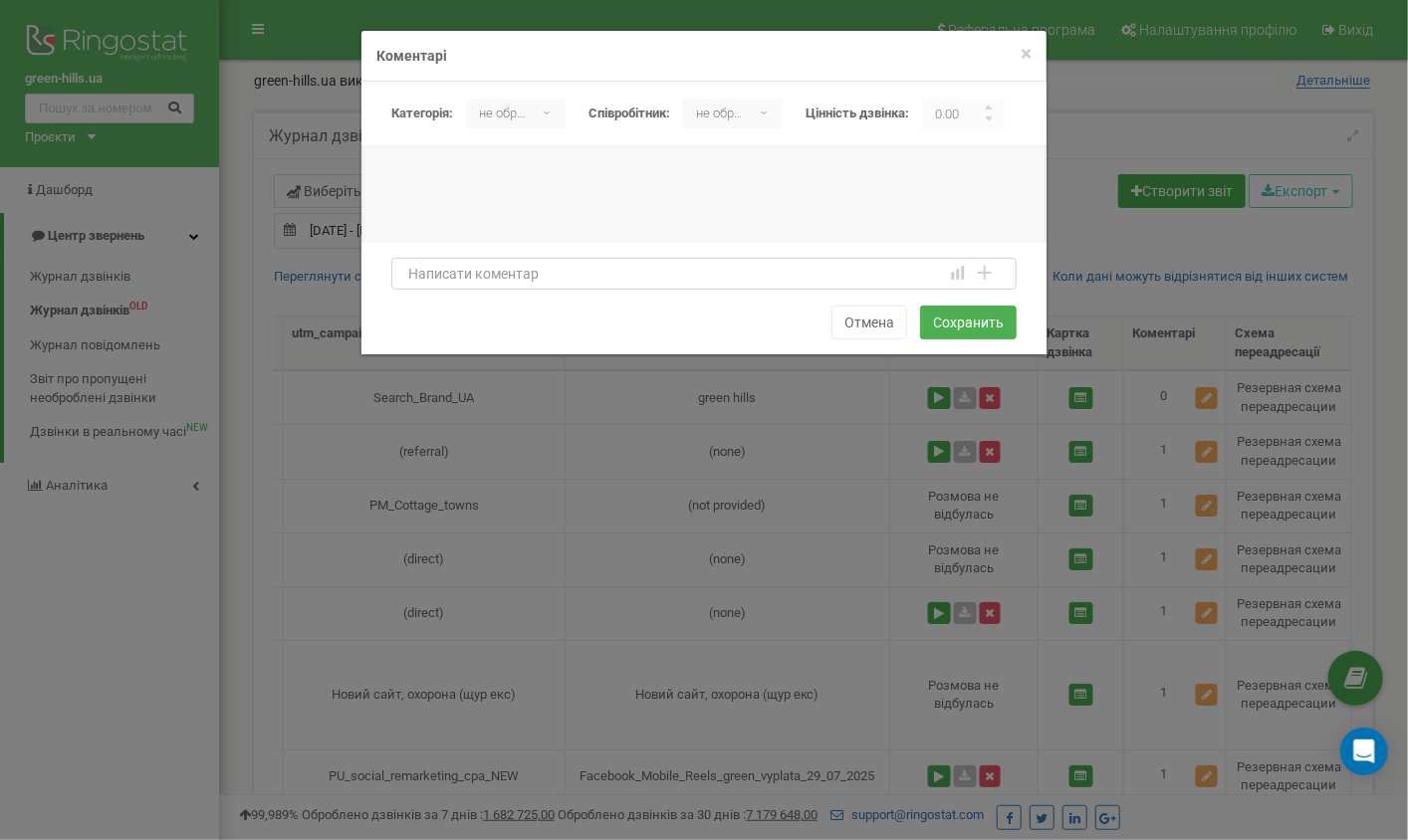 click at bounding box center (704, 274) 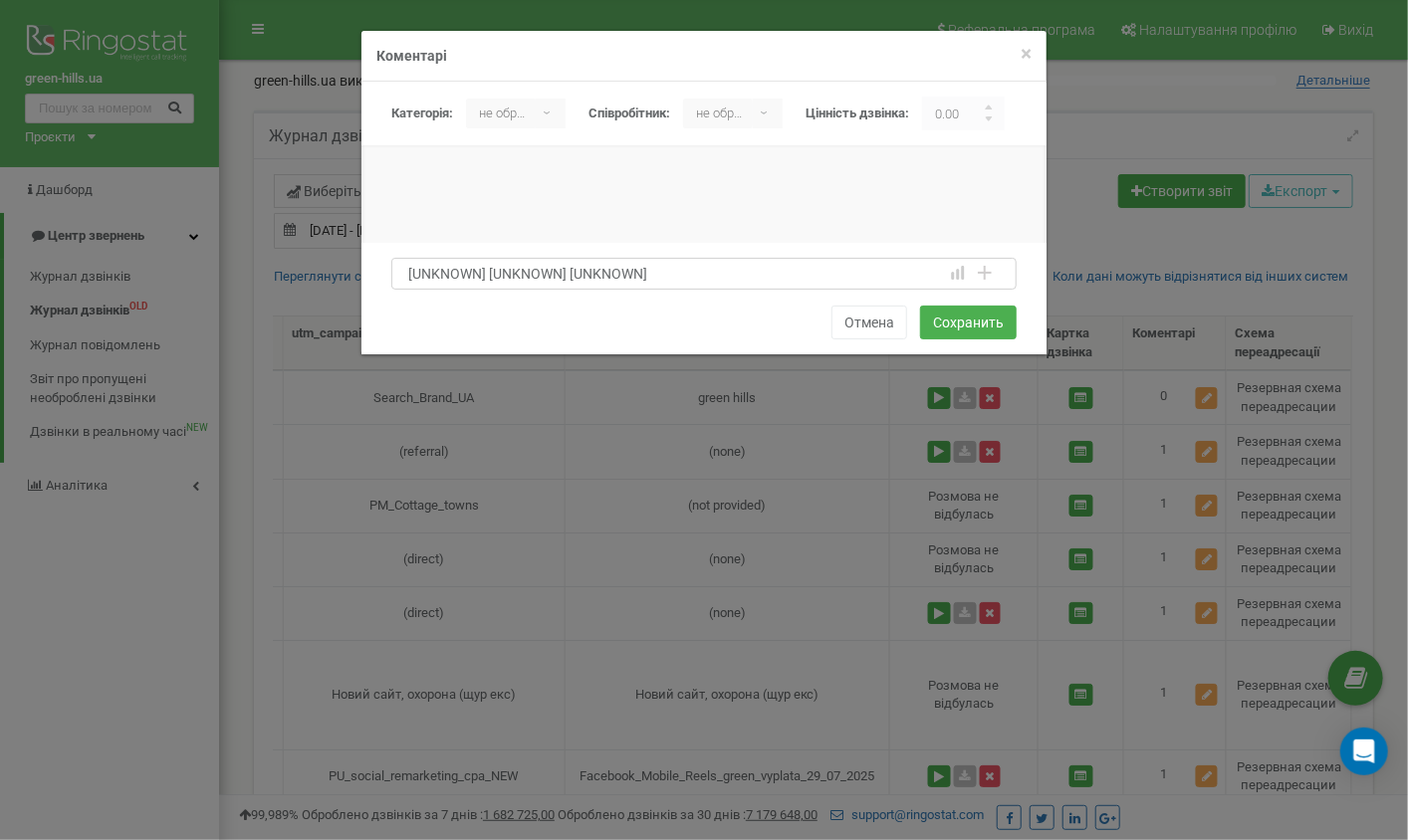 drag, startPoint x: 605, startPoint y: 279, endPoint x: 395, endPoint y: 274, distance: 210.05952 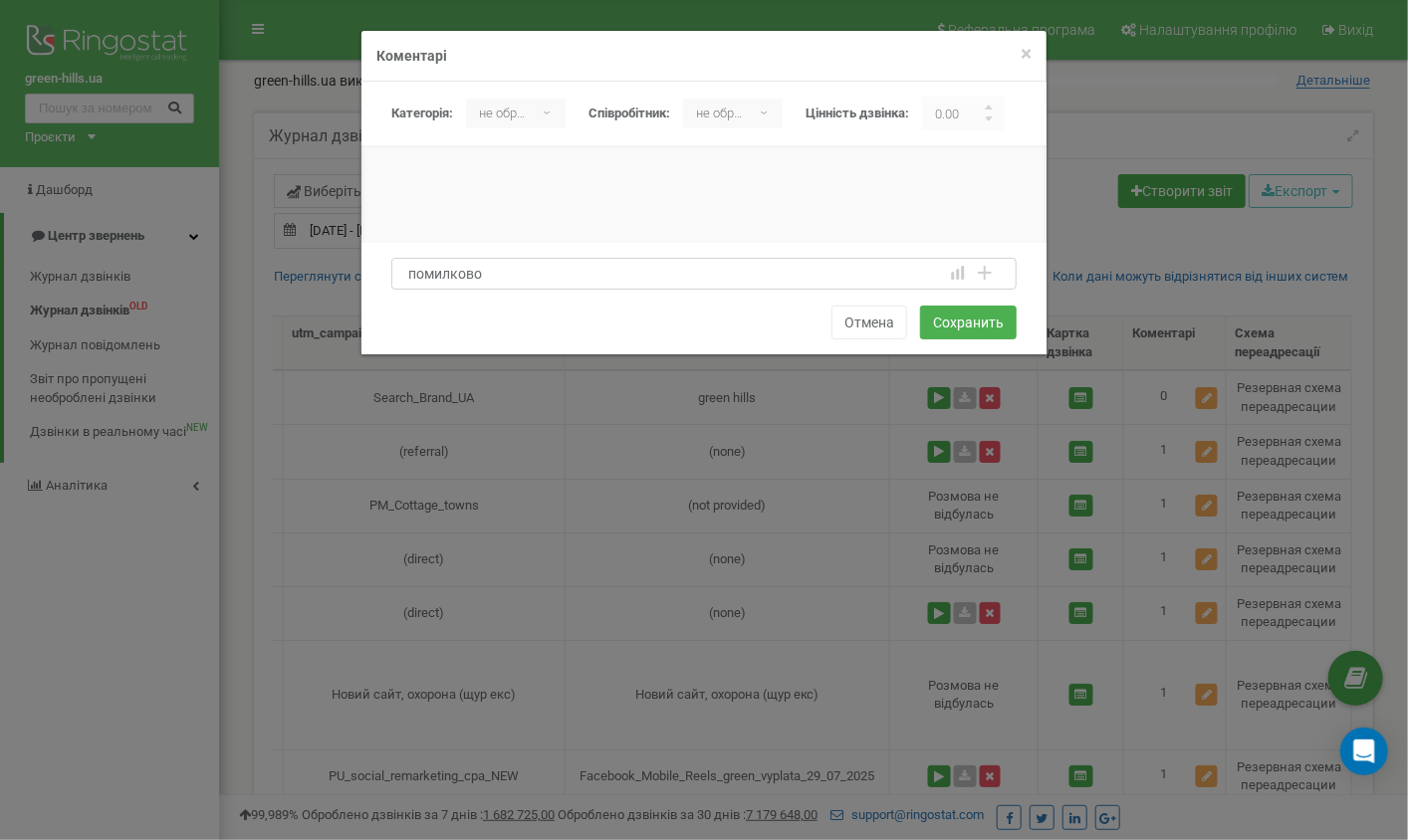 drag, startPoint x: 476, startPoint y: 270, endPoint x: 495, endPoint y: 272, distance: 19.104973 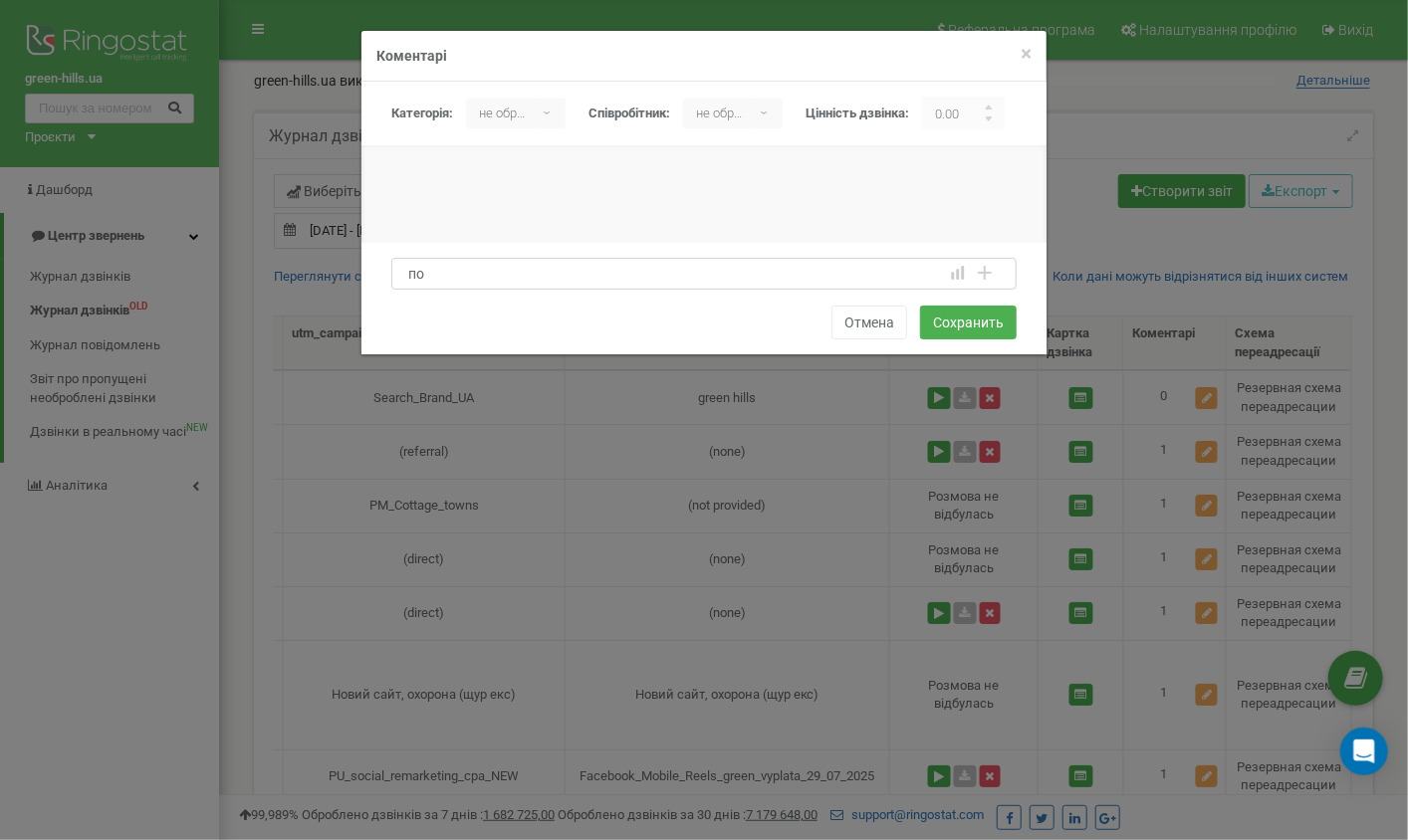 type on "п" 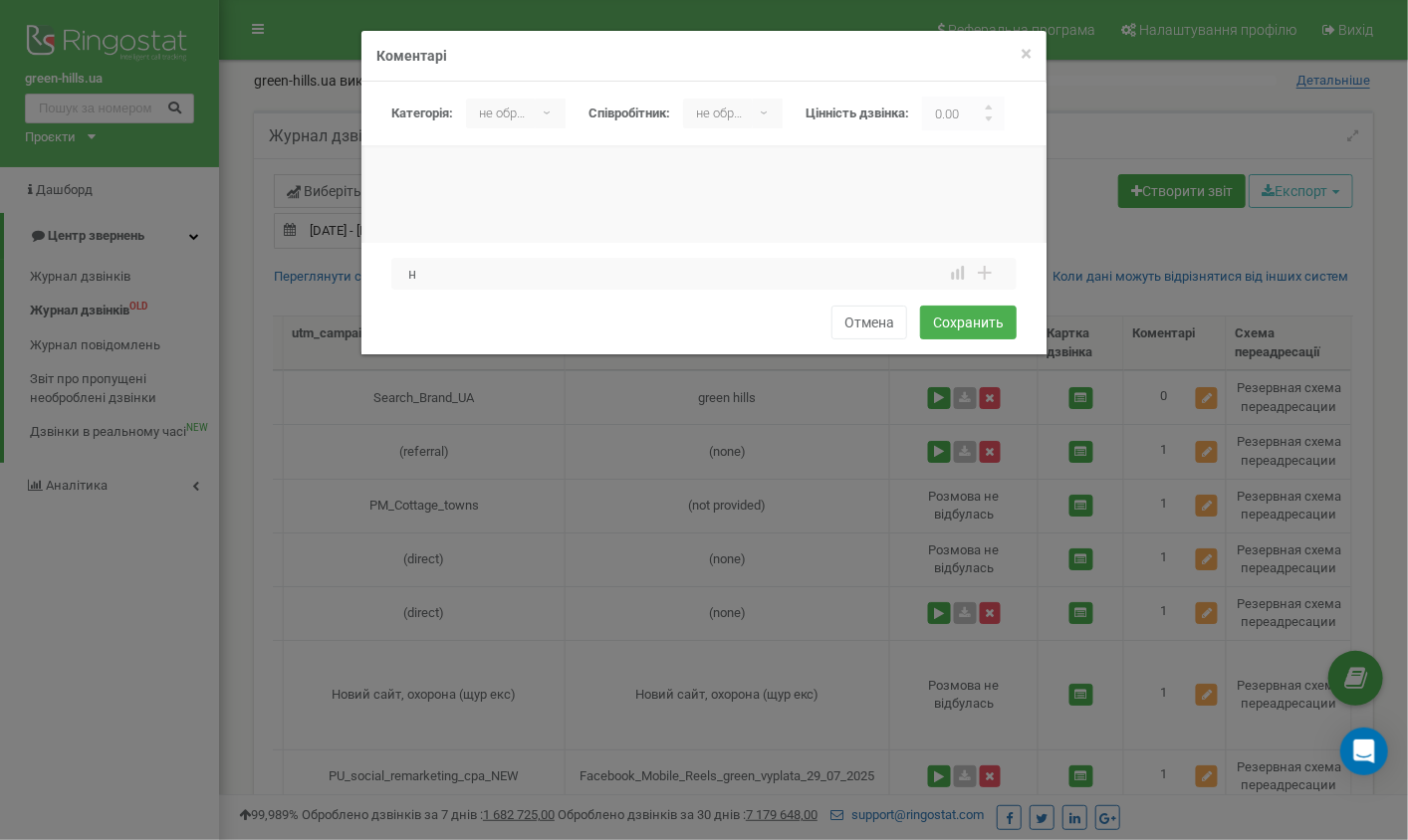 click on "не обрано  ▾" at bounding box center [516, 113] 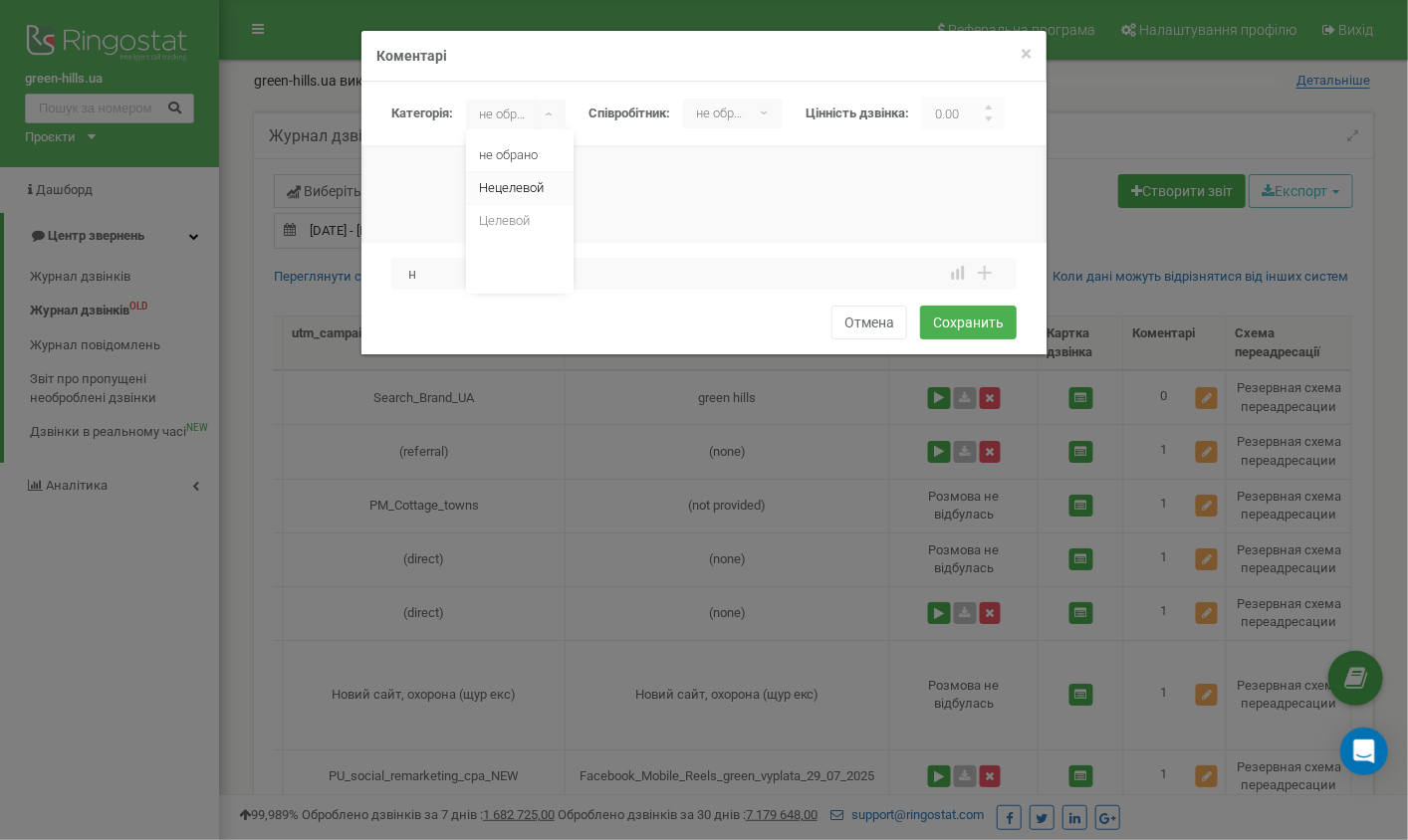 click on "Нецелевой" at bounding box center (520, 188) 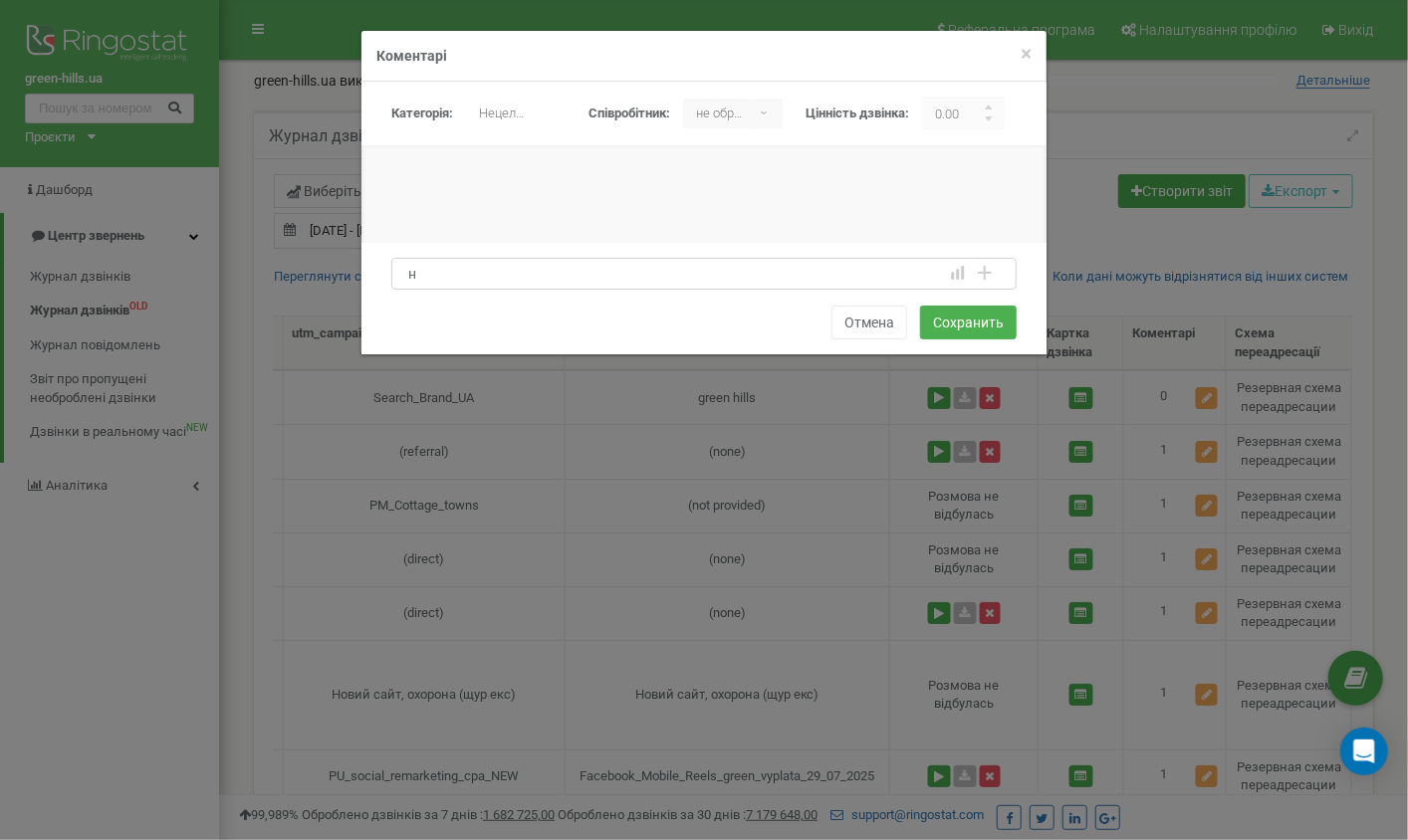 click on "н" at bounding box center (704, 274) 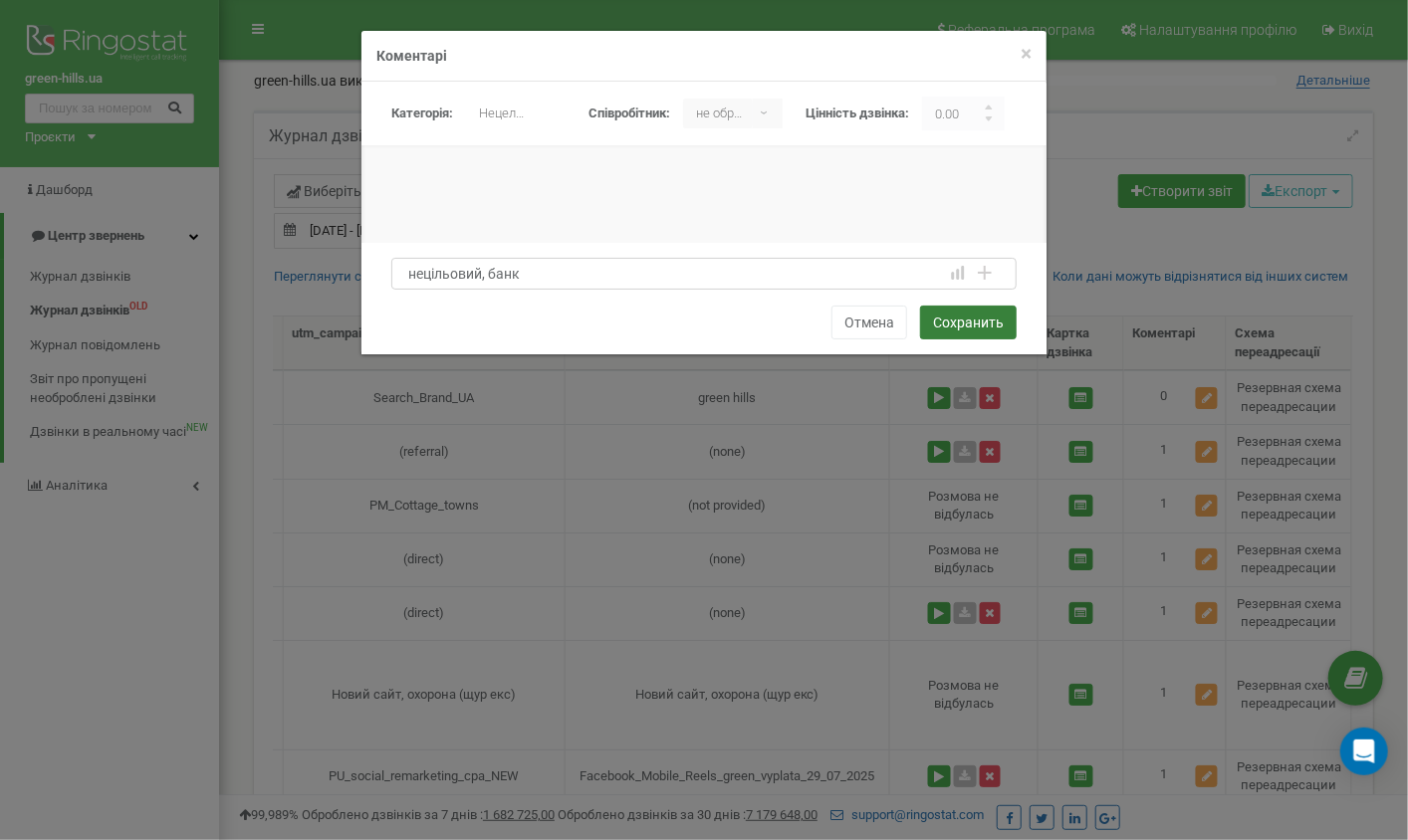 type on "нецільовий, банк" 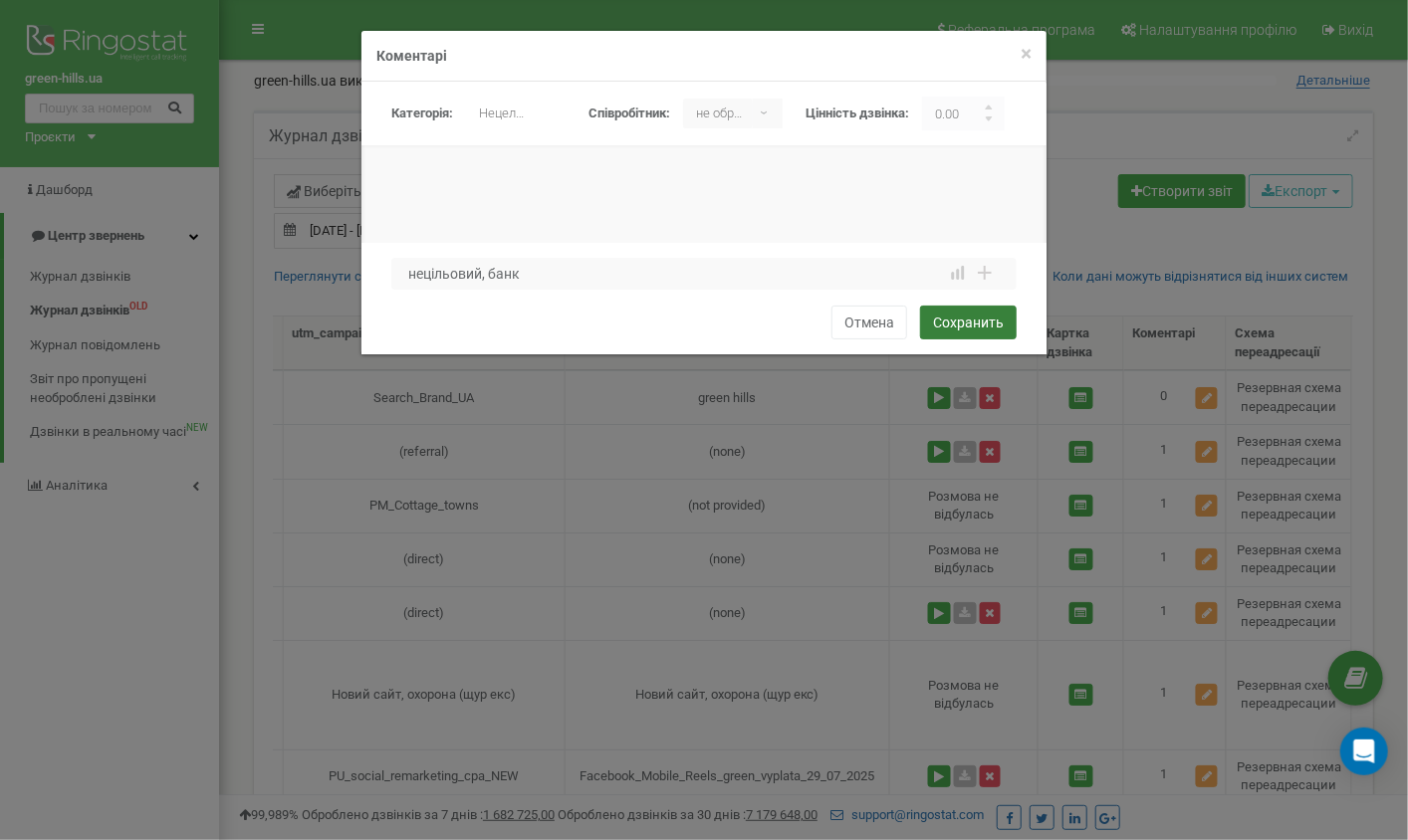 click on "Сохранить" at bounding box center (968, 322) 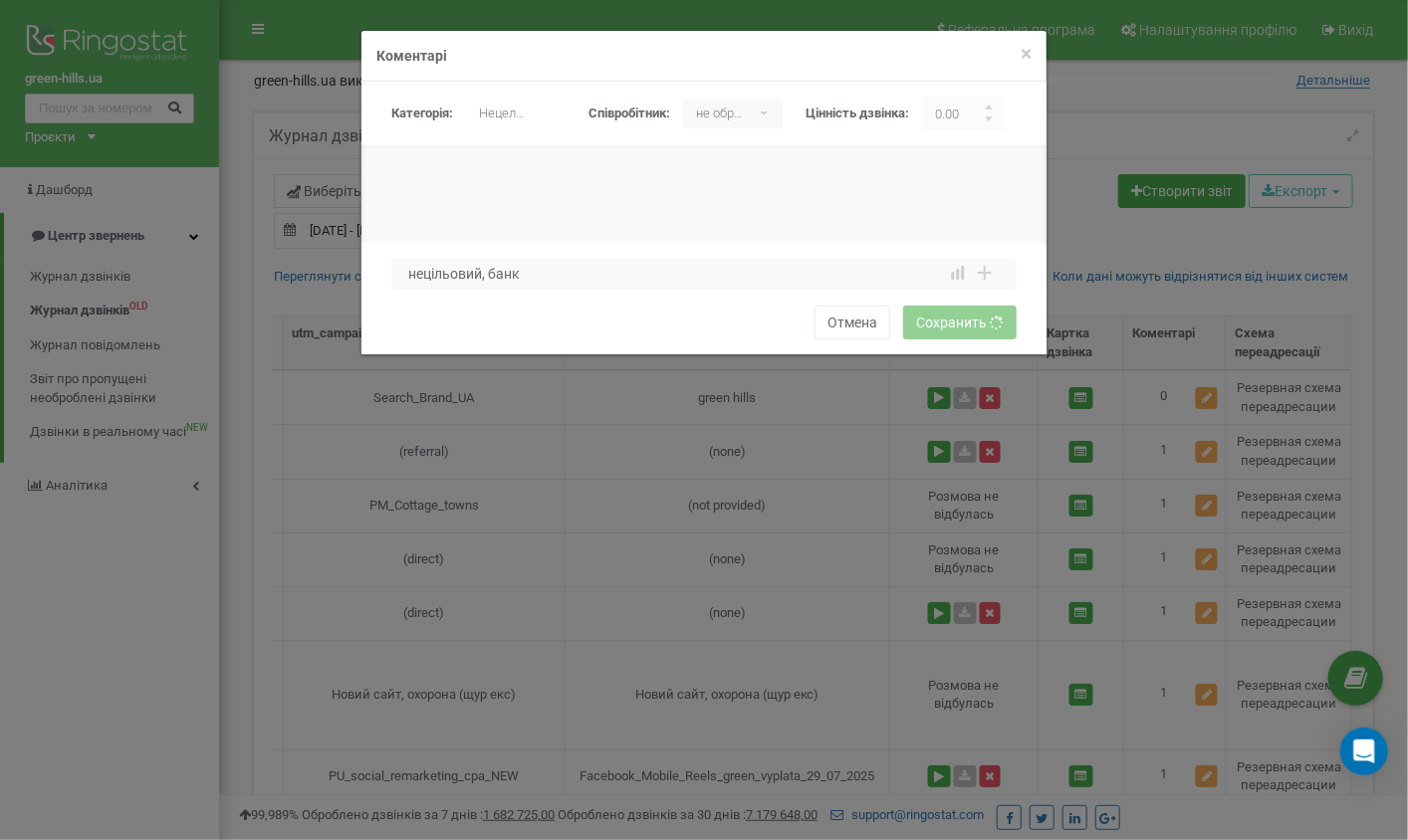 type 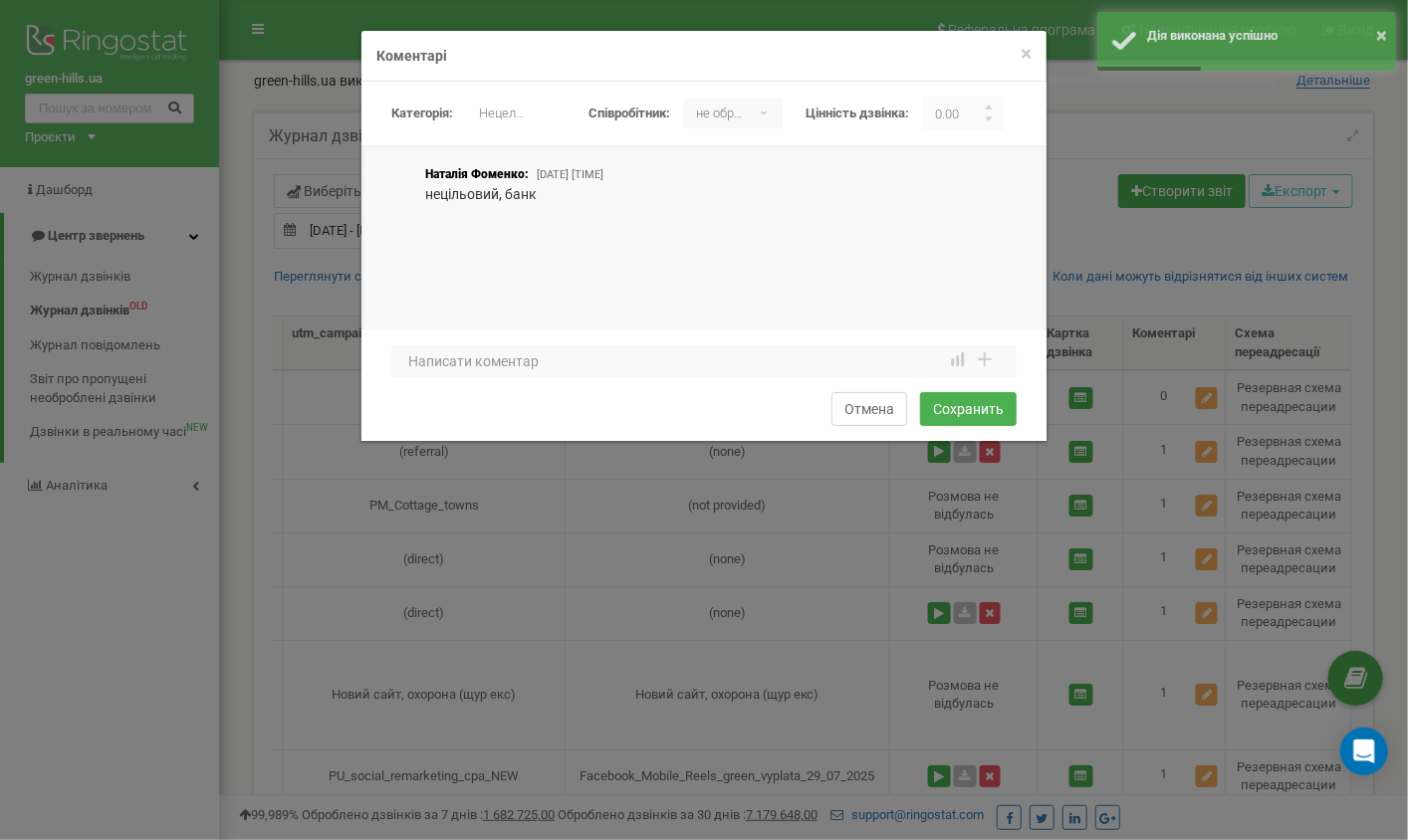click on "Отмена" at bounding box center [869, 409] 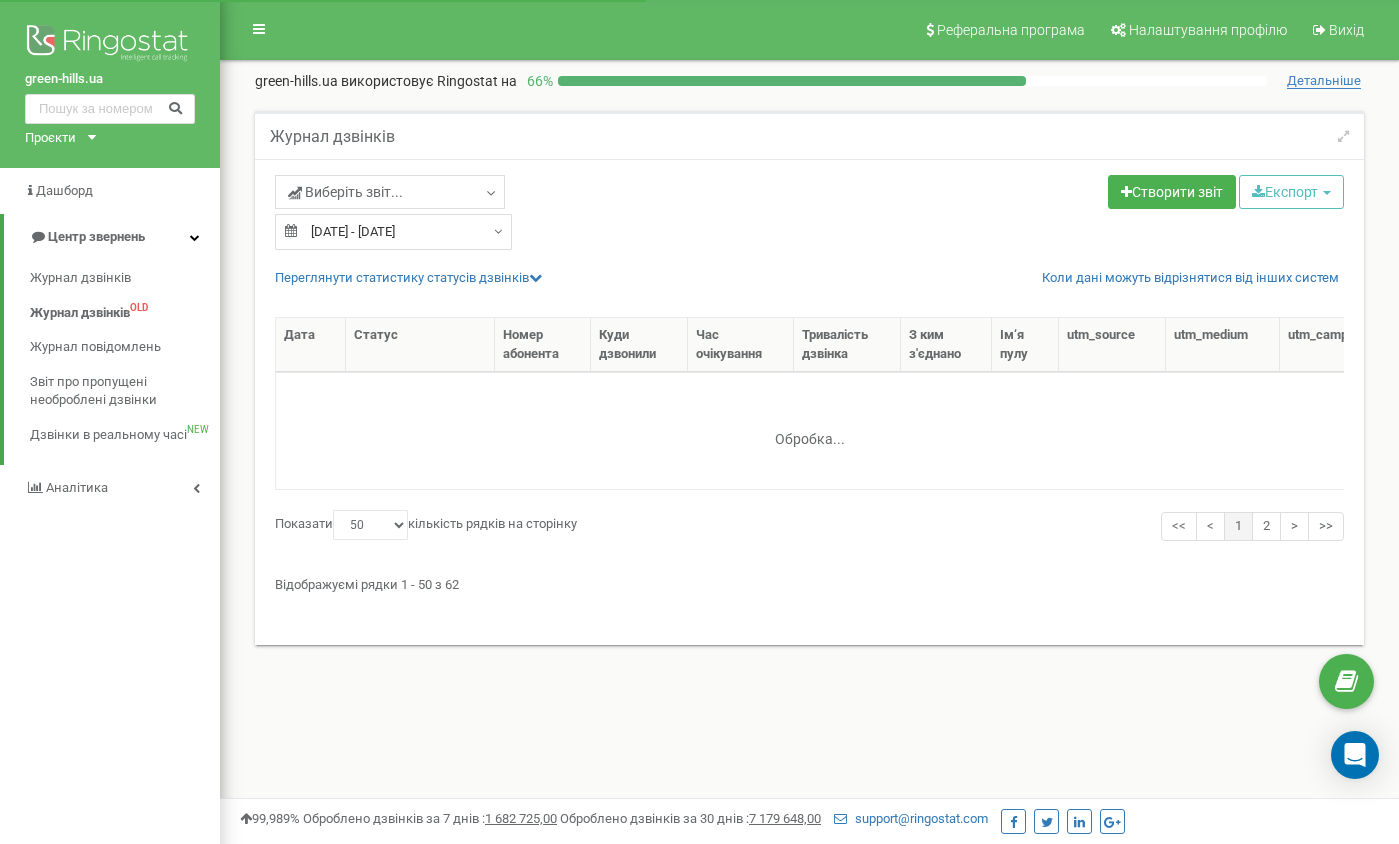 select on "50" 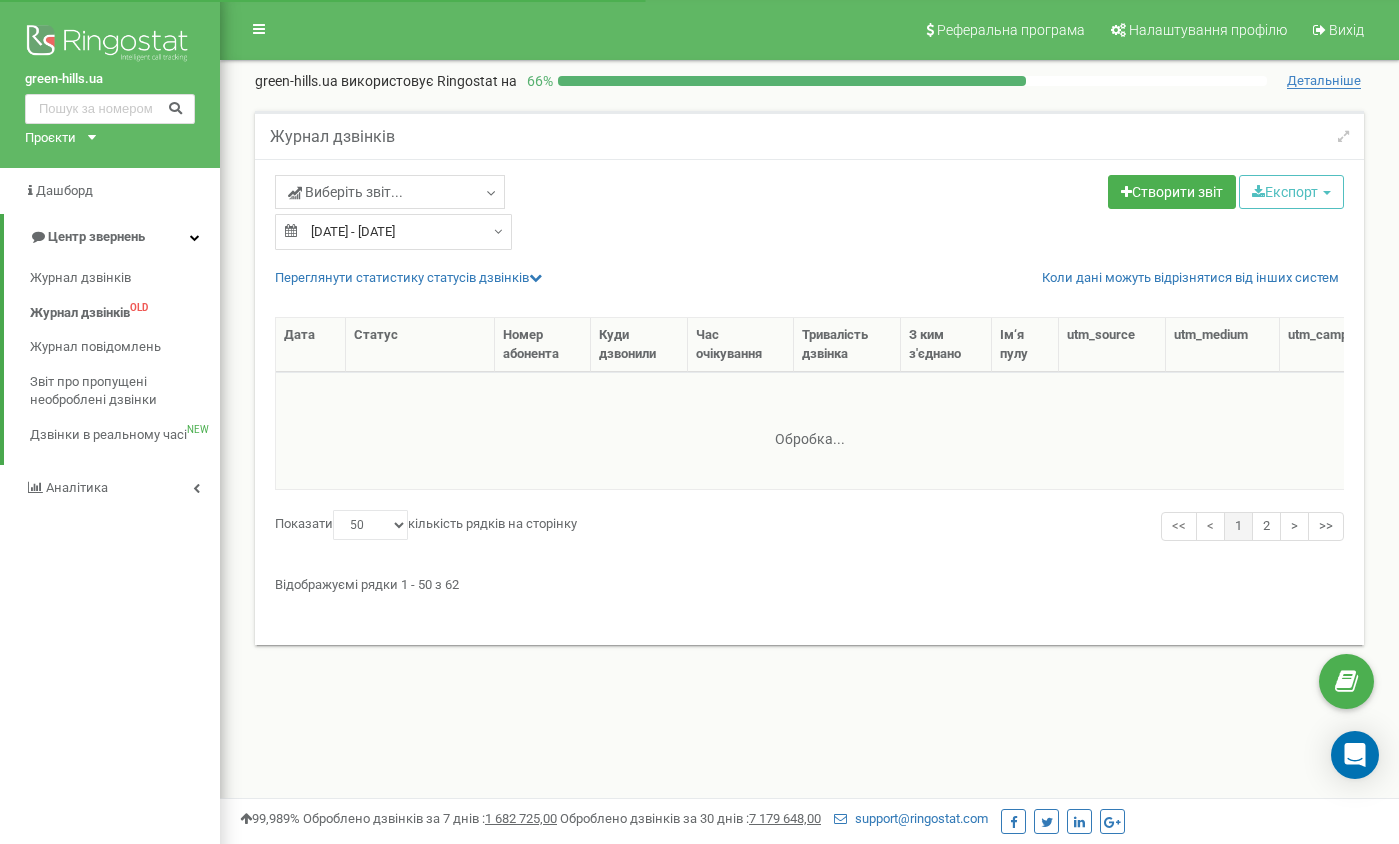 scroll, scrollTop: 0, scrollLeft: 0, axis: both 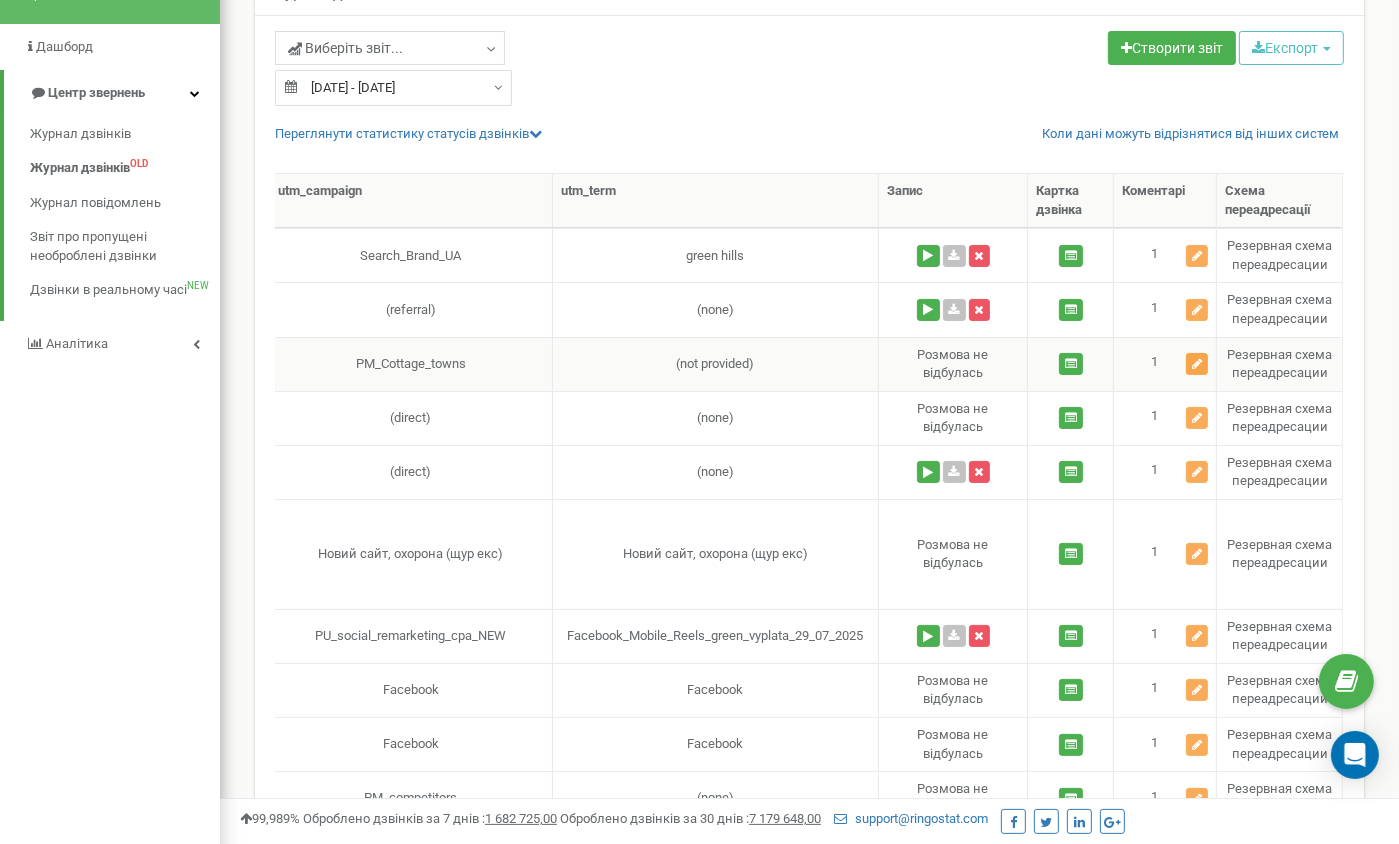 click at bounding box center [1197, 364] 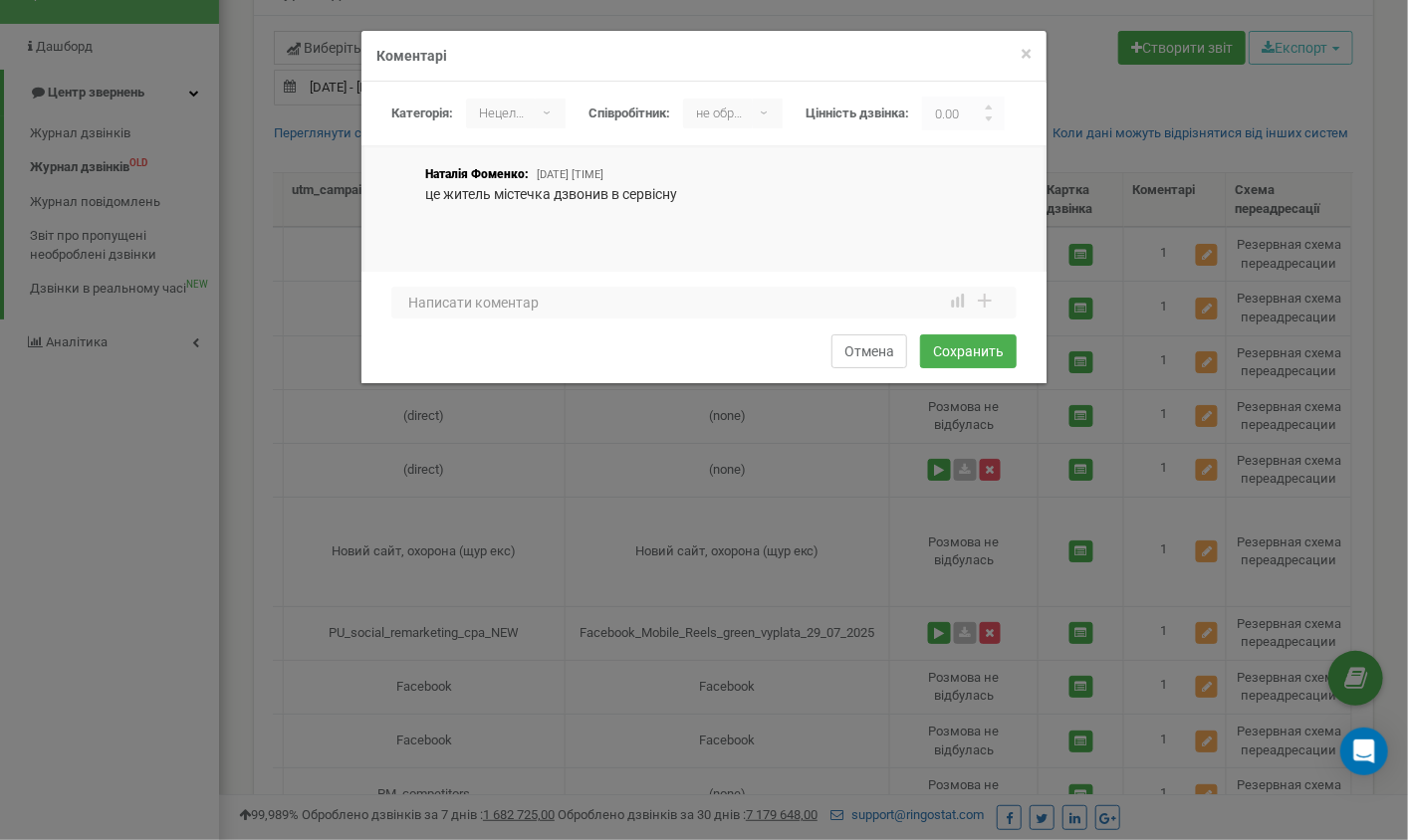 click on "Отмена" at bounding box center [869, 351] 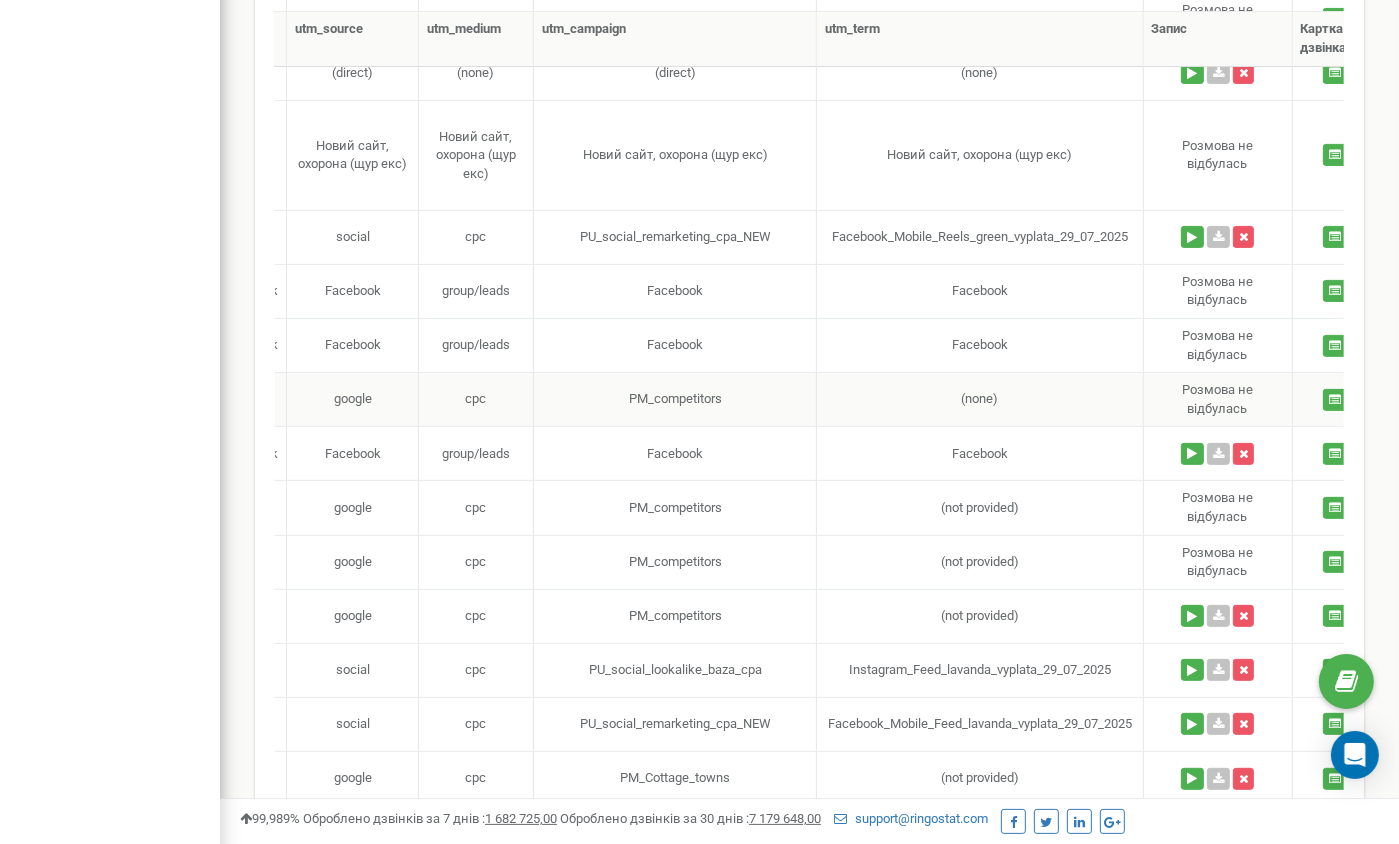 click on "PM_competitors" at bounding box center (675, 399) 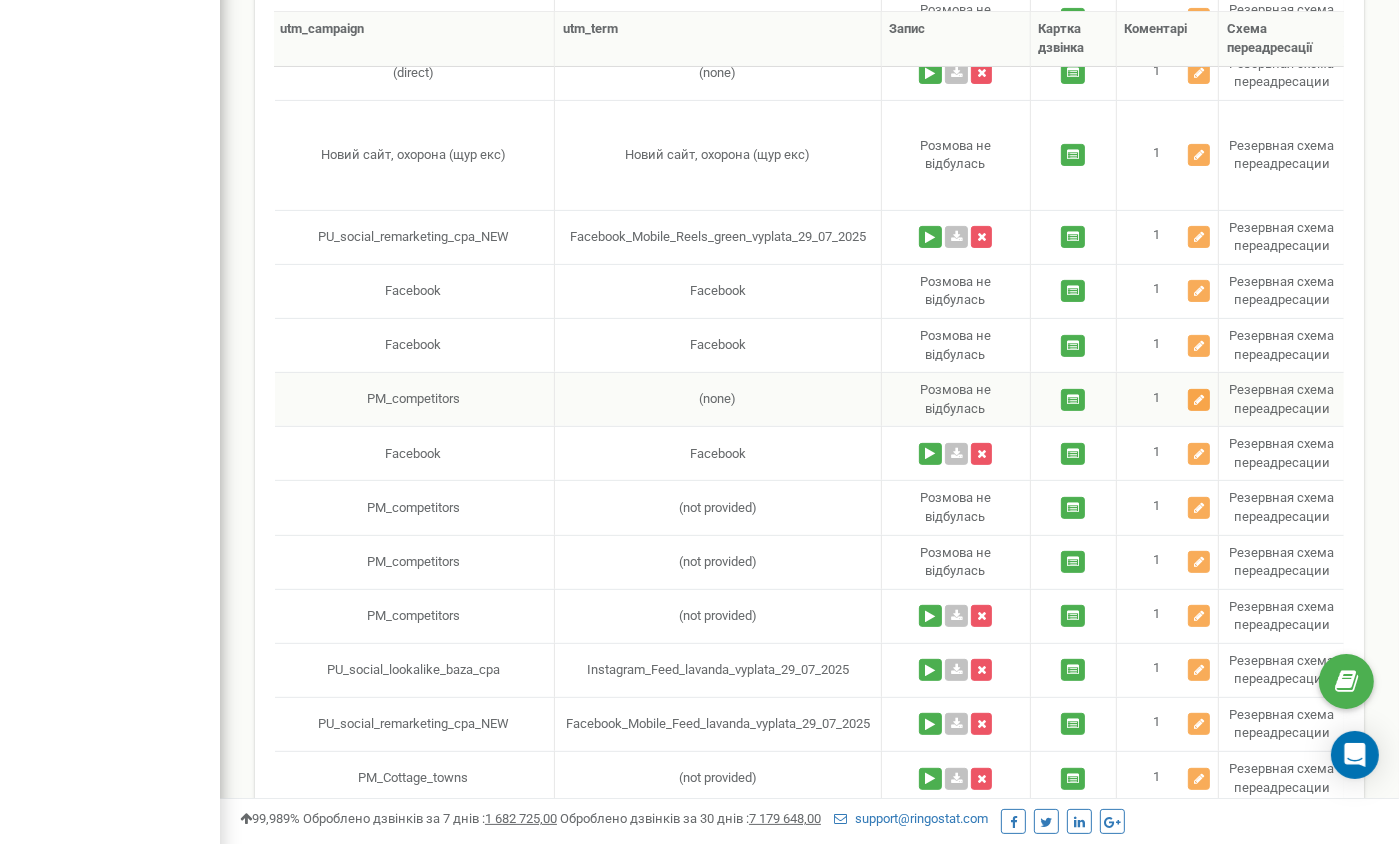 click at bounding box center [1199, 400] 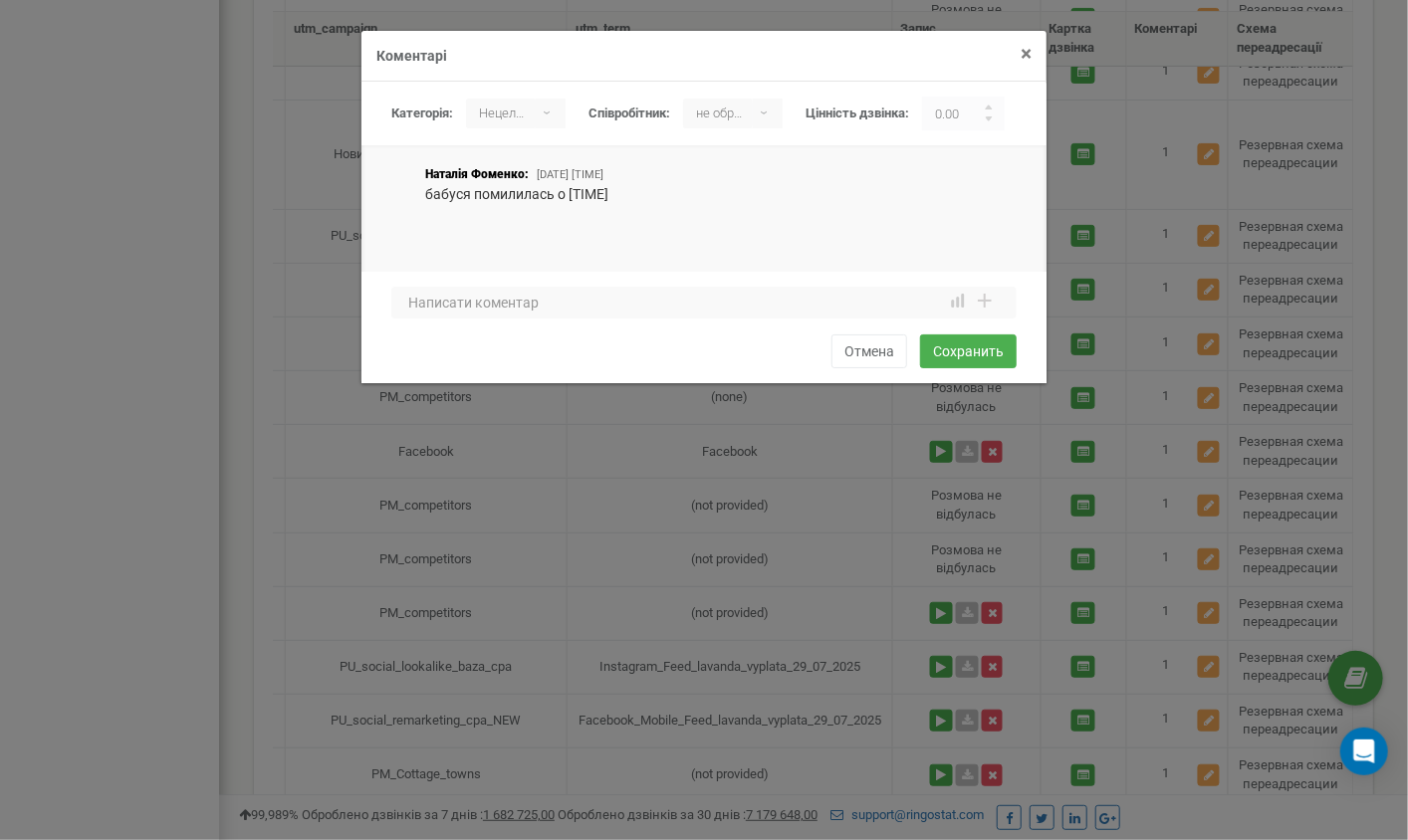 click on "×" at bounding box center [1026, 54] 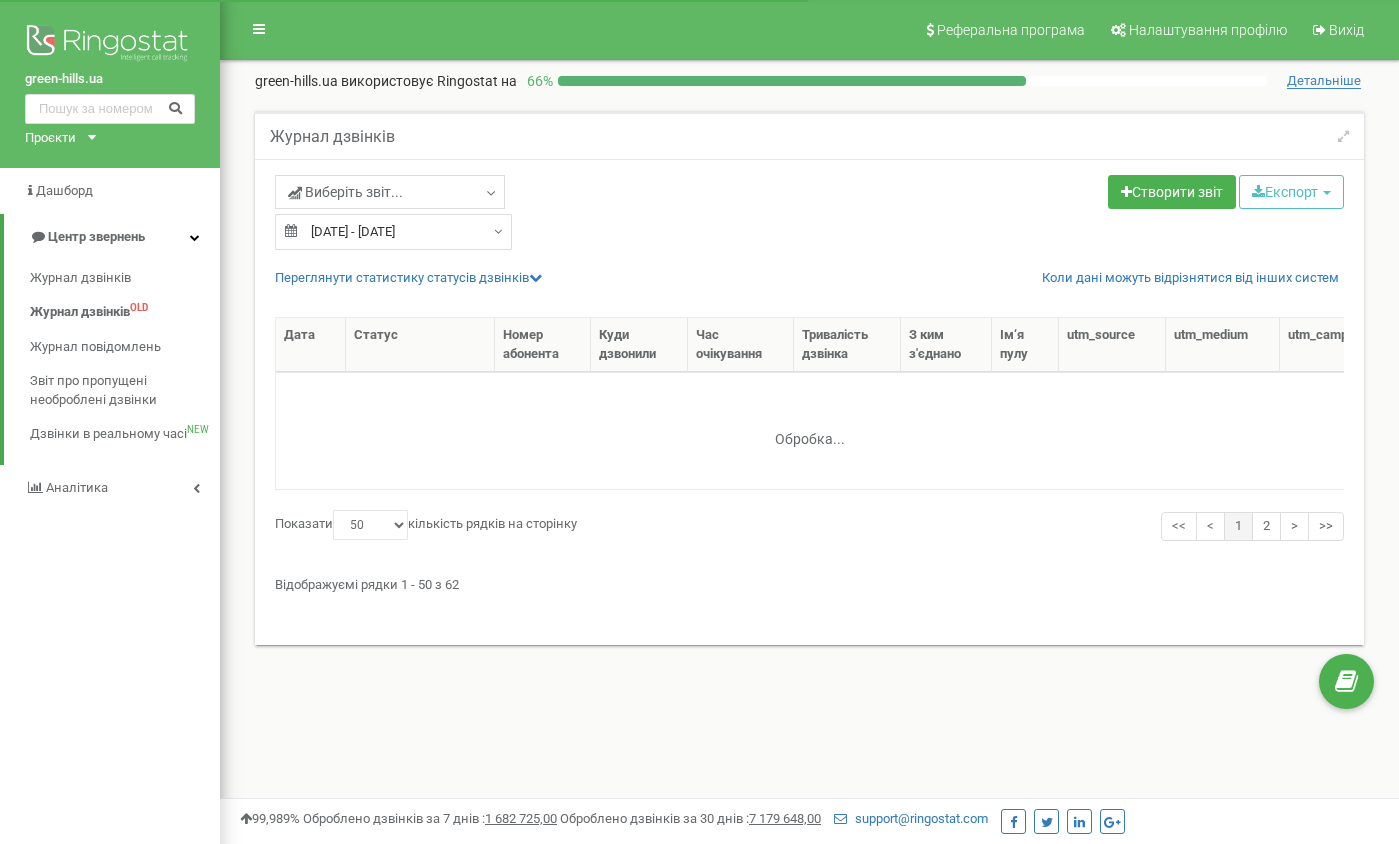 select on "50" 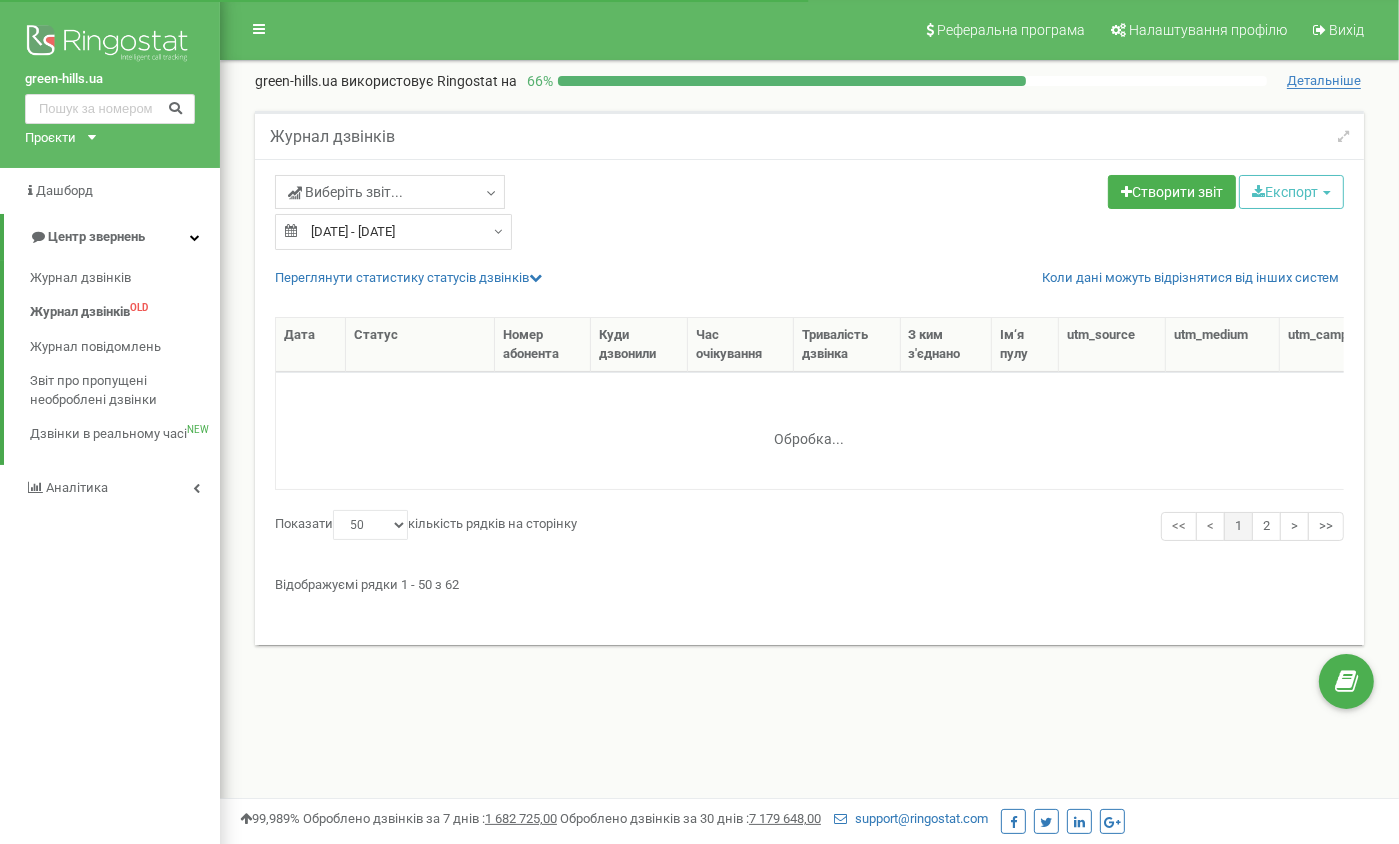 scroll, scrollTop: 0, scrollLeft: 0, axis: both 